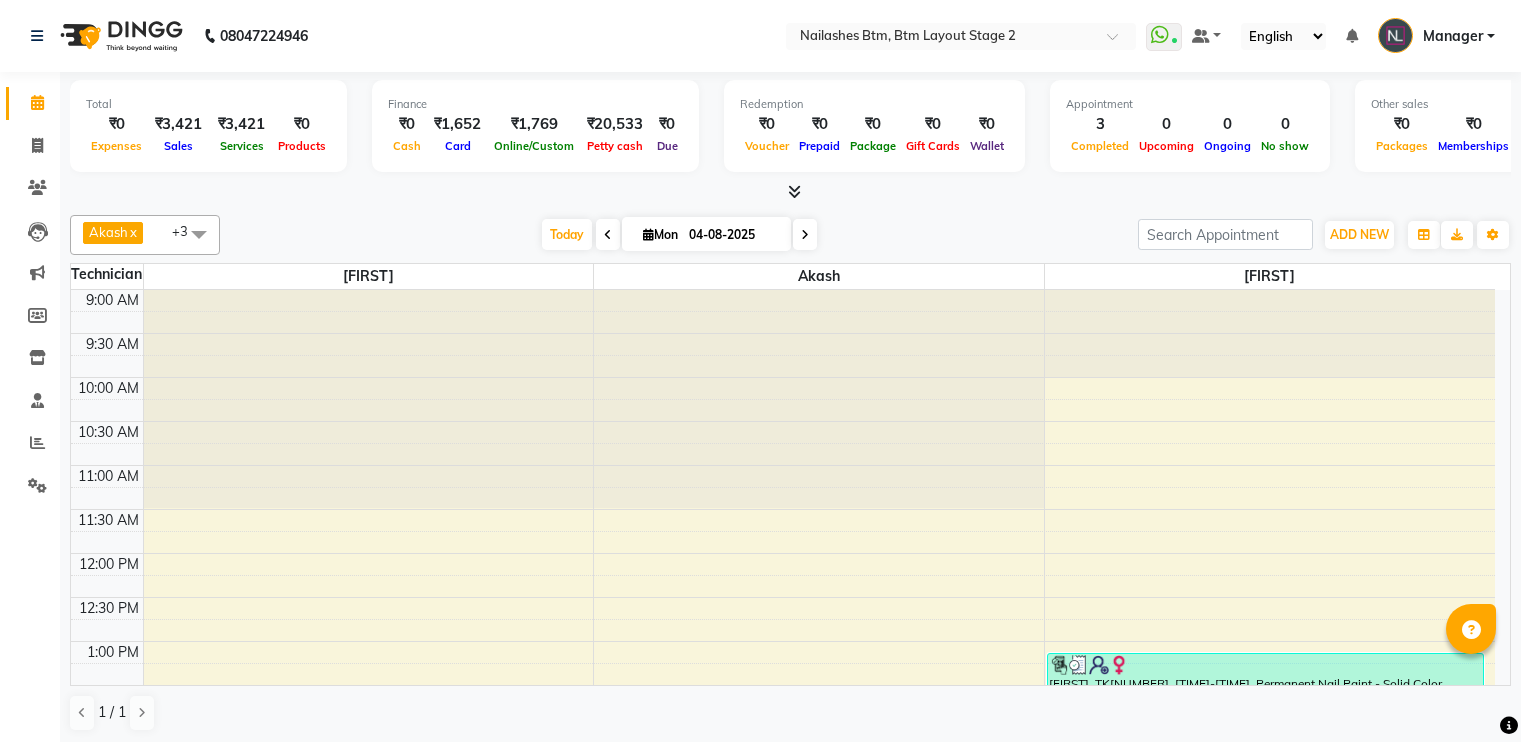 scroll, scrollTop: 0, scrollLeft: 0, axis: both 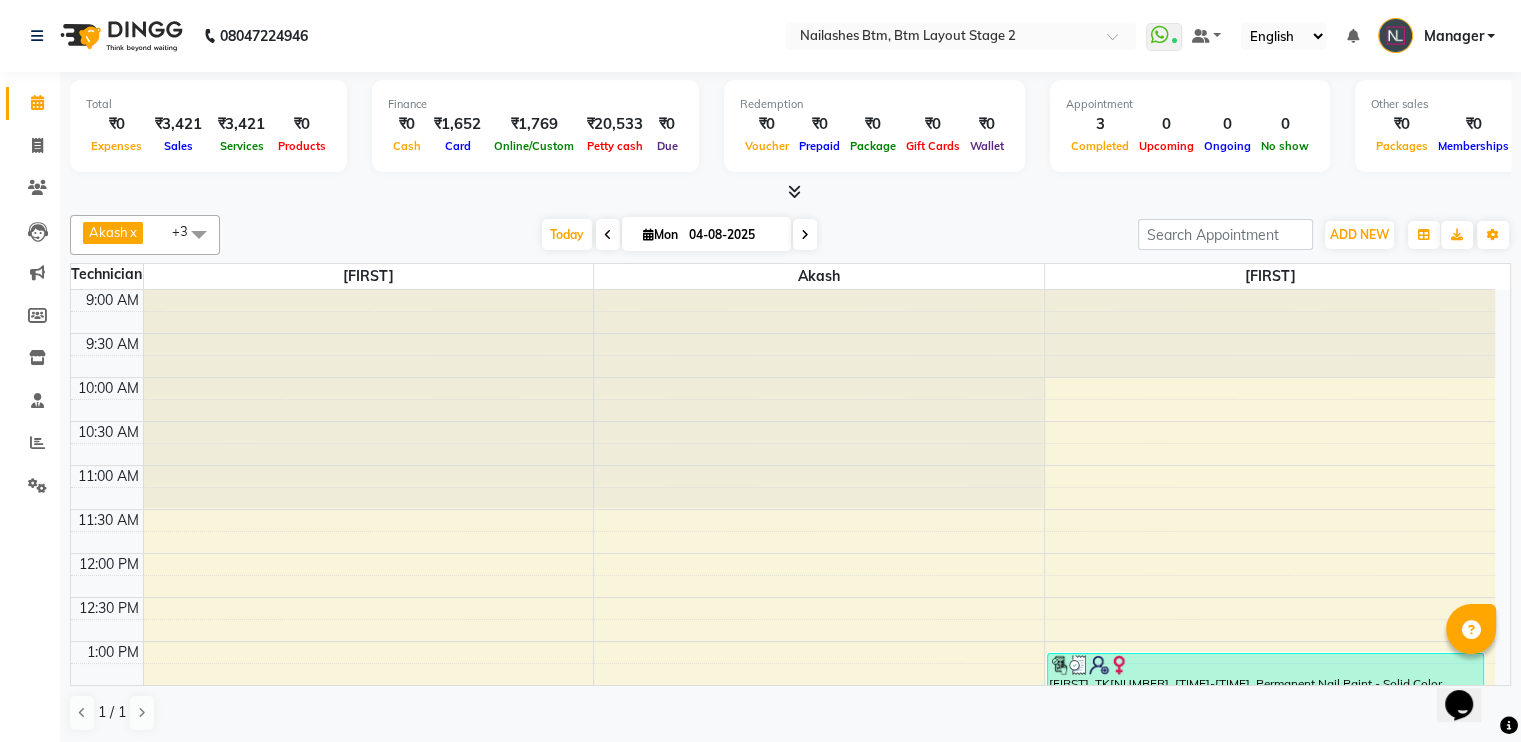 click on "1 / 1" at bounding box center [790, 713] 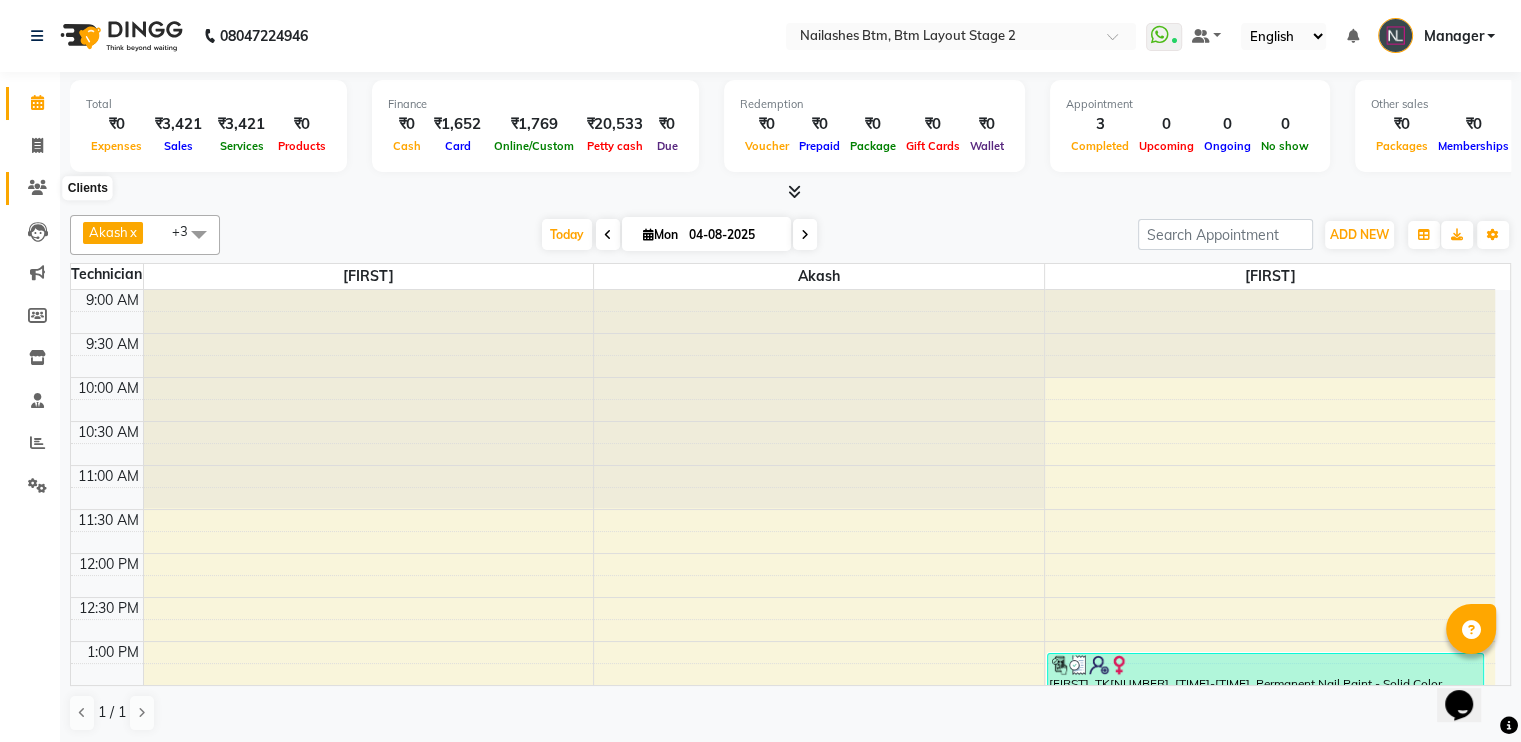 click 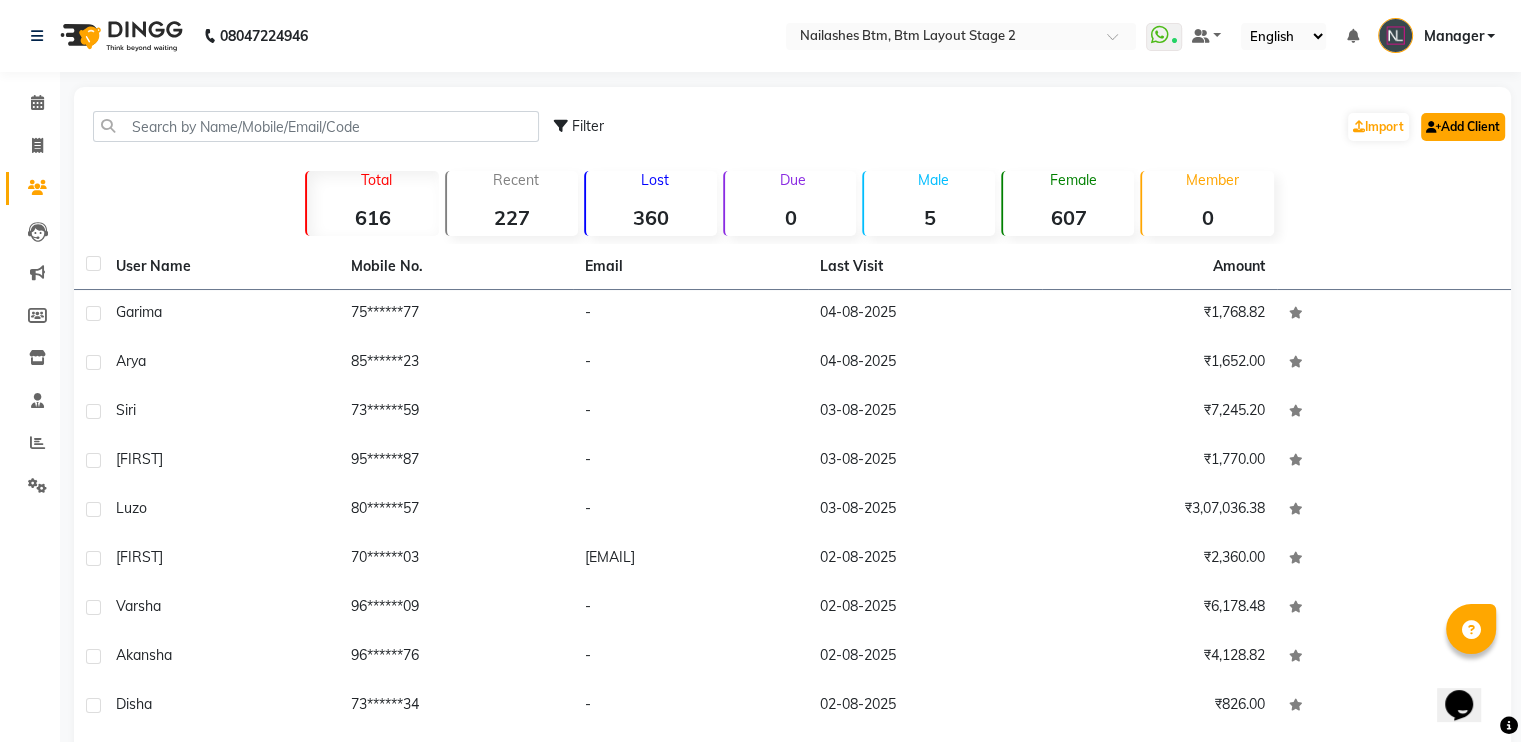 click on "Add Client" 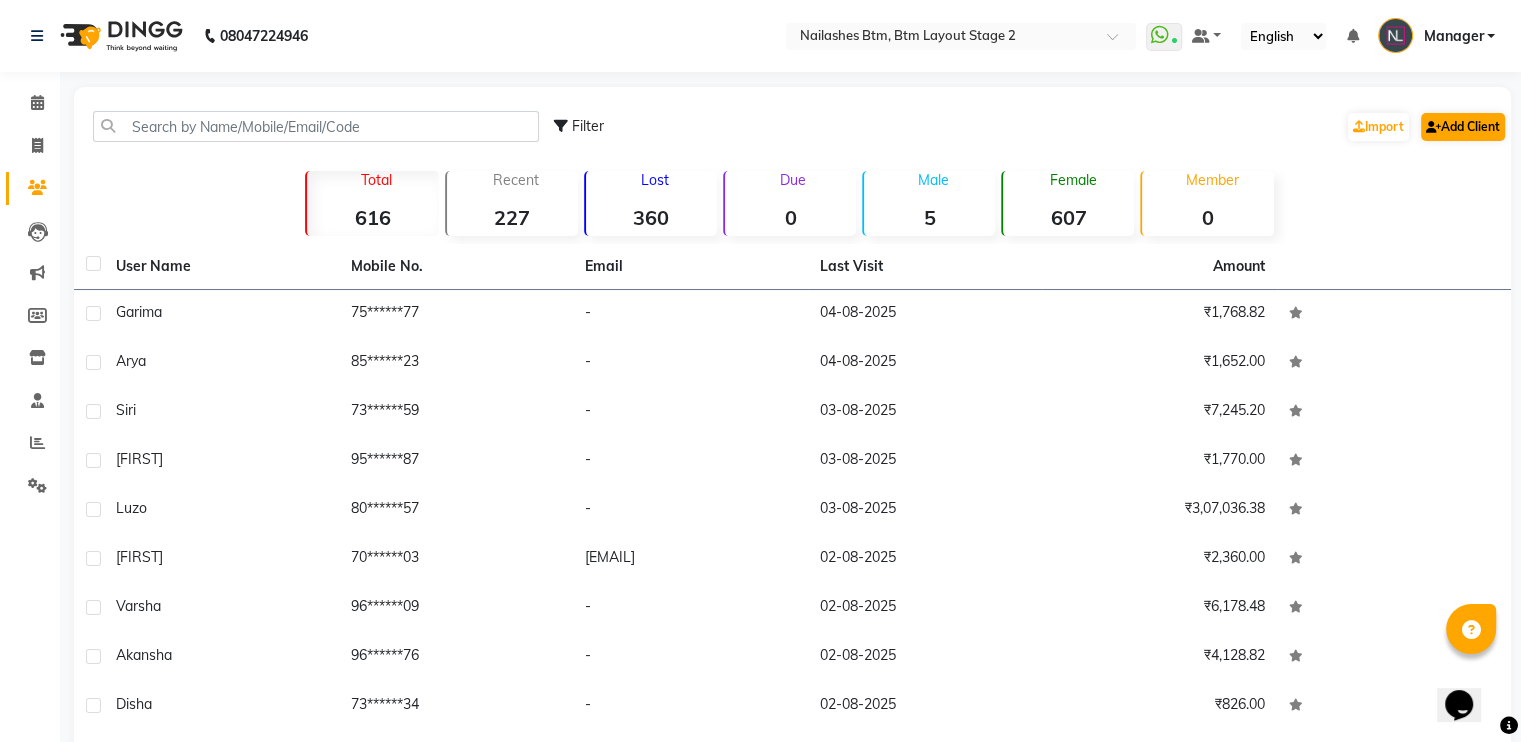 select on "21" 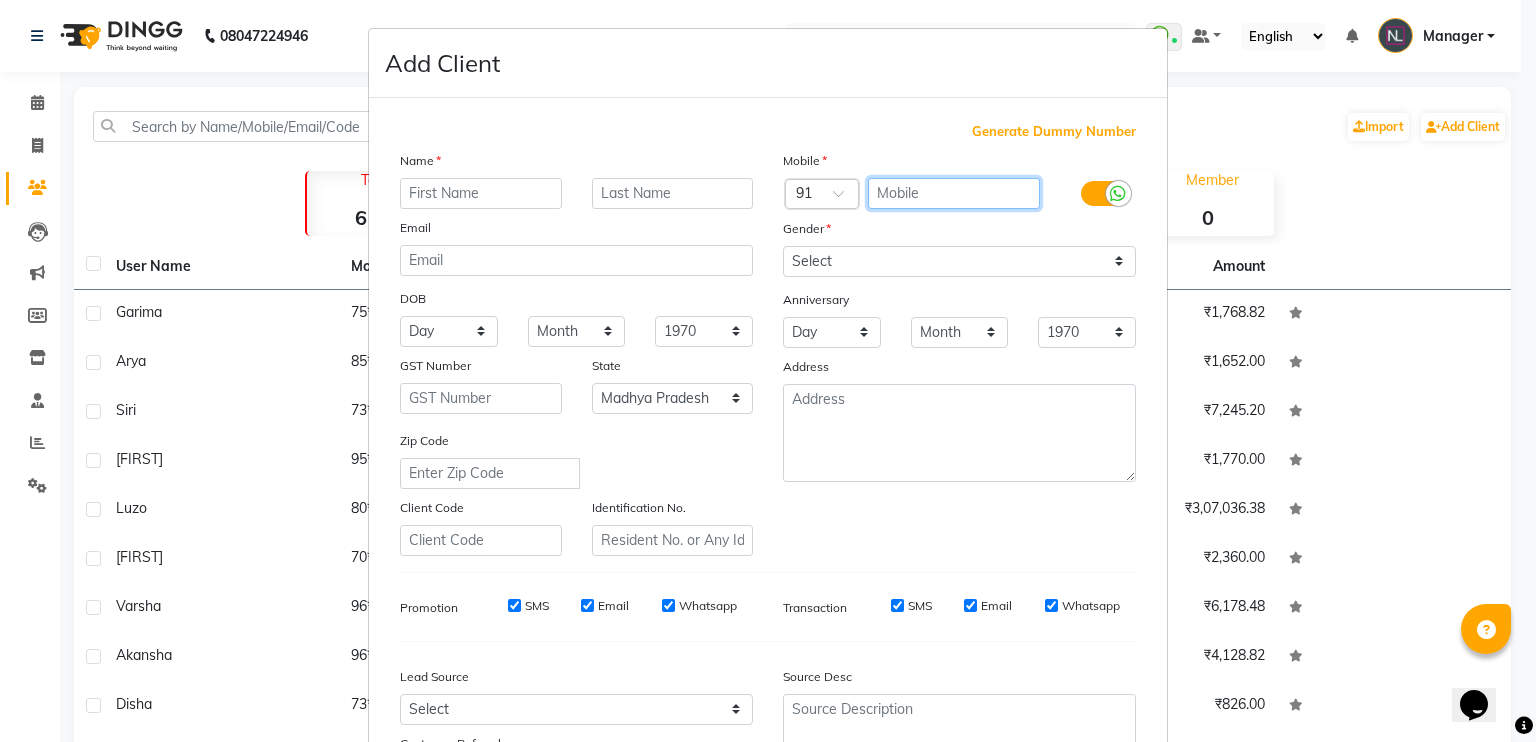 click at bounding box center (954, 193) 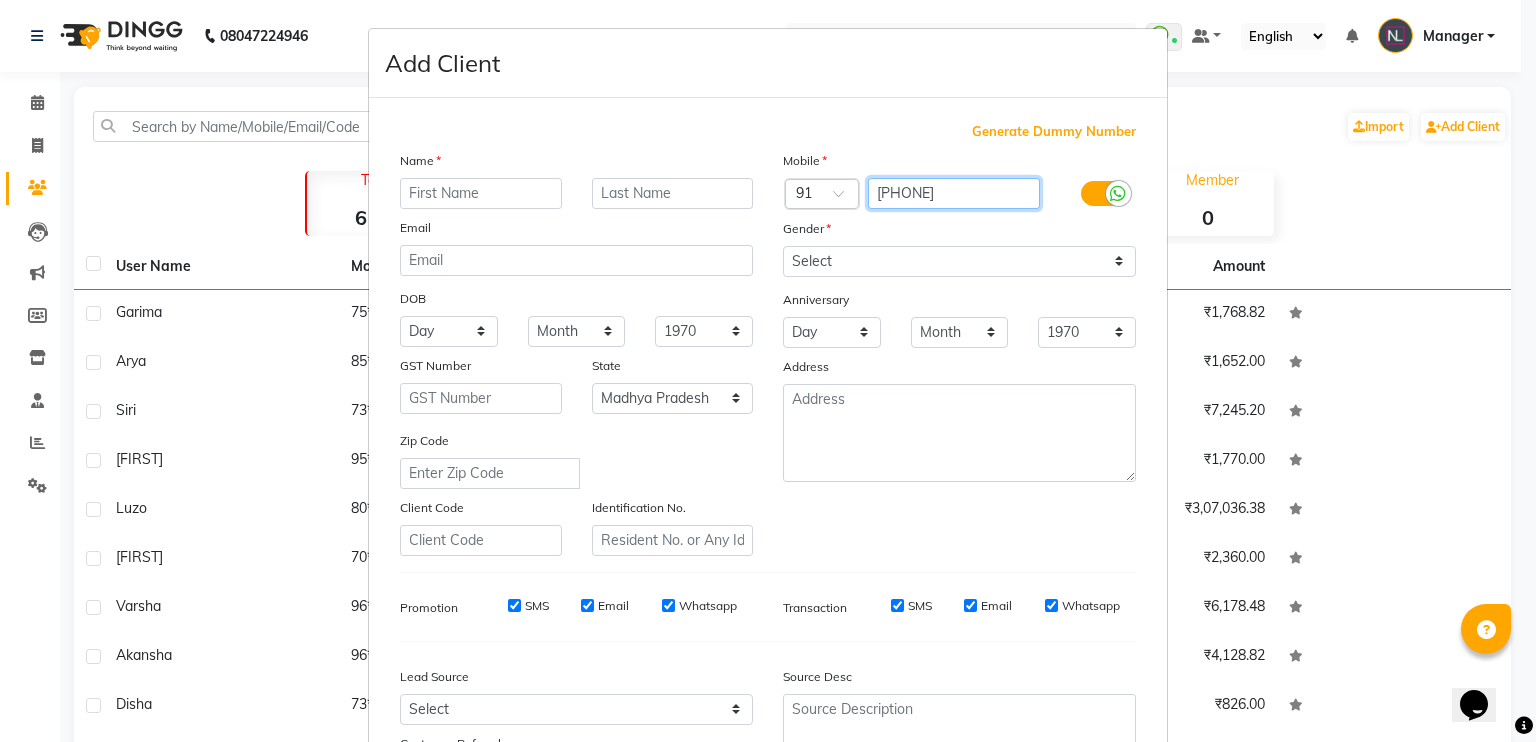 type on "[PHONE]" 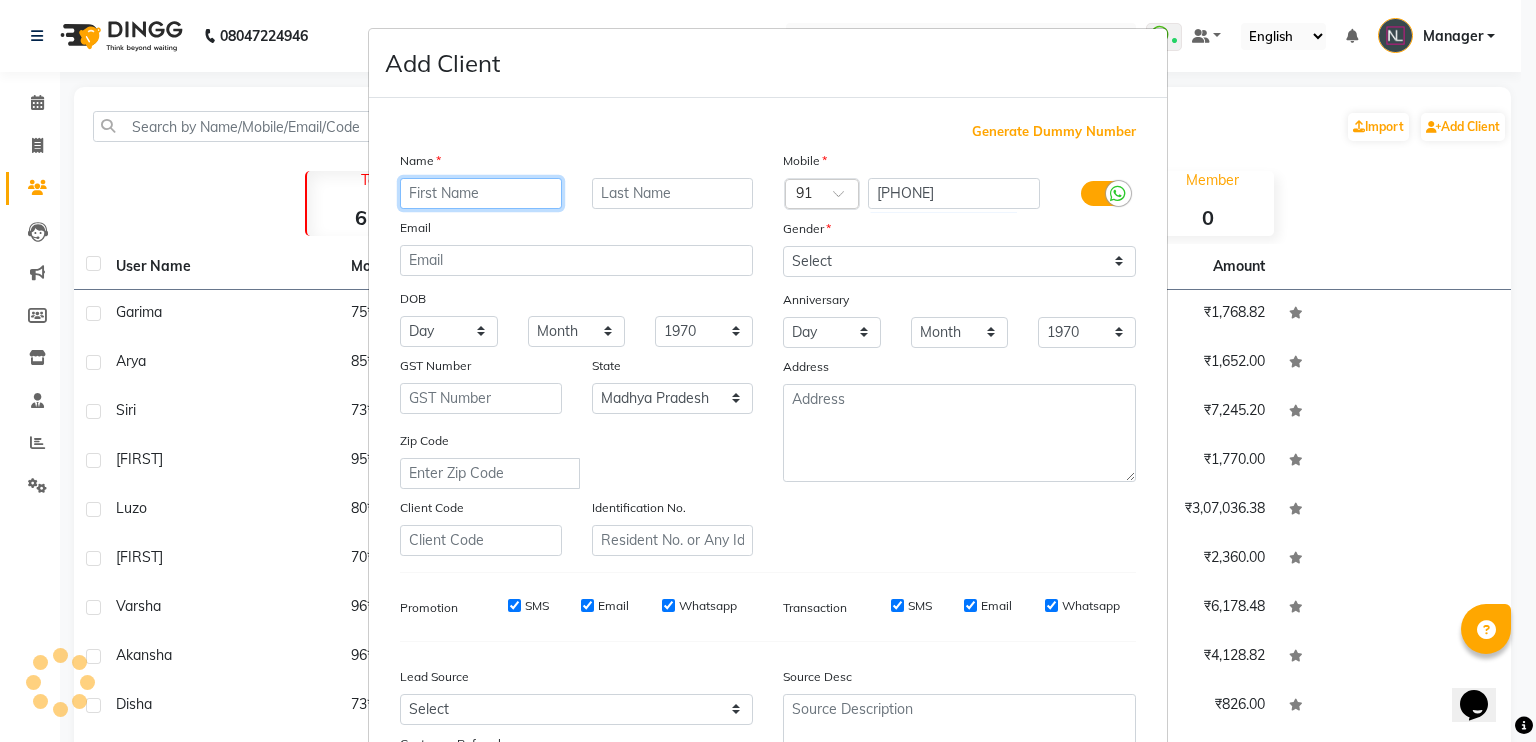 click at bounding box center [481, 193] 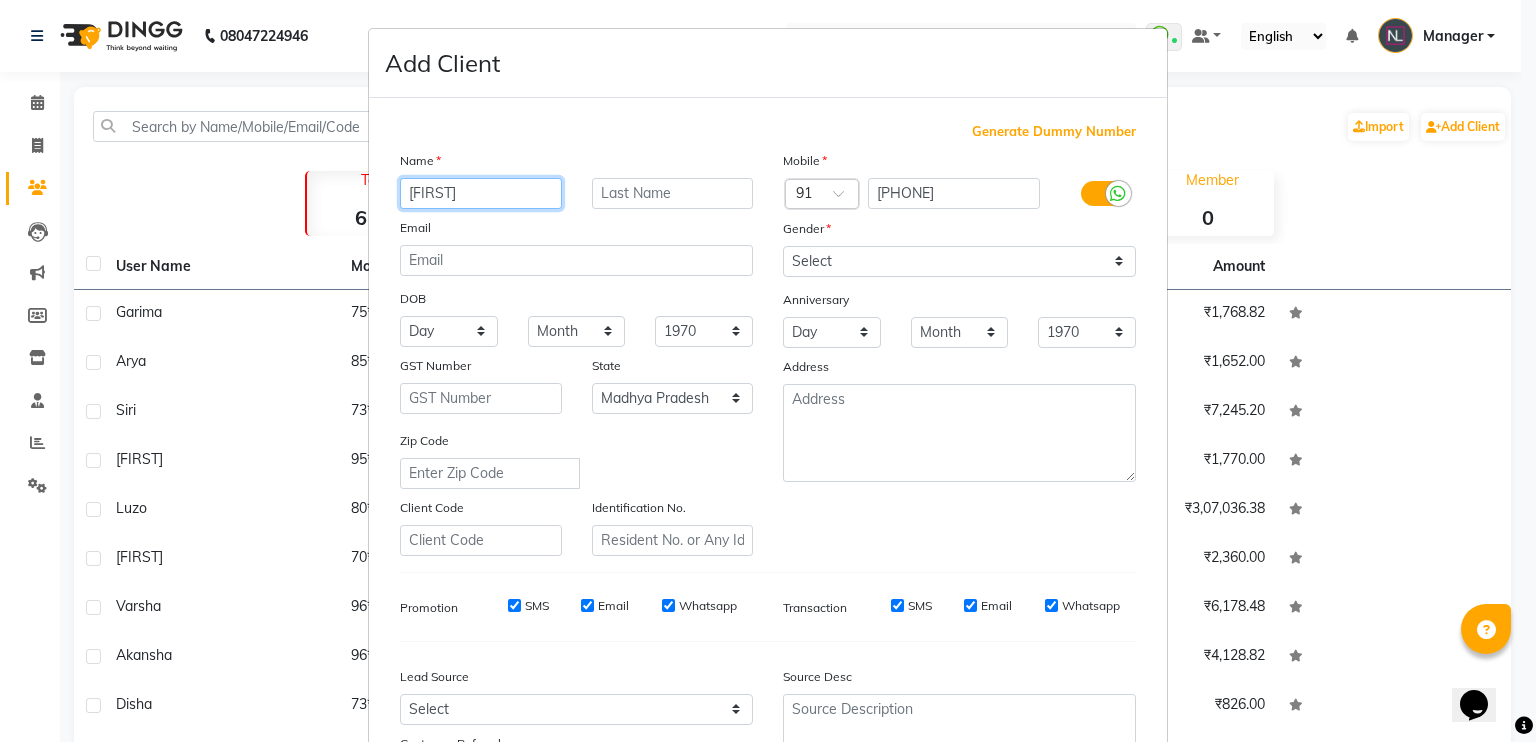 type on "[FIRST]" 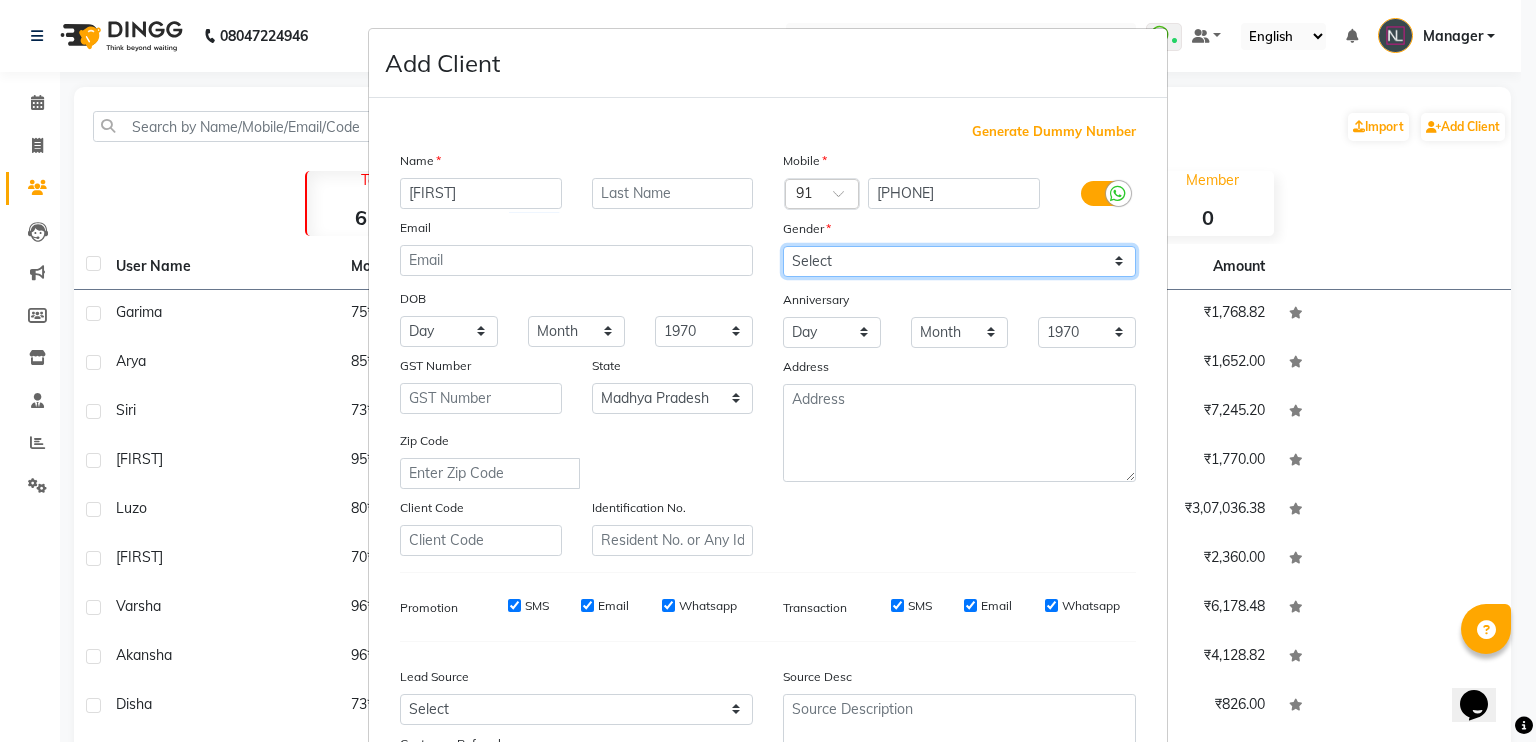 click on "Select Male Female Other Prefer Not To Say" at bounding box center (959, 261) 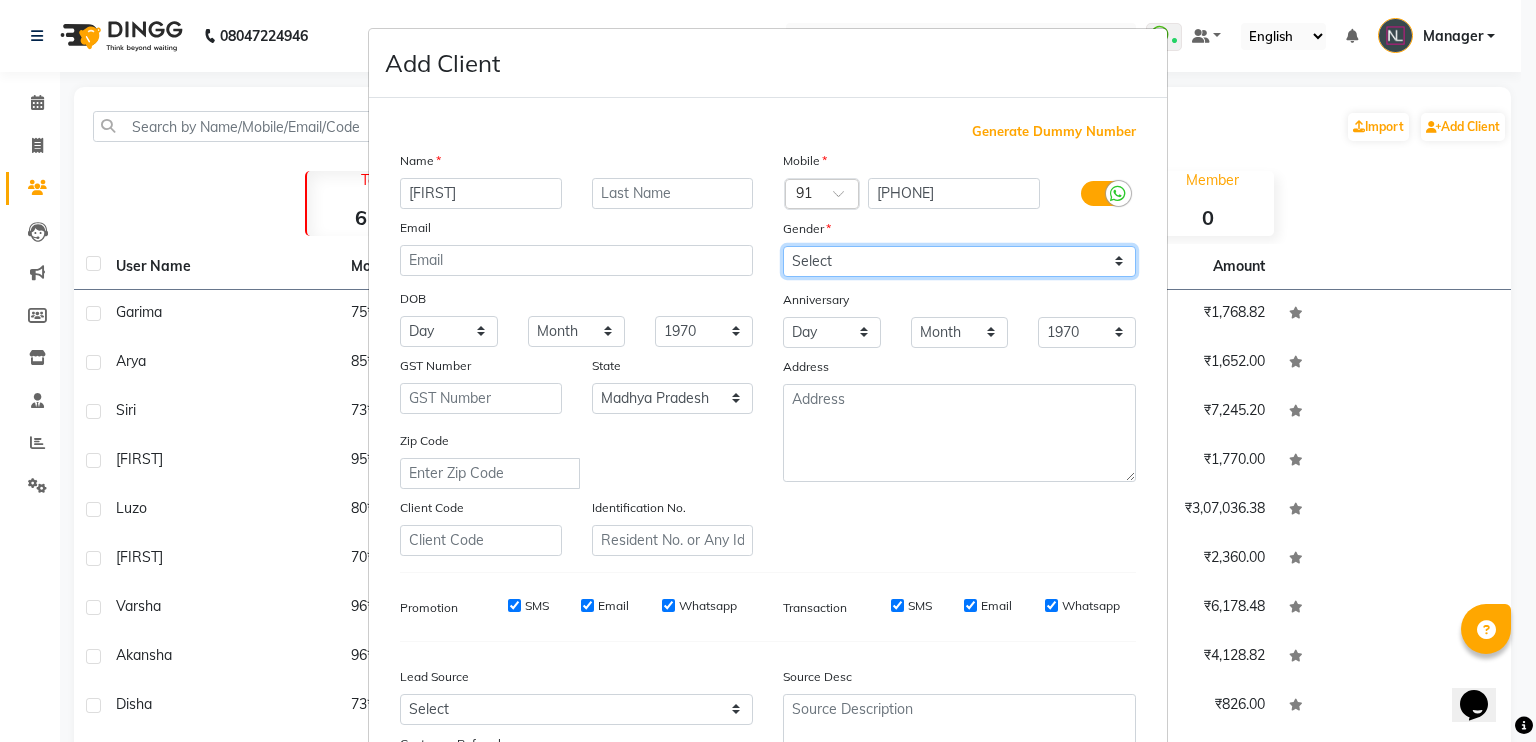 select on "female" 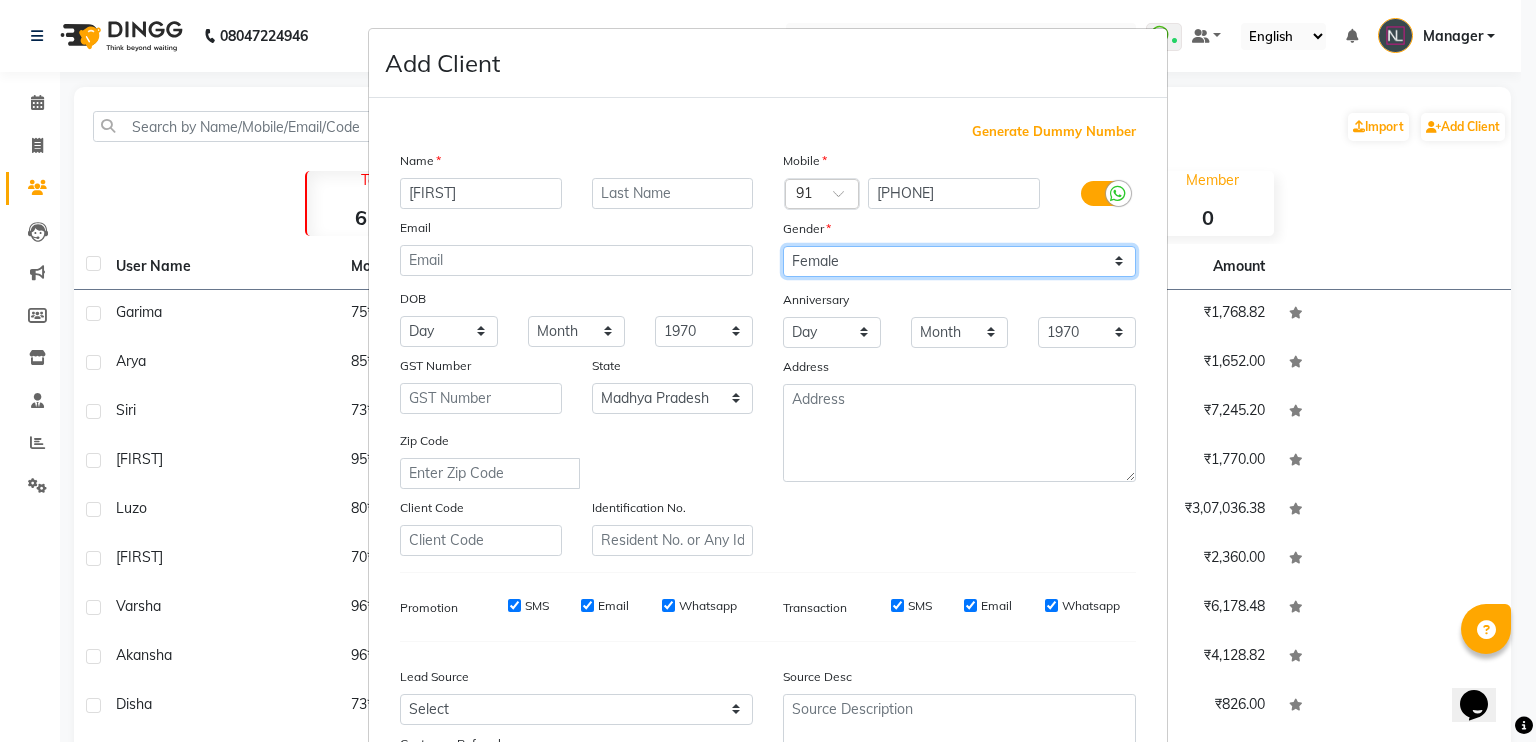 click on "Select Male Female Other Prefer Not To Say" at bounding box center (959, 261) 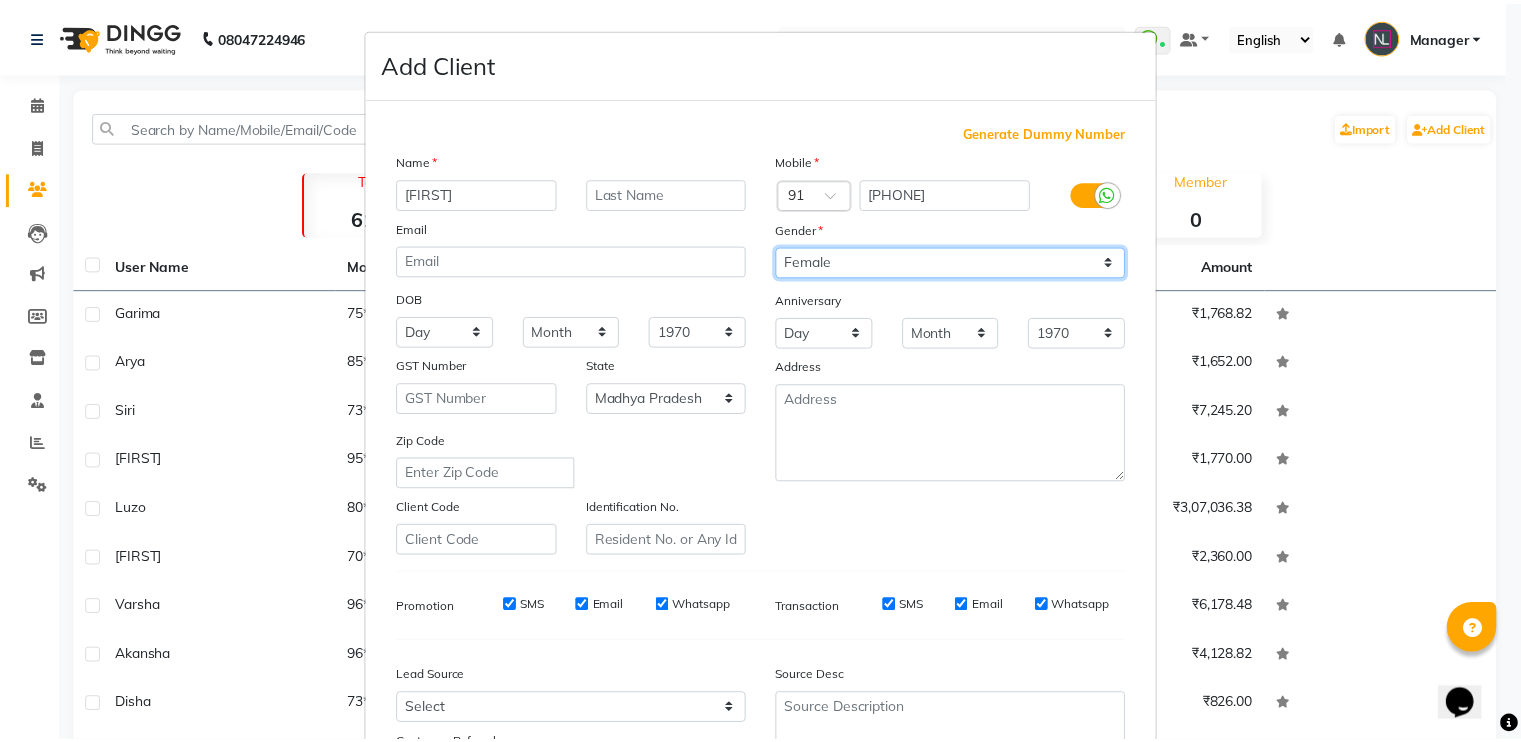 scroll, scrollTop: 190, scrollLeft: 0, axis: vertical 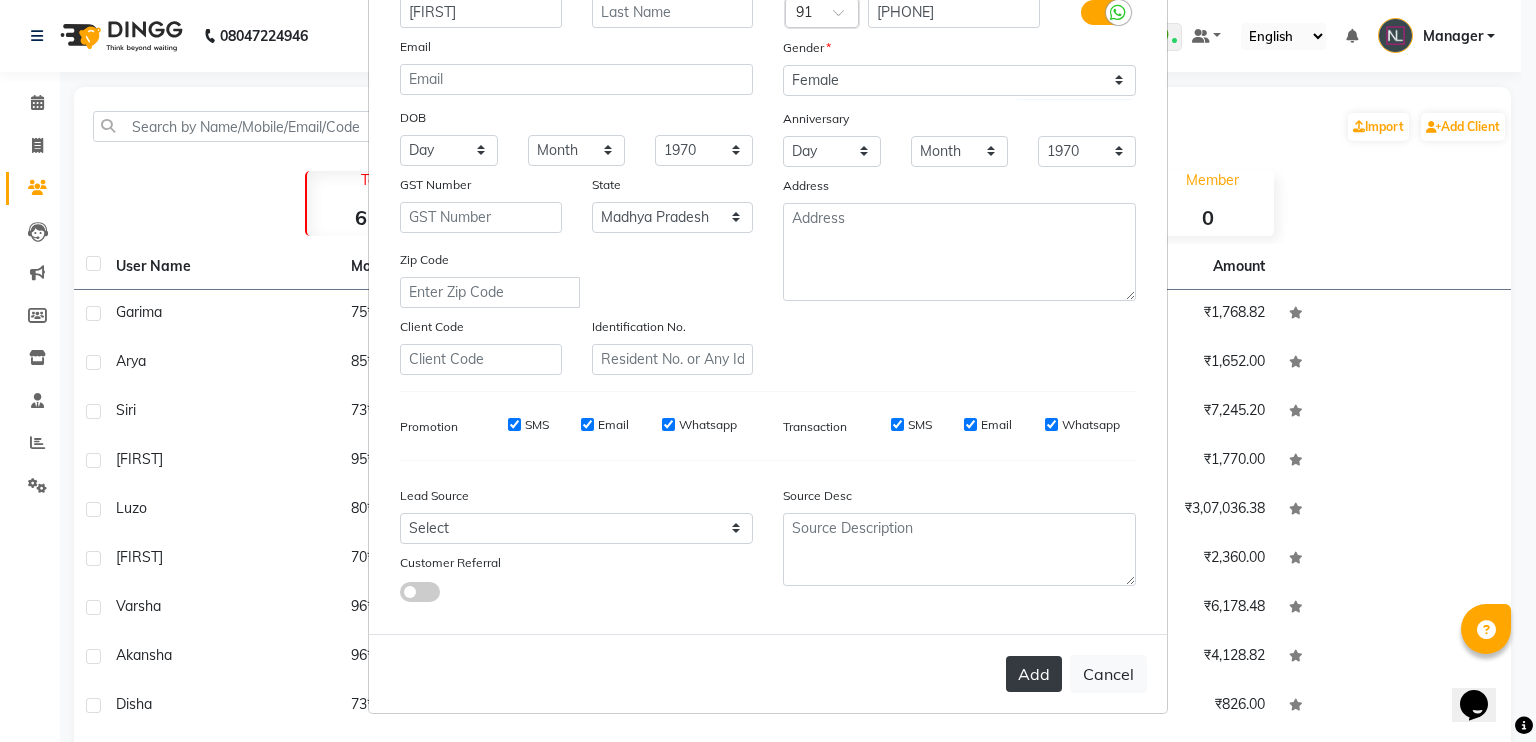 click on "Add" at bounding box center [1034, 674] 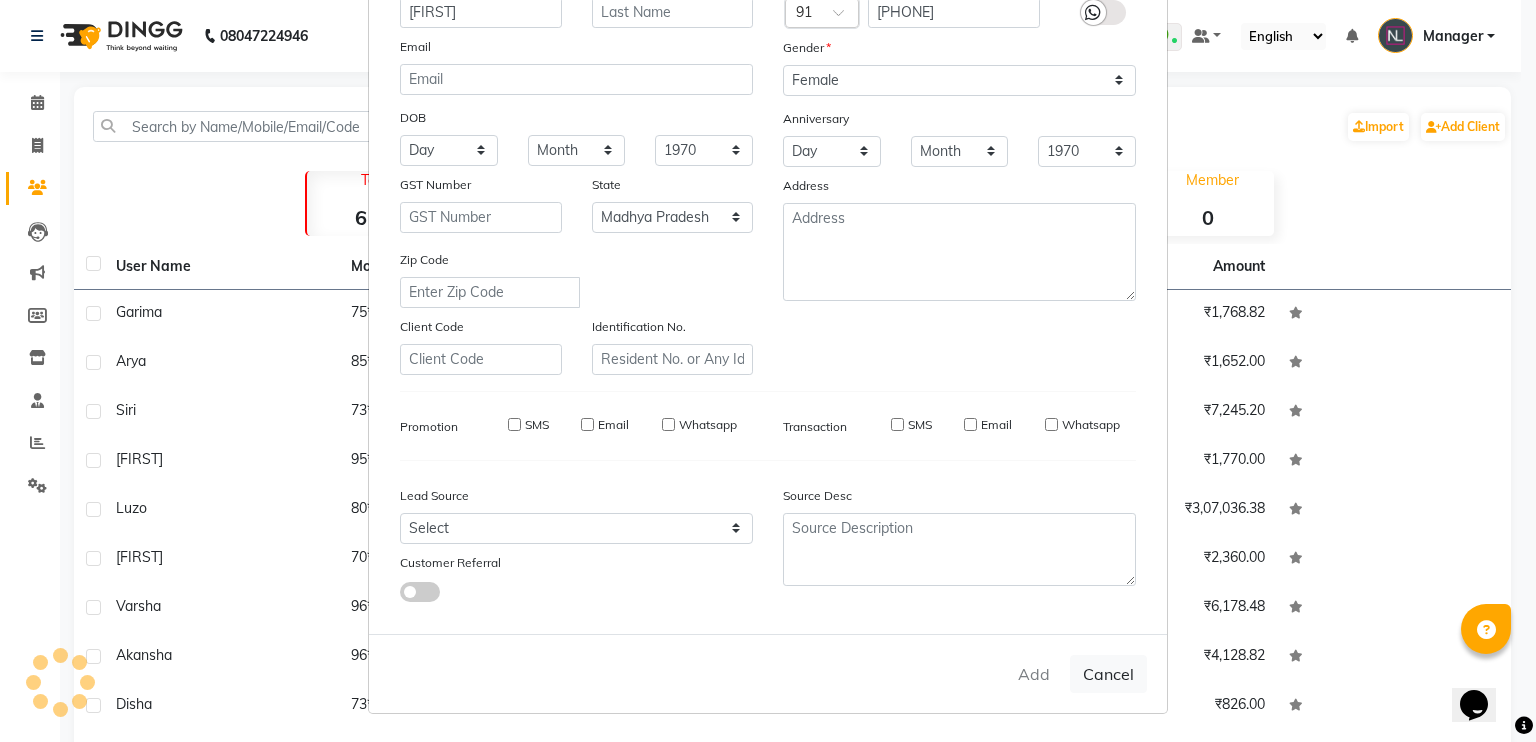 type 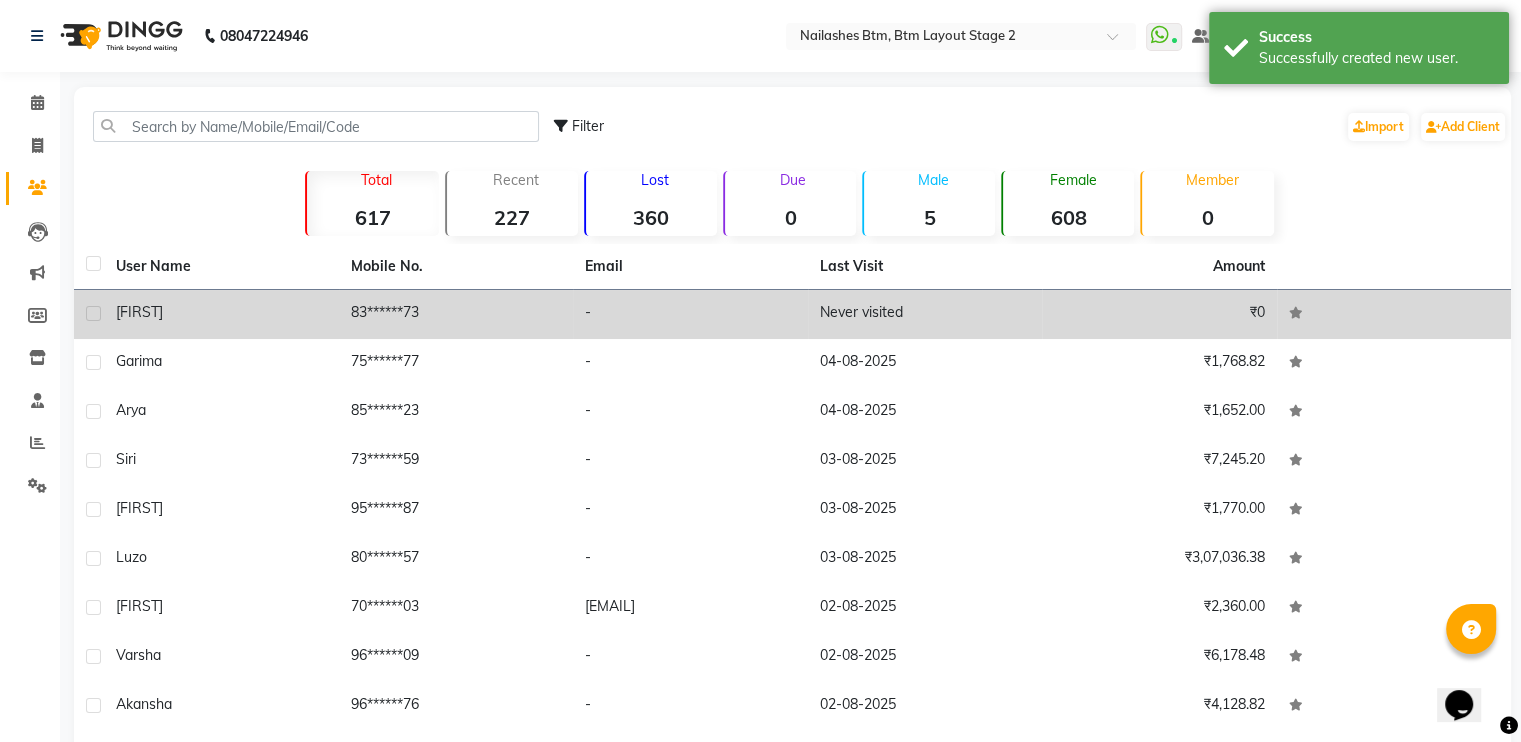 click on "Never visited" 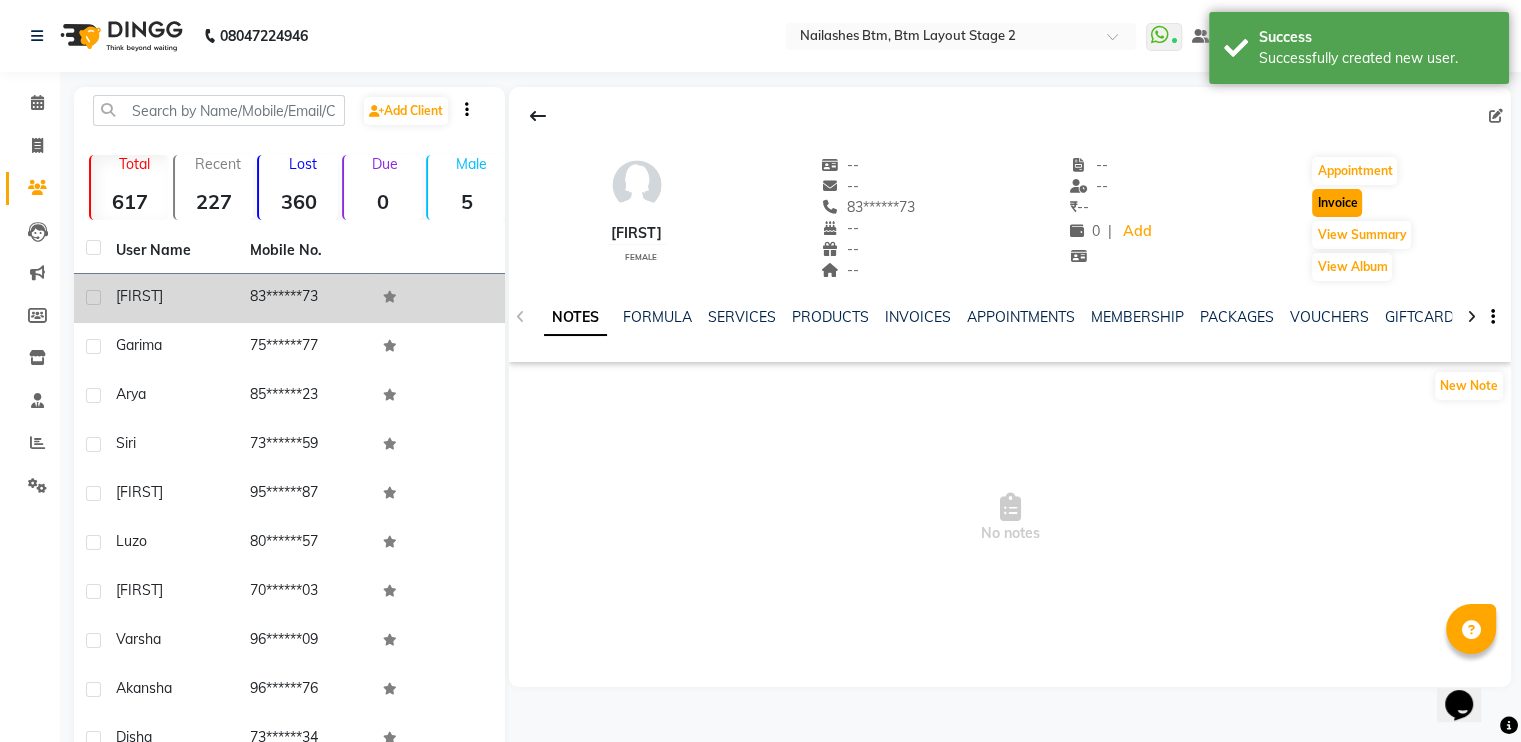click on "Invoice" 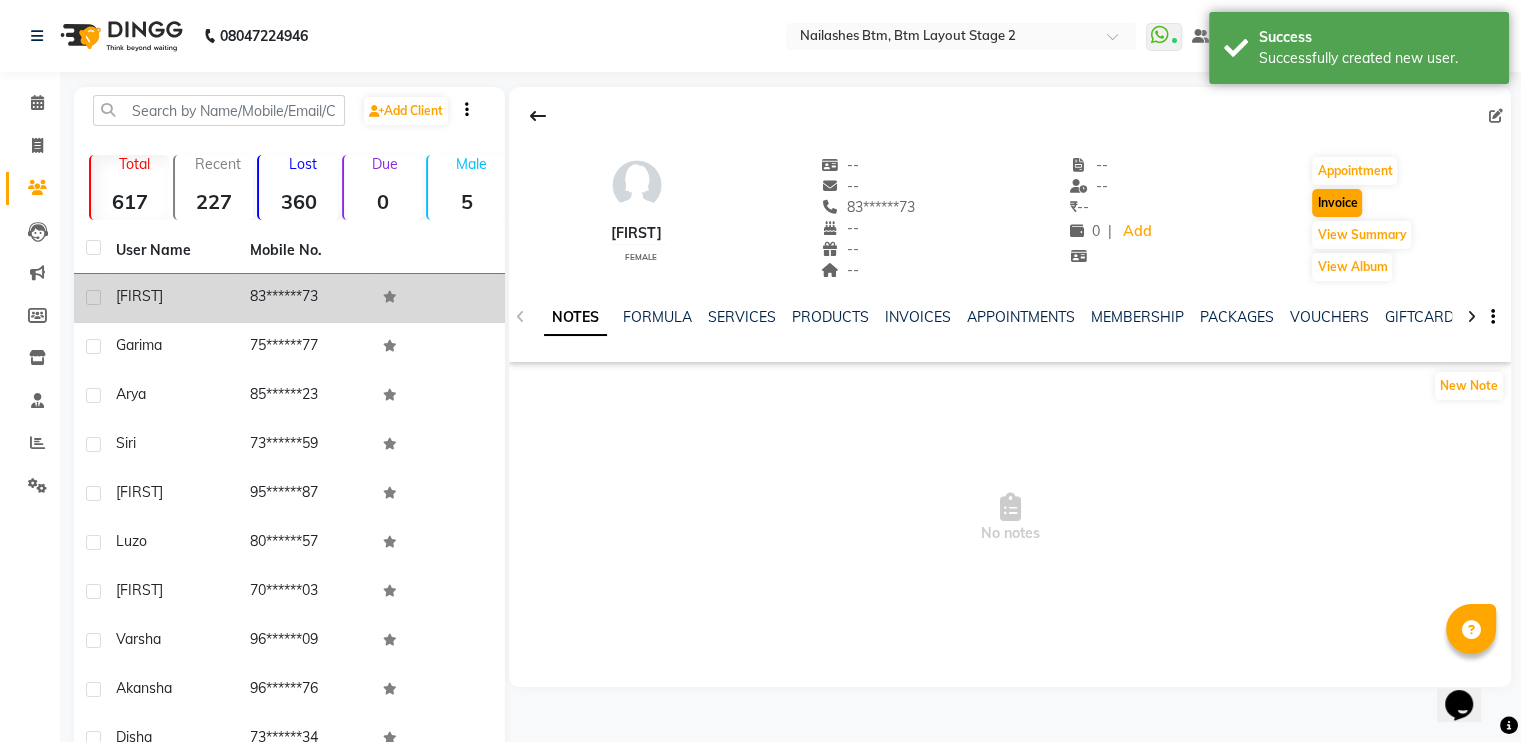 select on "6721" 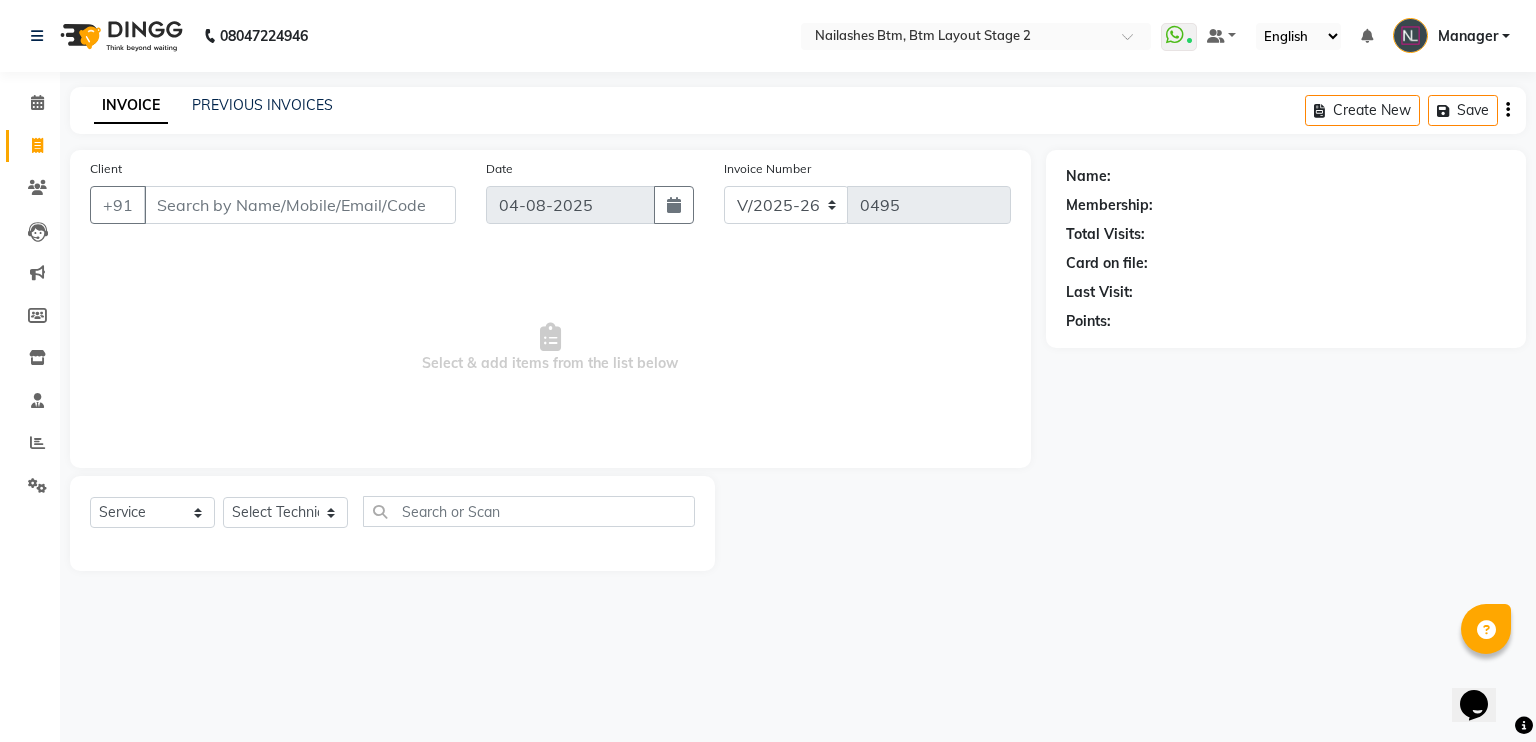 type on "83******73" 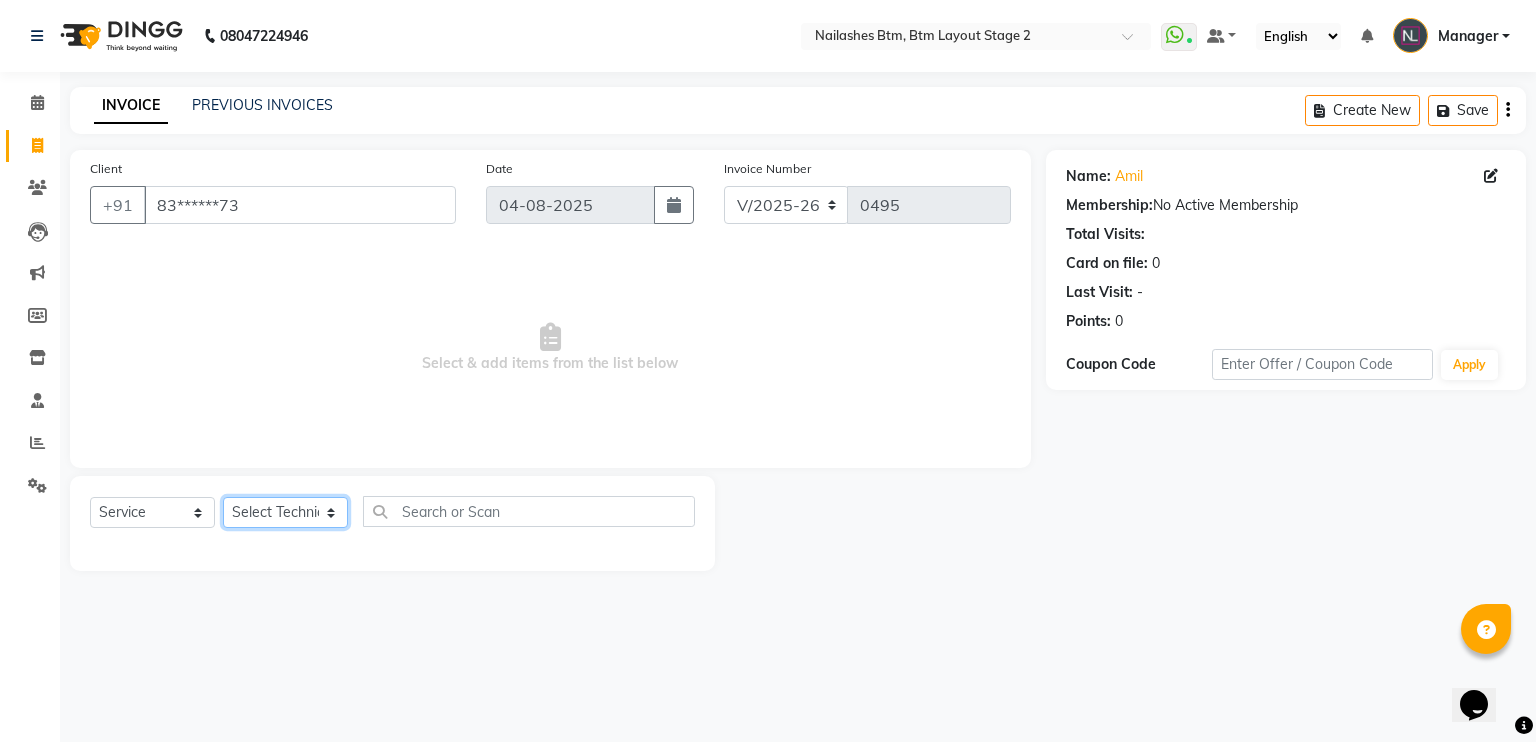 click on "Select Technician [FIRST] Manager [FIRST] [FIRST] [FIRST]" 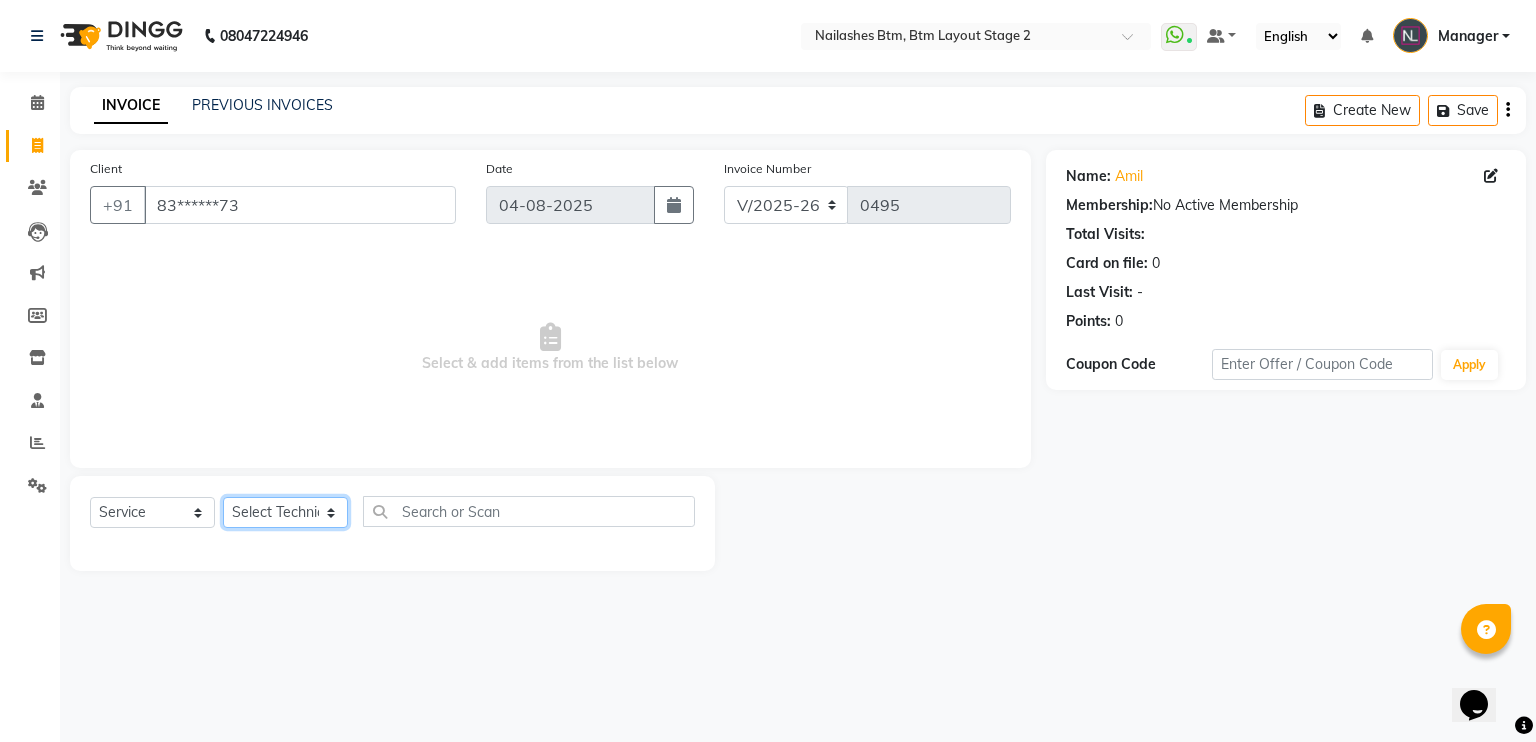select on "56707" 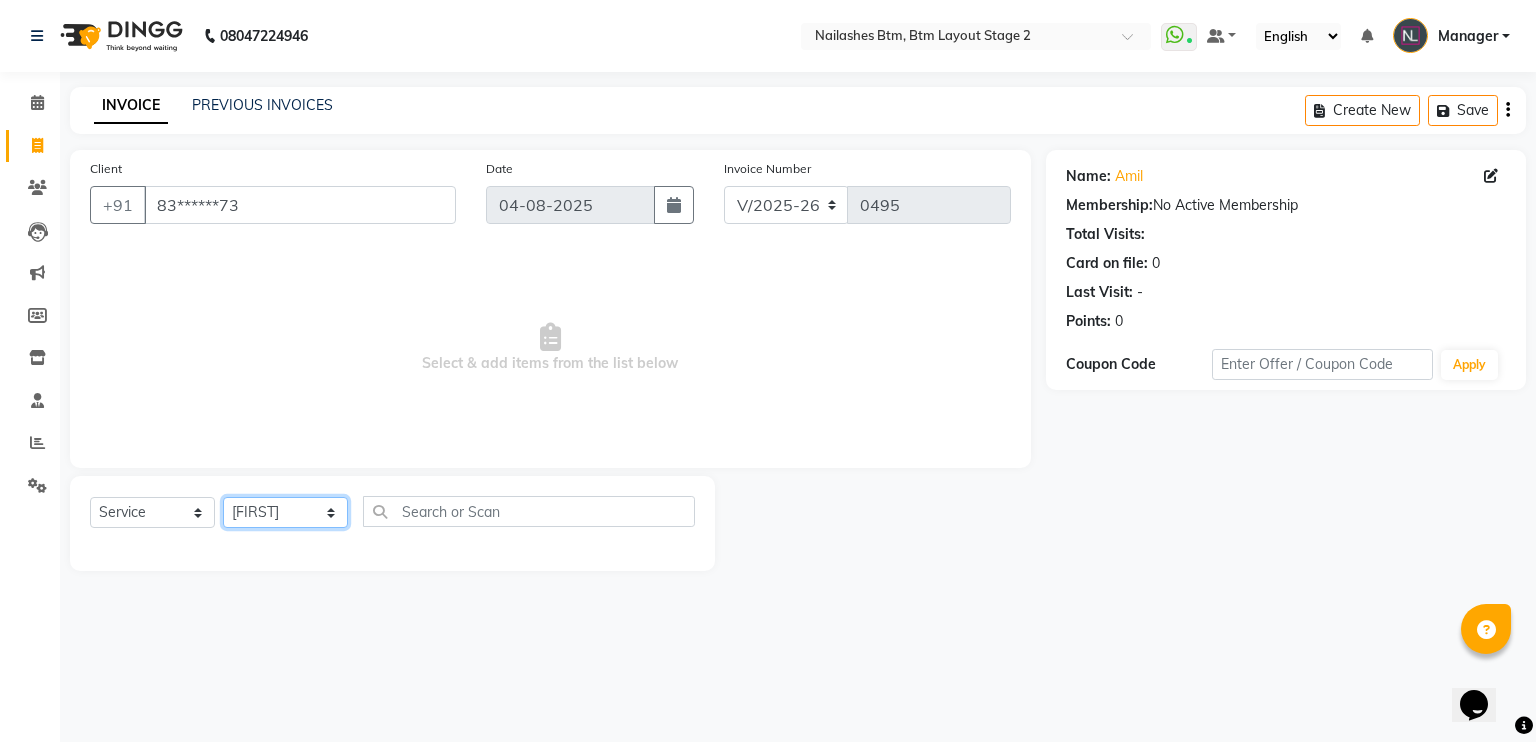 click on "Select Technician [FIRST] Manager [FIRST] [FIRST] [FIRST]" 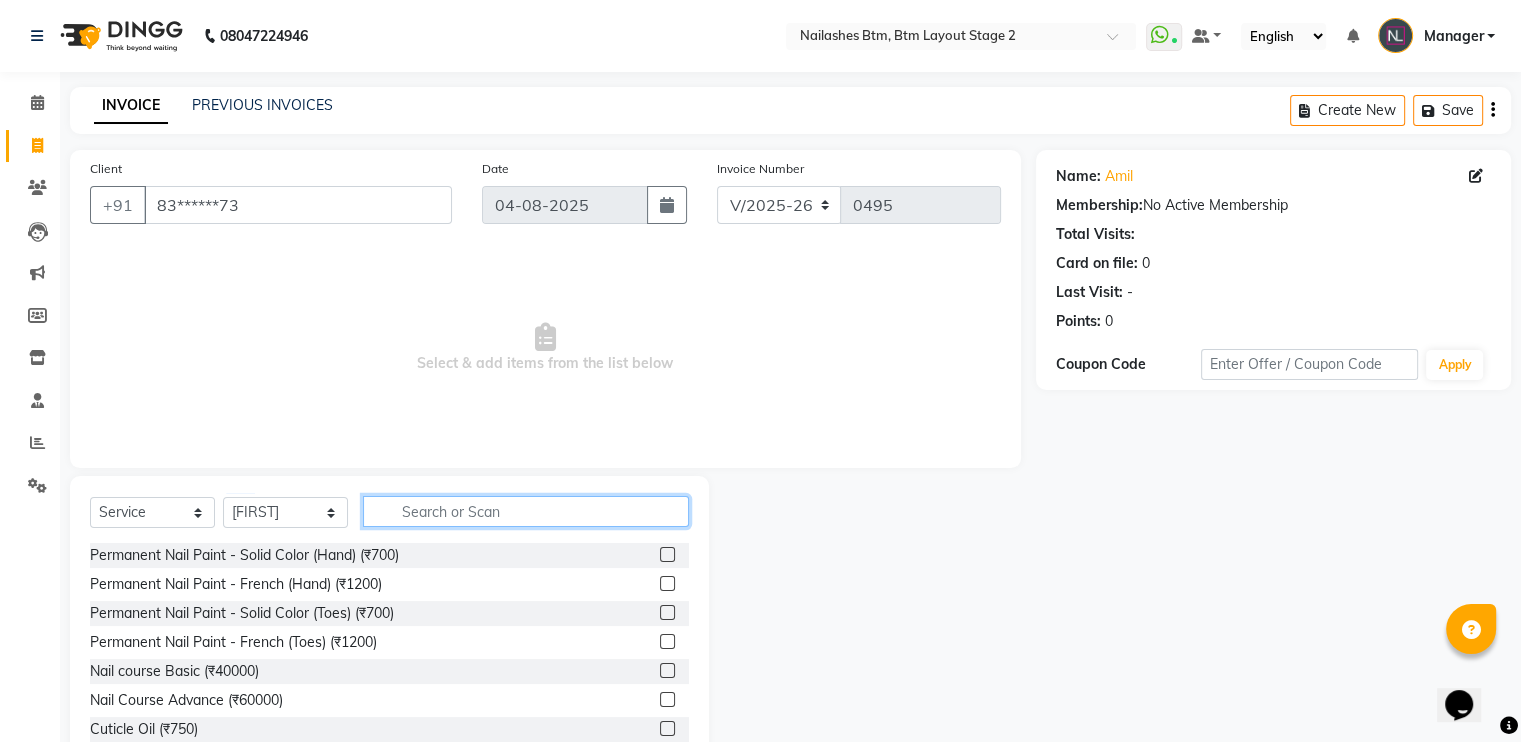 click 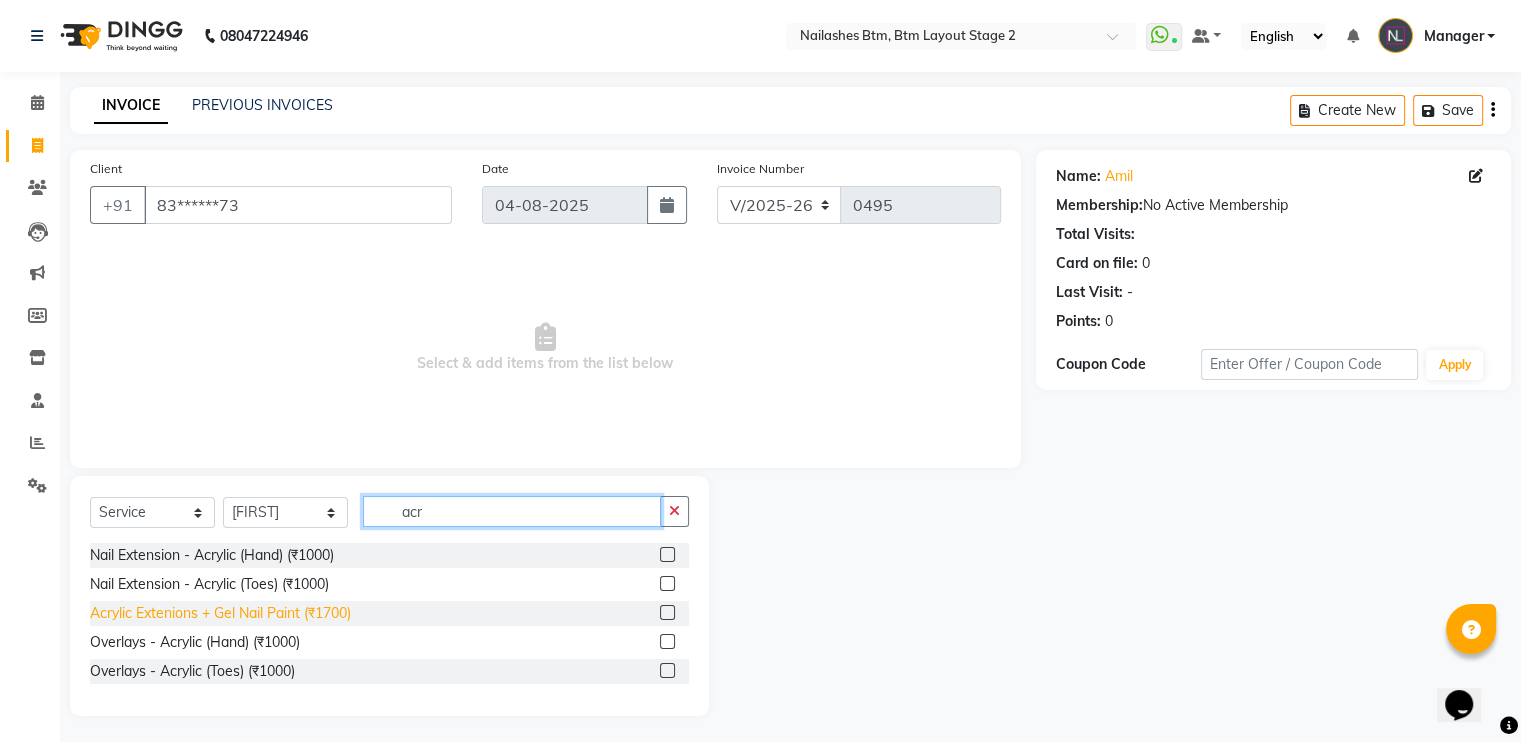 type on "acr" 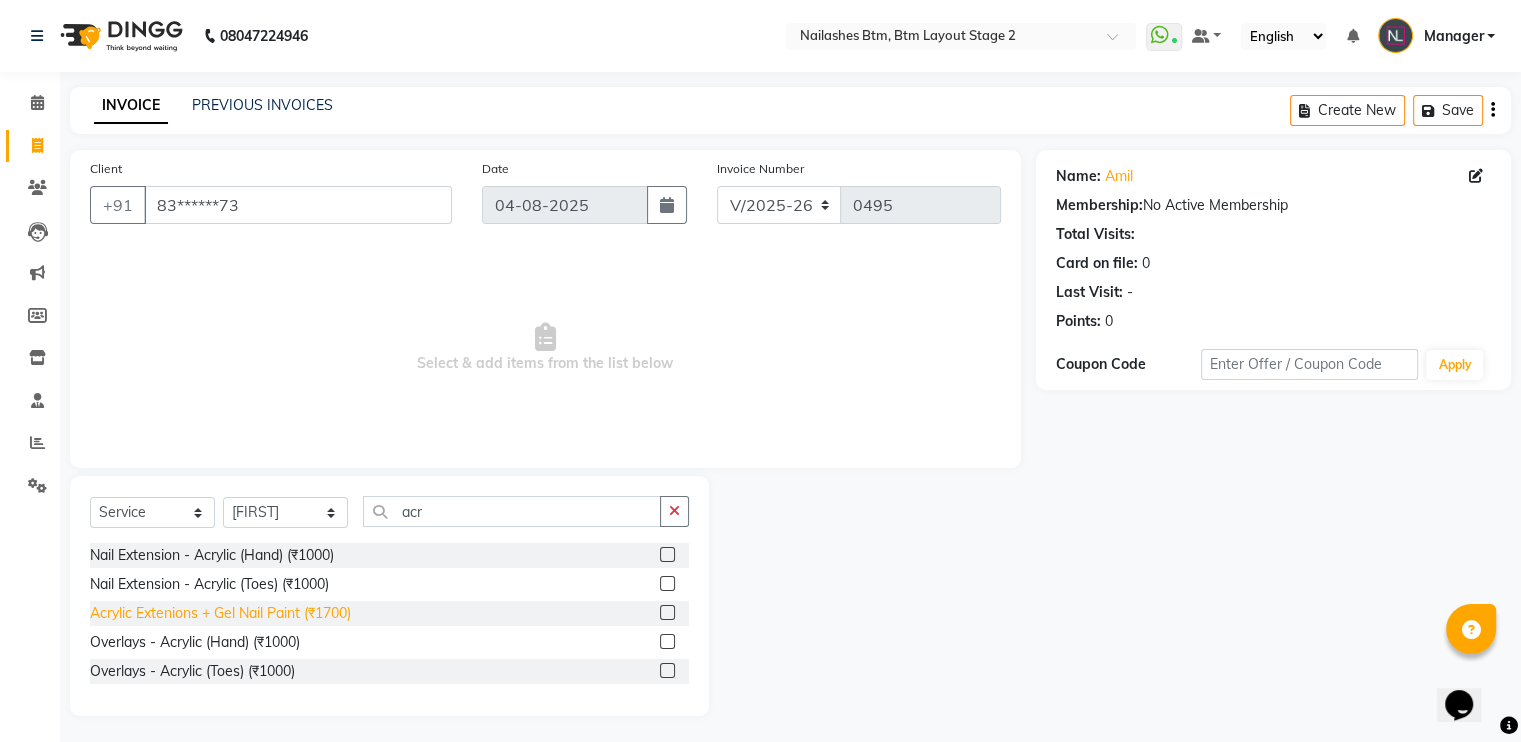 click on "Acrylic Extenions + Gel Nail Paint  (₹1700)" 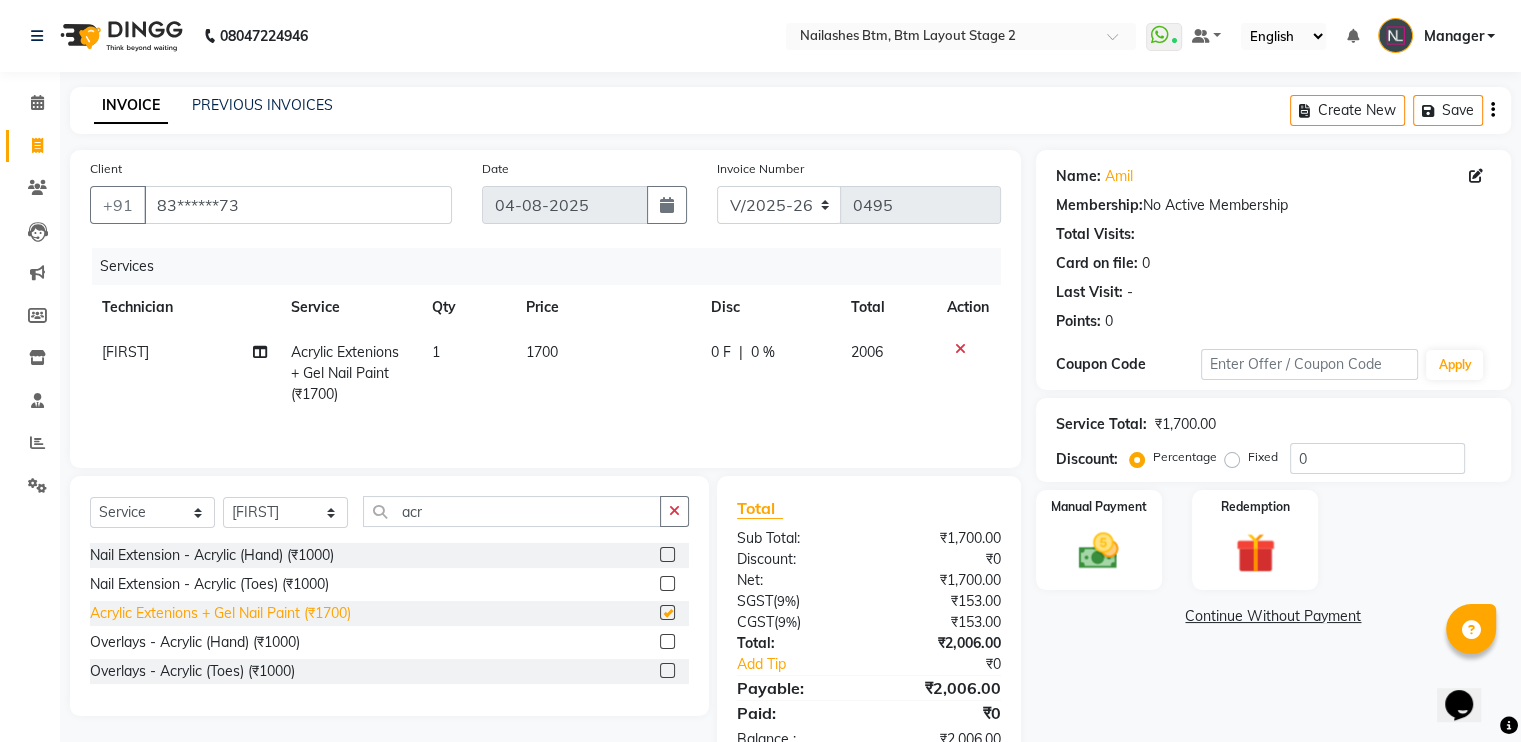 checkbox on "false" 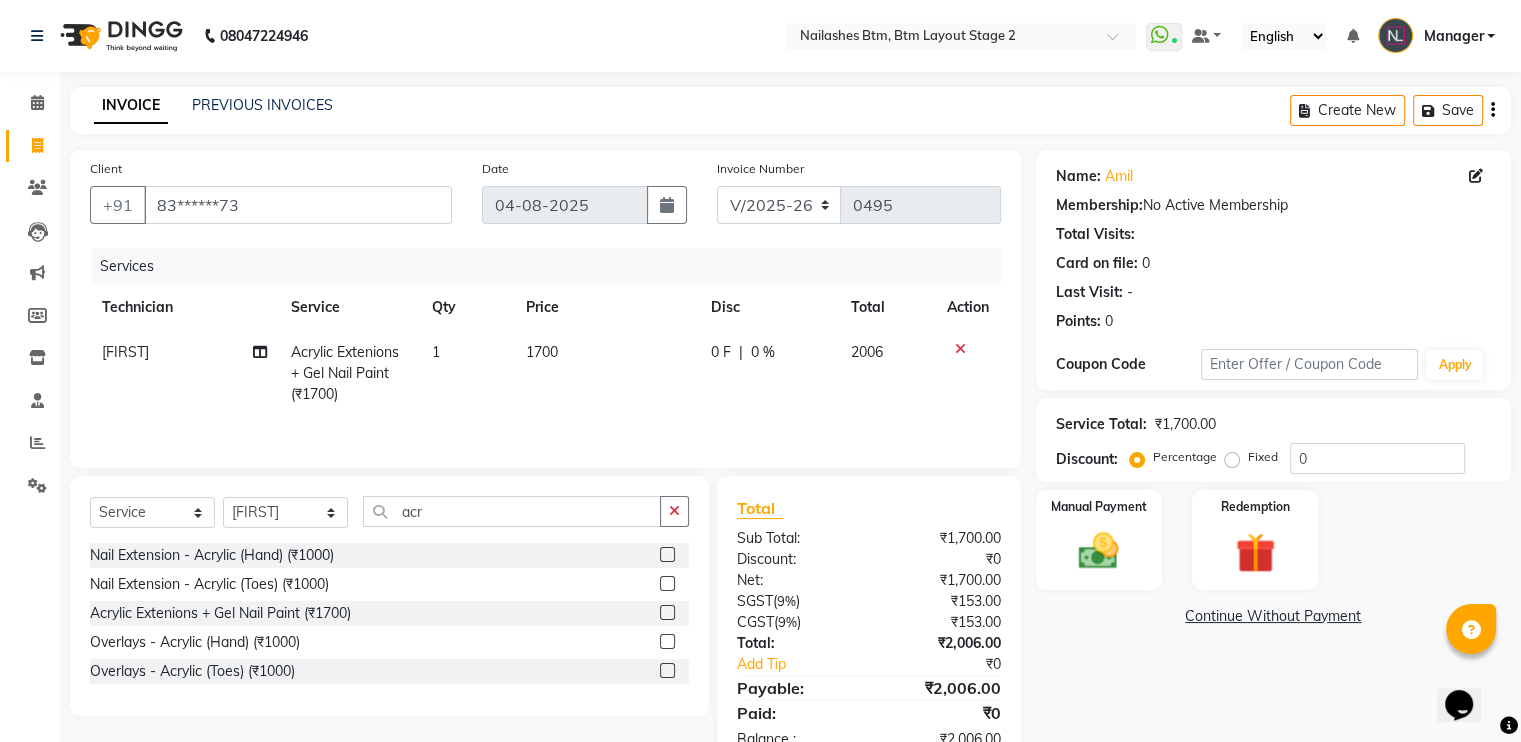 click on "1700" 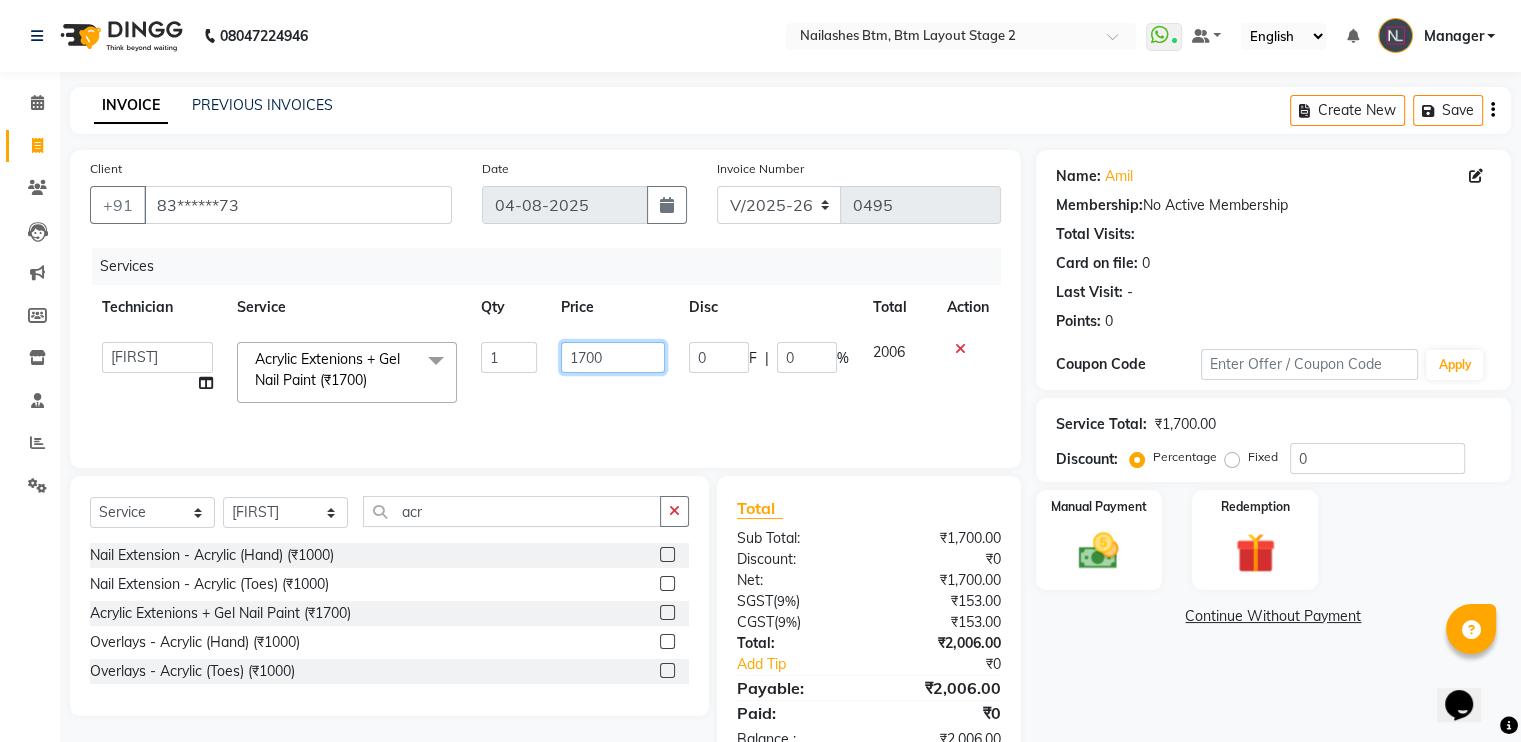 click on "1700" 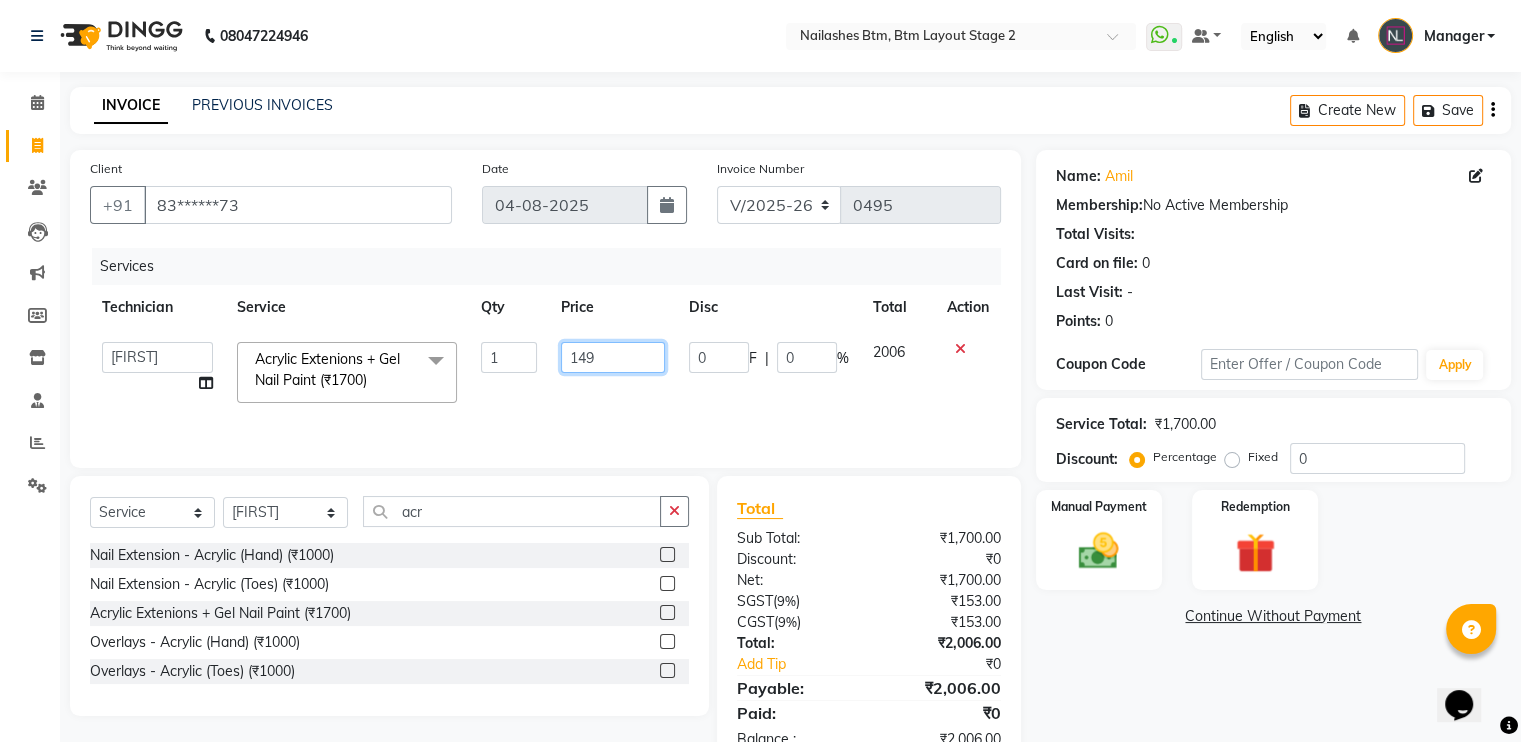 type on "1499" 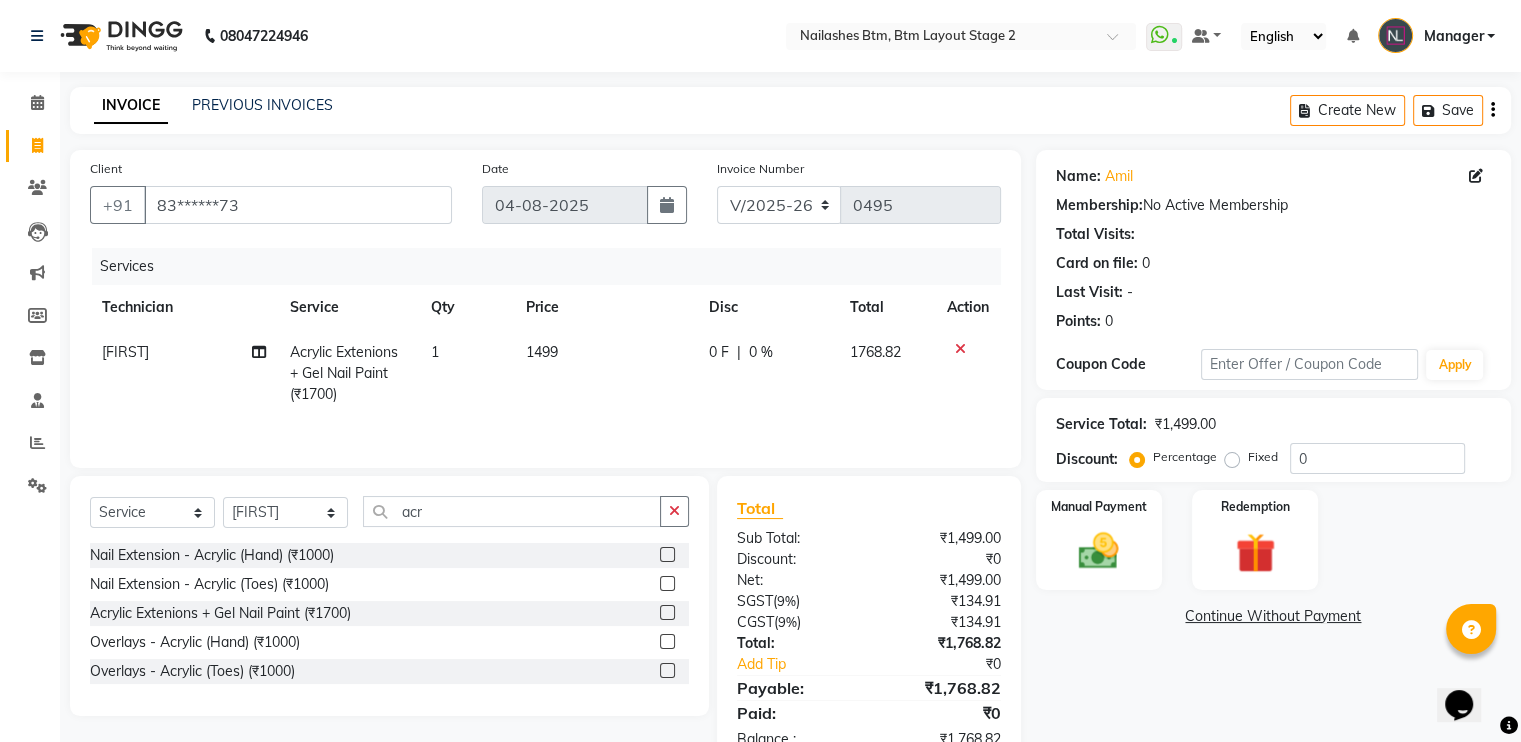 click on "Name: [FIRST]  Membership:  No Active Membership  Total Visits:   Card on file:  0 Last Visit:   - Points:   0  Coupon Code Apply Service Total:  [CURRENCY][PRICE]  Discount:  Percentage   Fixed  0 Manual Payment Redemption  Continue Without Payment" 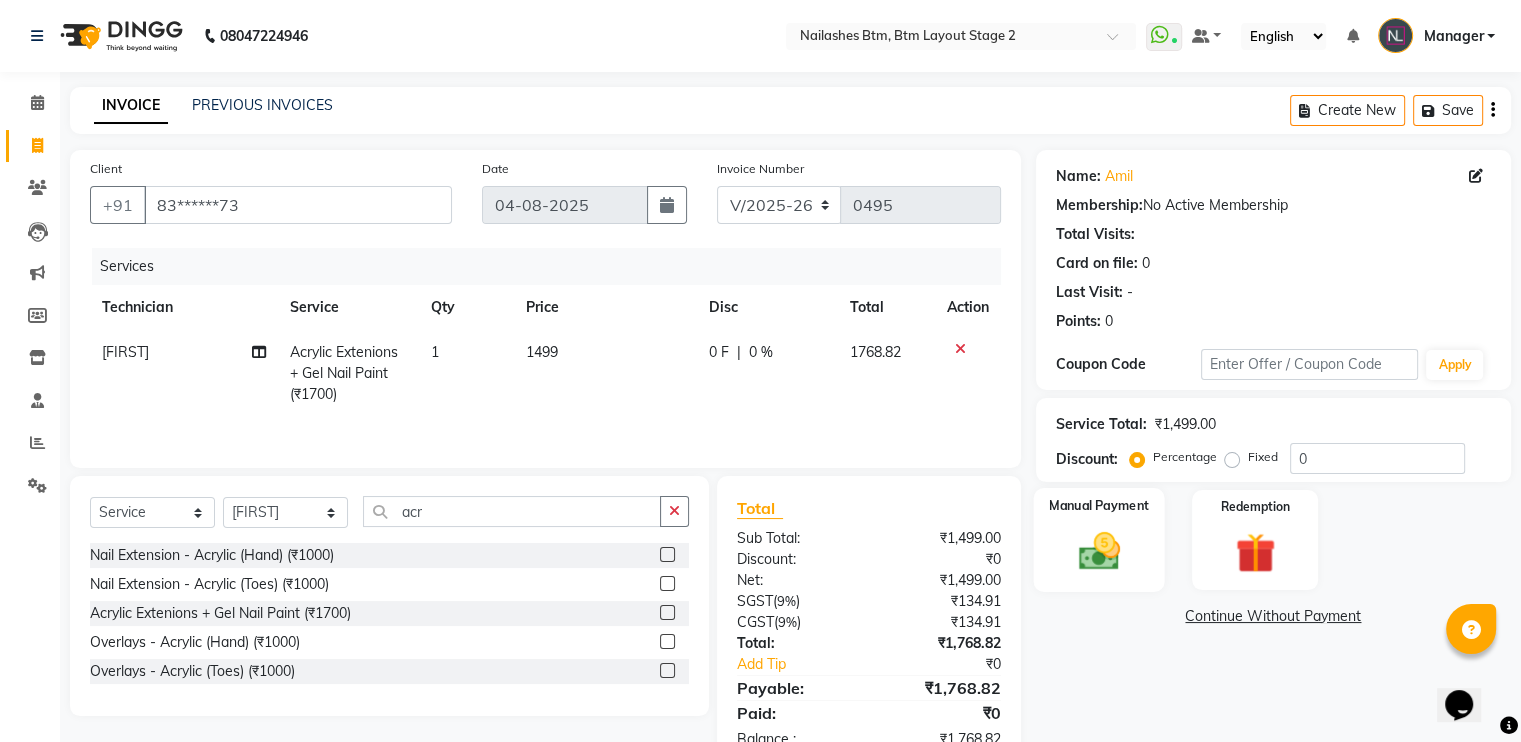 click 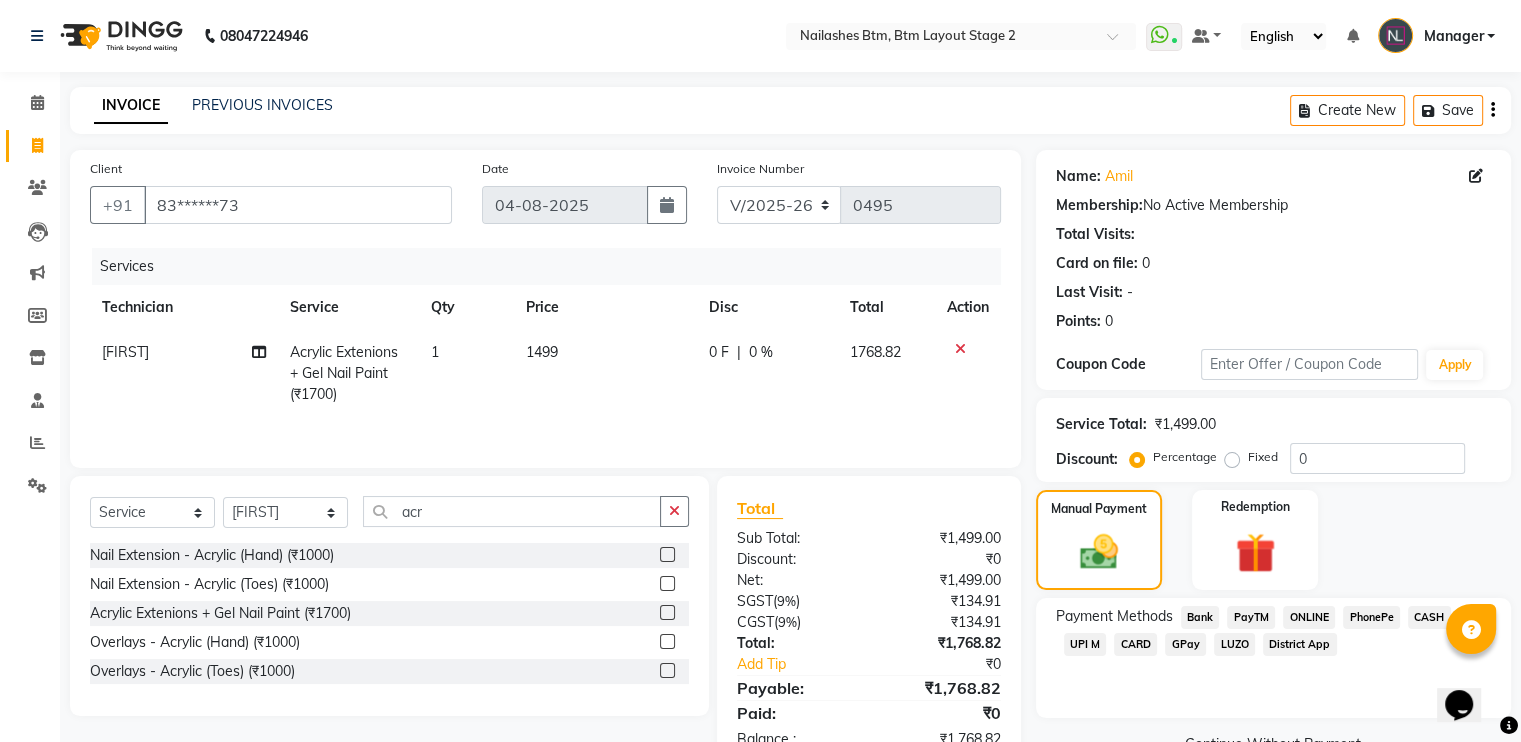 click on "GPay" 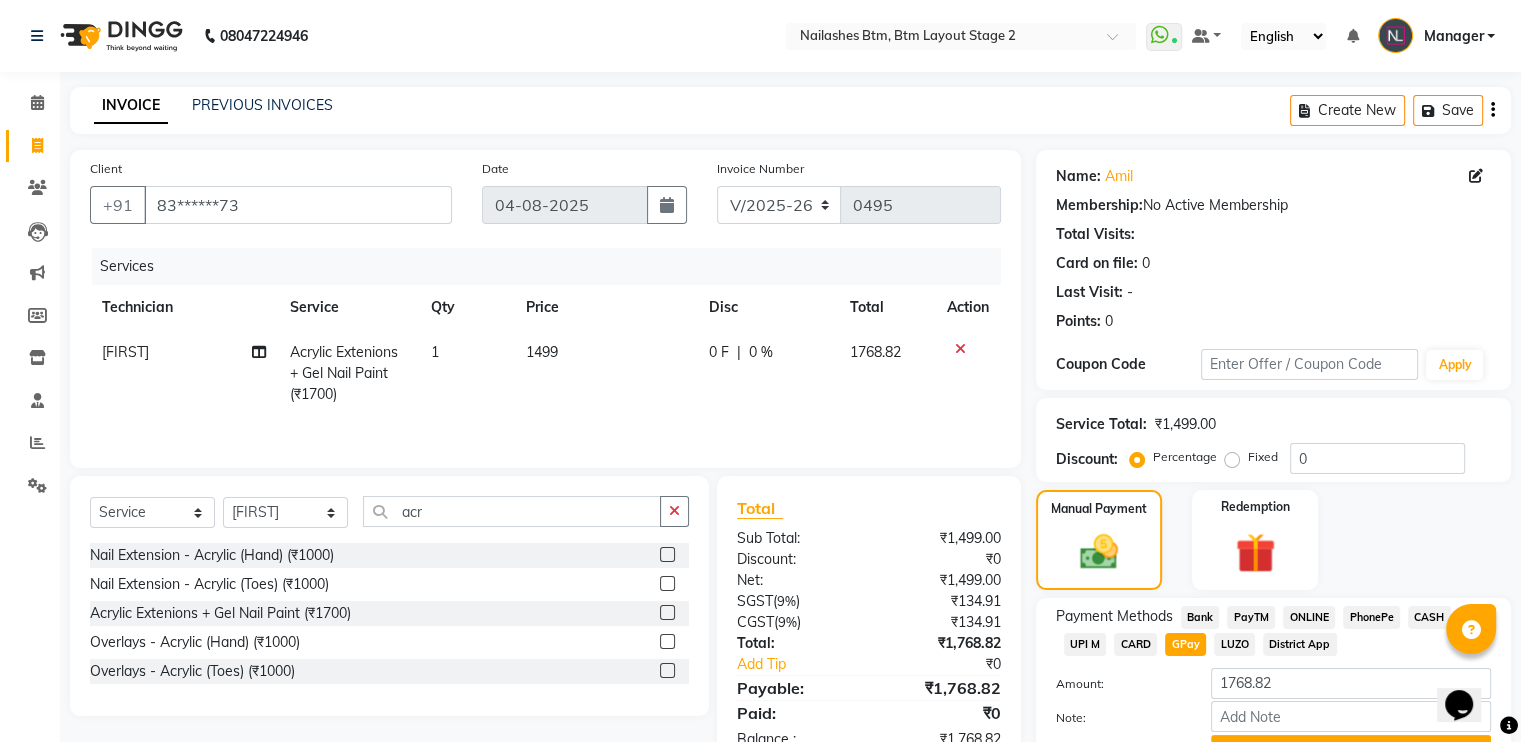 scroll, scrollTop: 104, scrollLeft: 0, axis: vertical 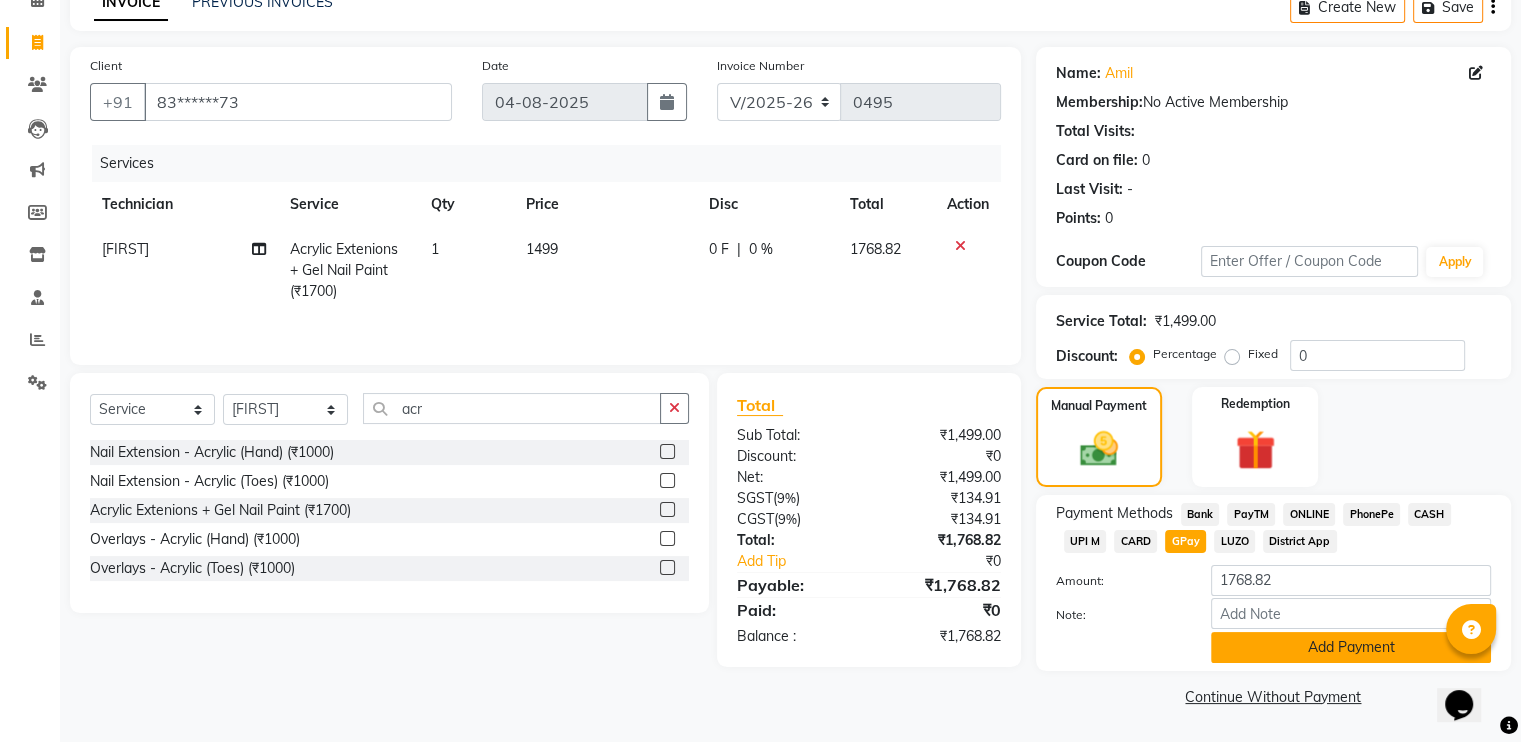click on "Add Payment" 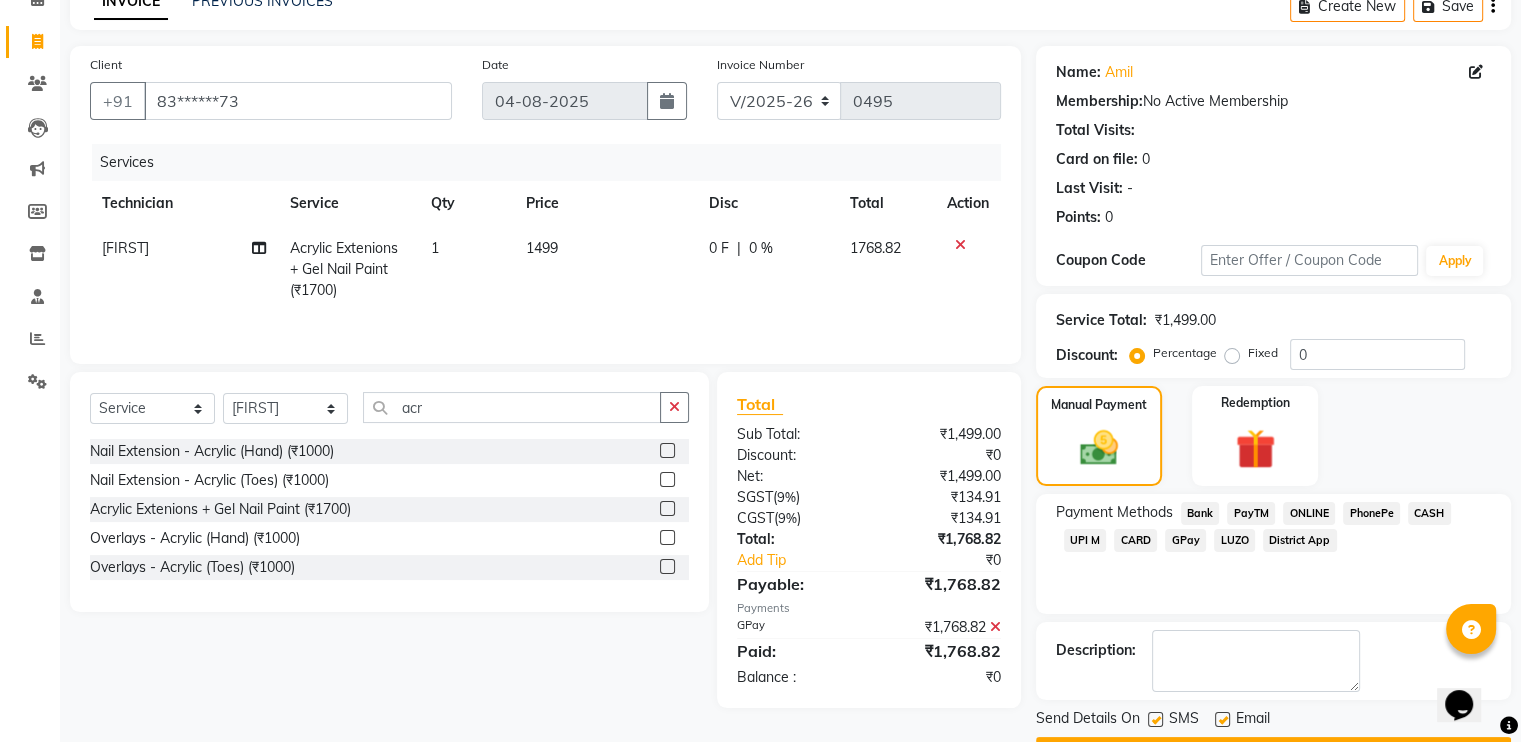 scroll, scrollTop: 158, scrollLeft: 0, axis: vertical 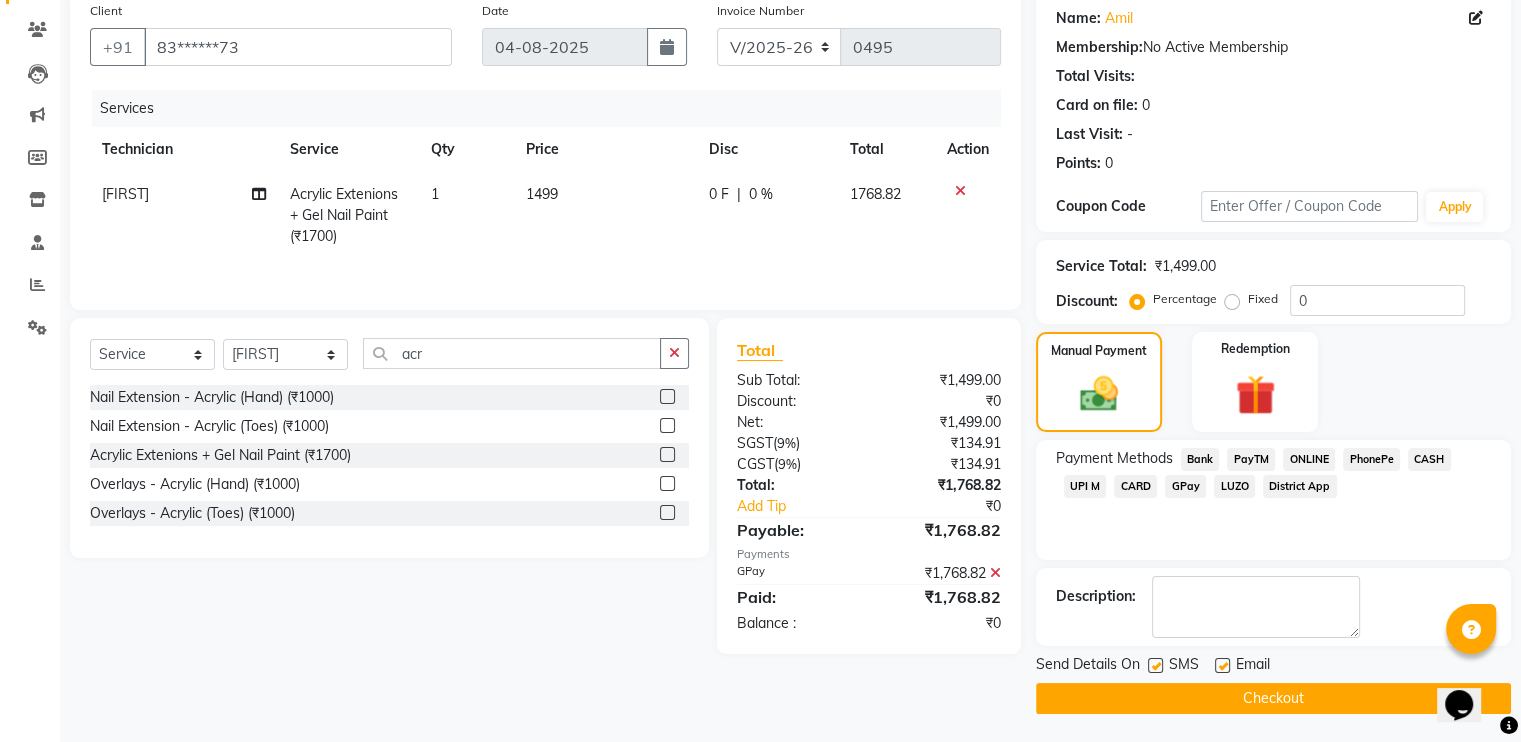 click on "Checkout" 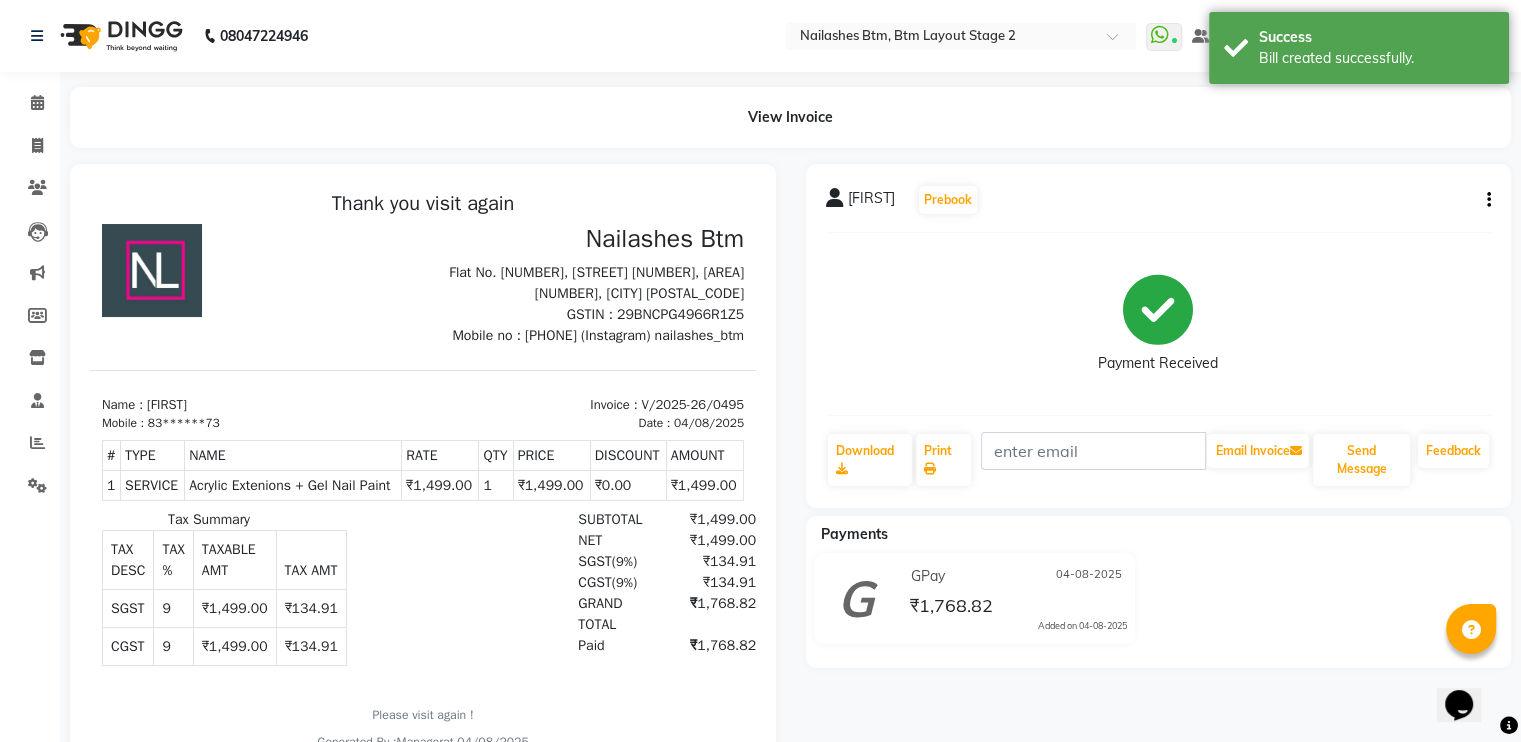 scroll, scrollTop: 0, scrollLeft: 0, axis: both 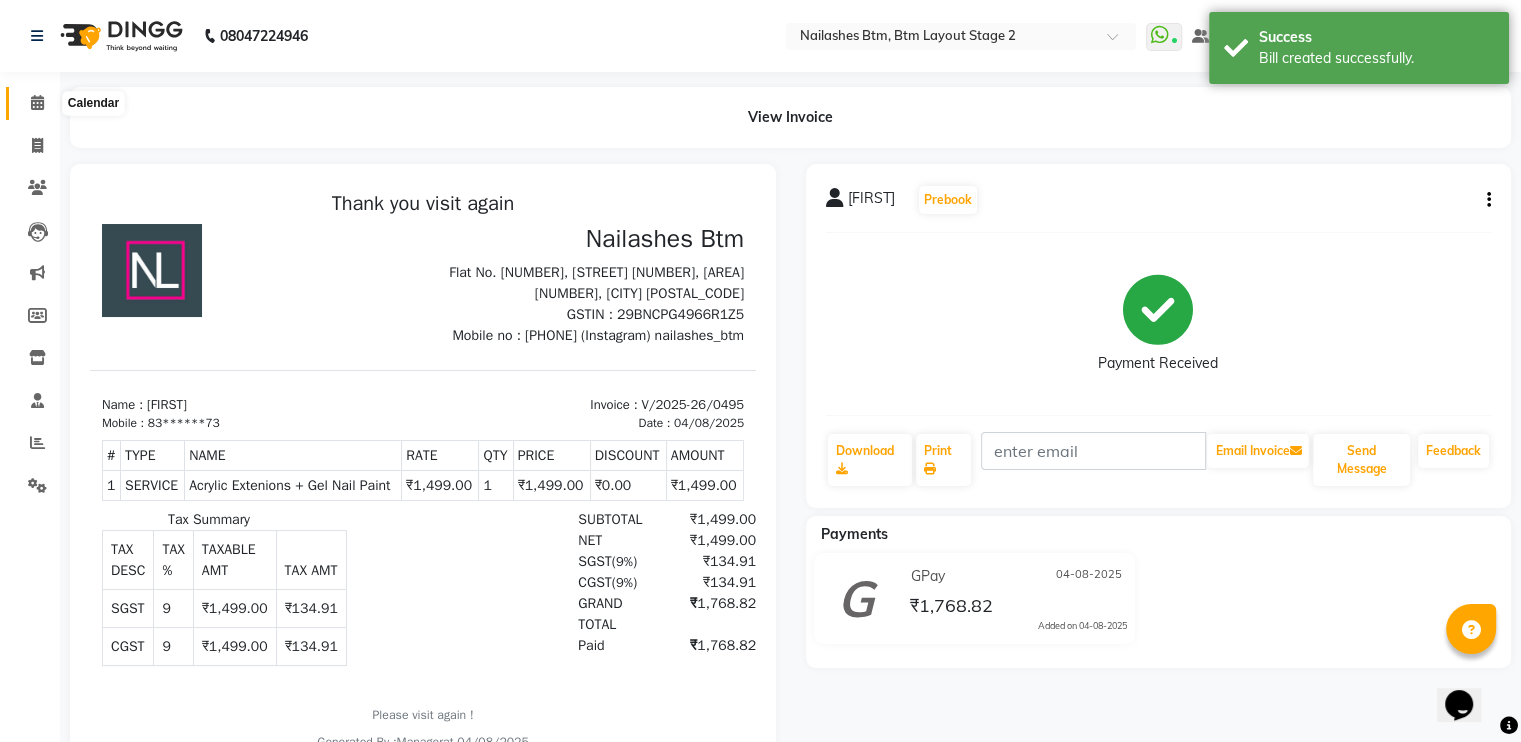 click 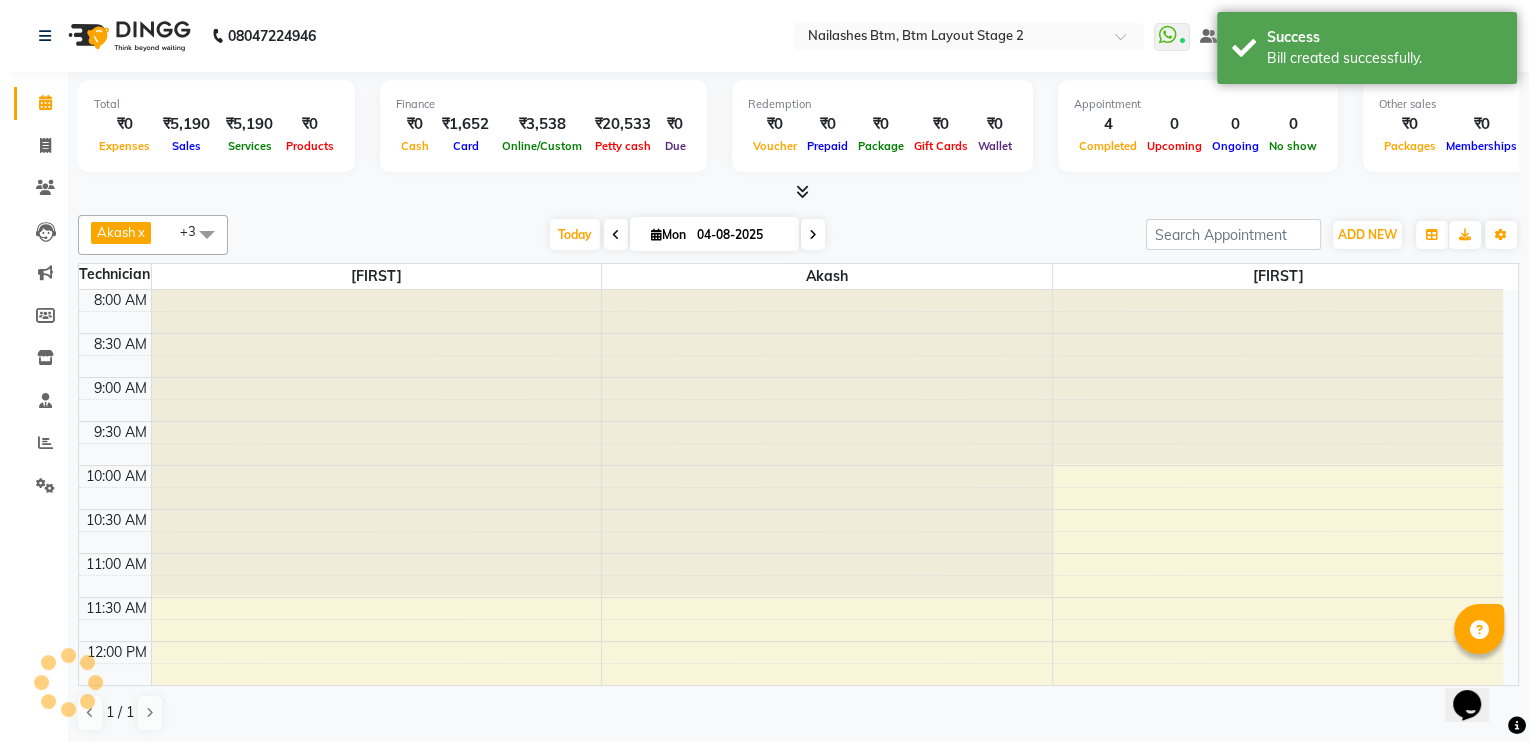 scroll, scrollTop: 0, scrollLeft: 0, axis: both 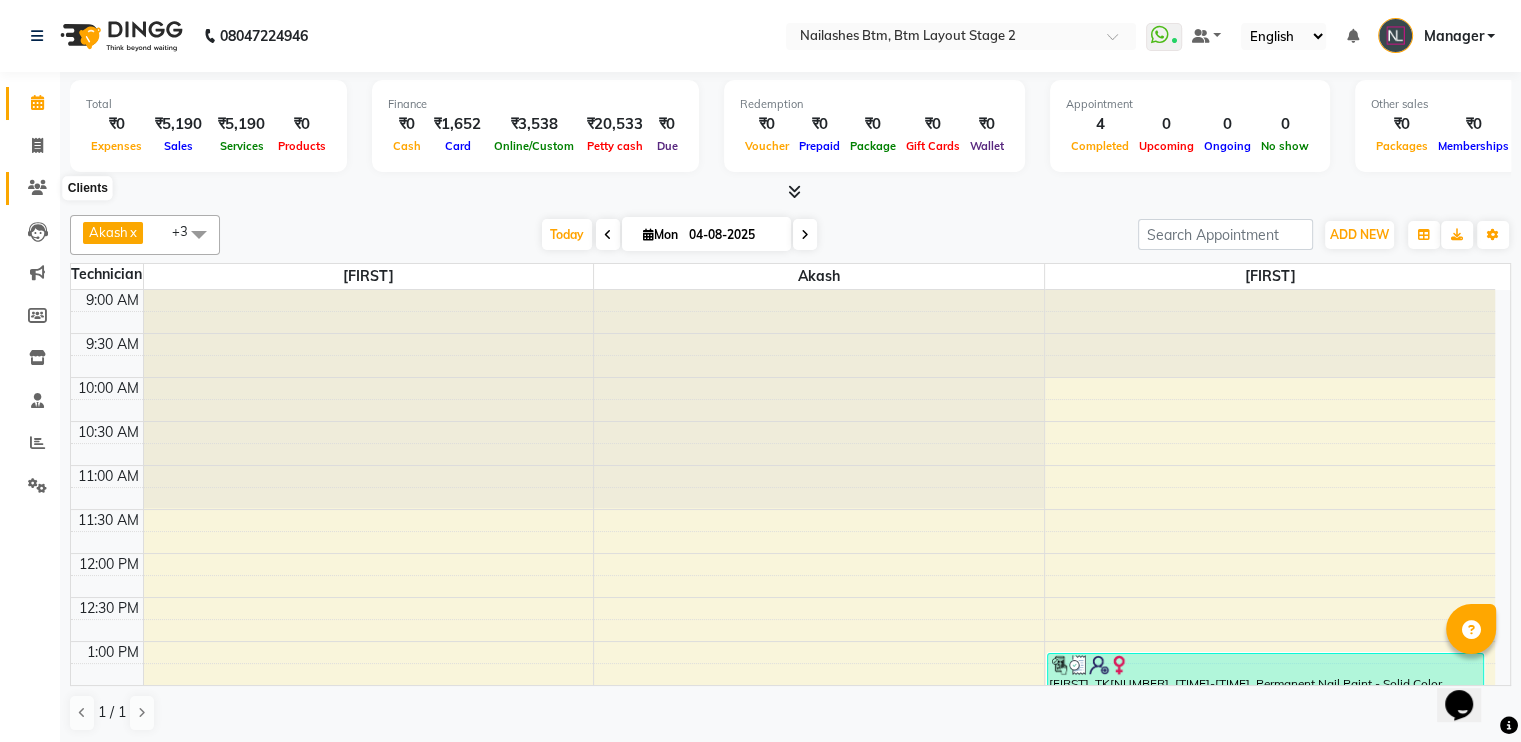 click 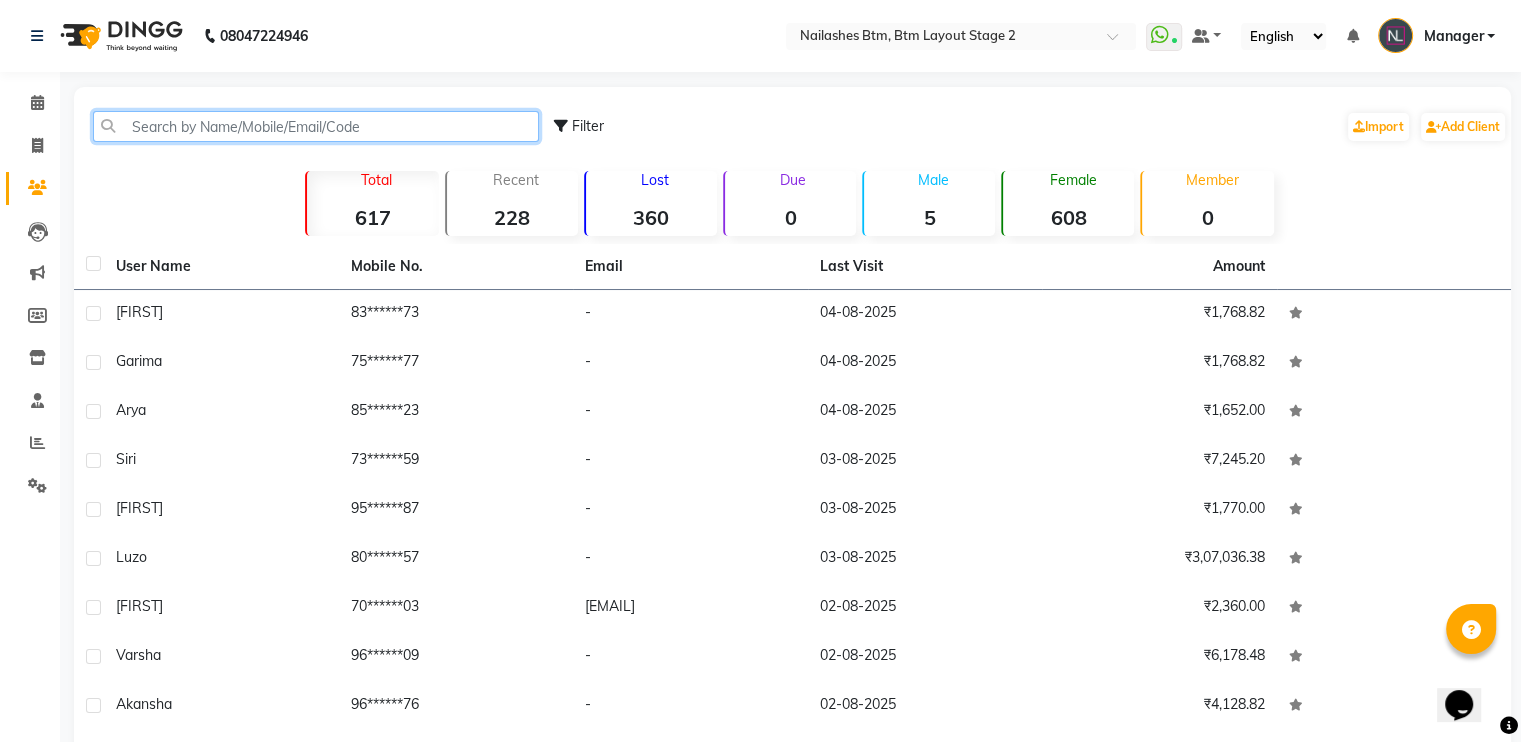 click 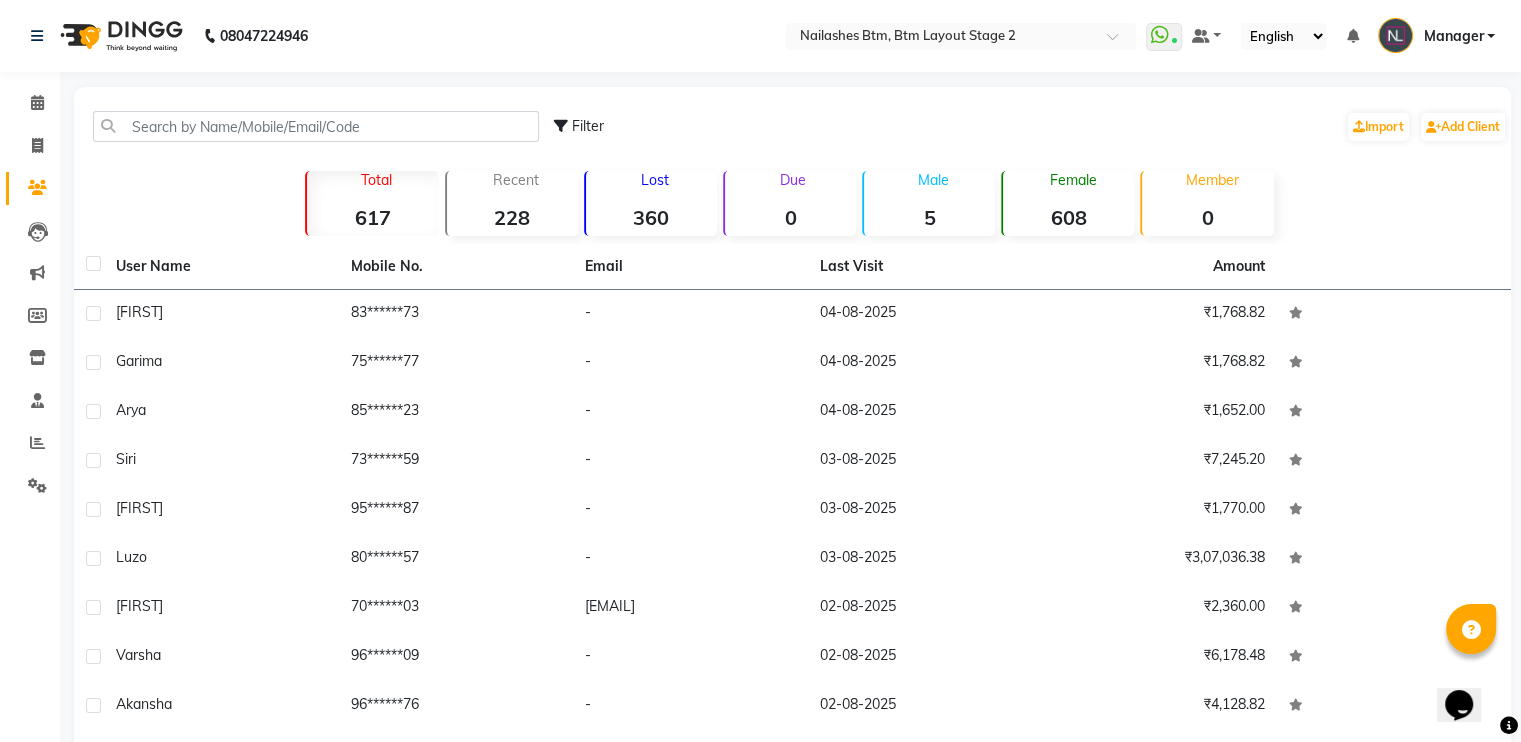 click on "Add Client" 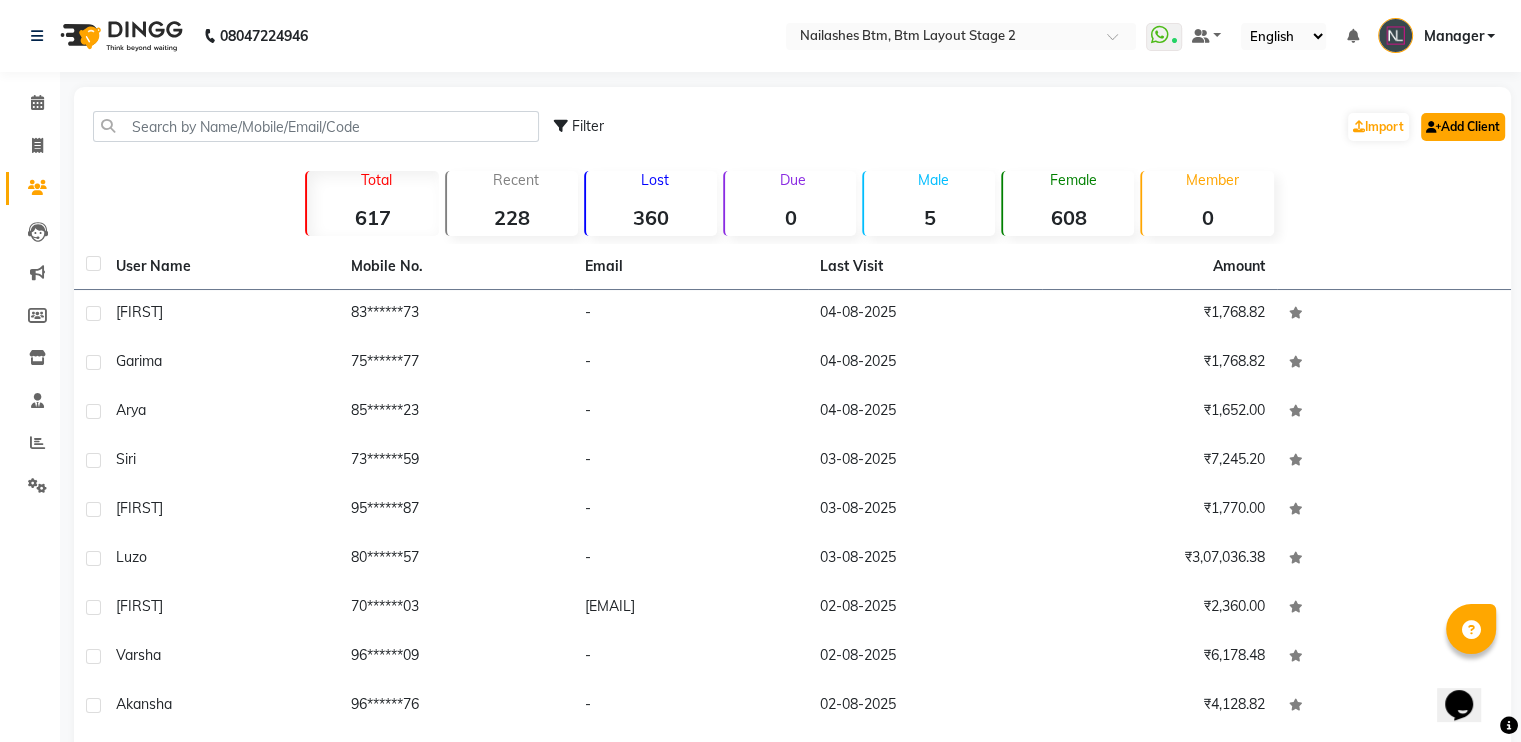 click on "Add Client" 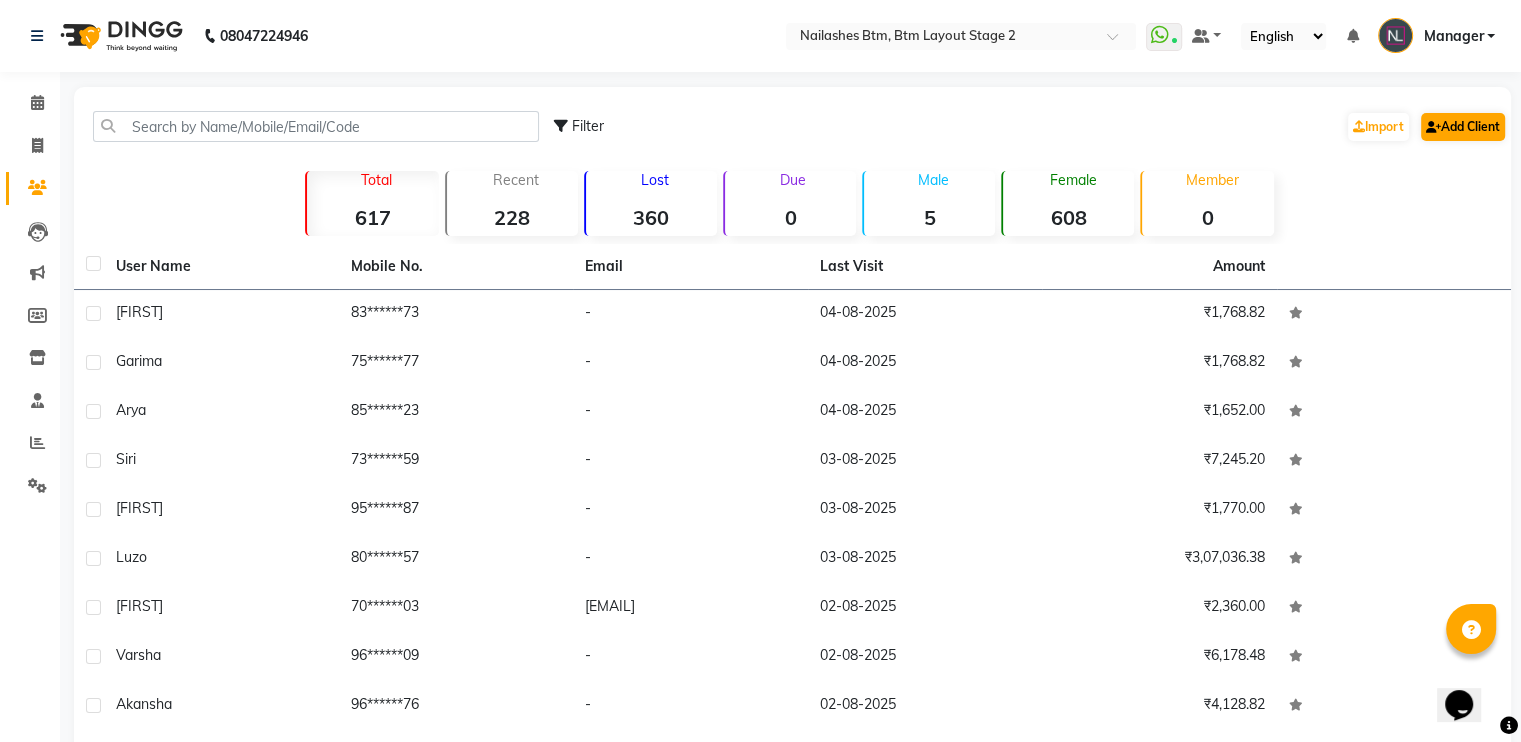 select on "21" 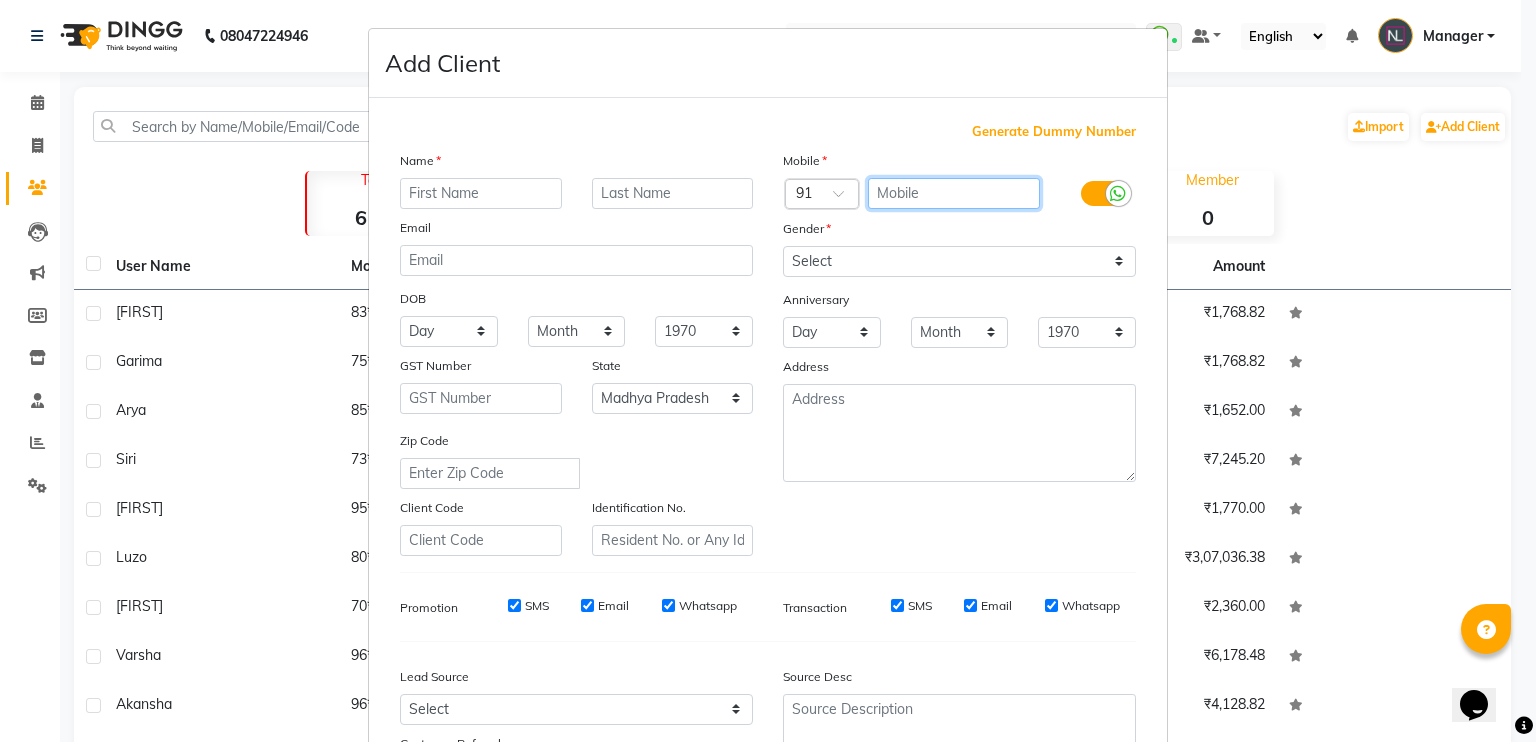 click at bounding box center [954, 193] 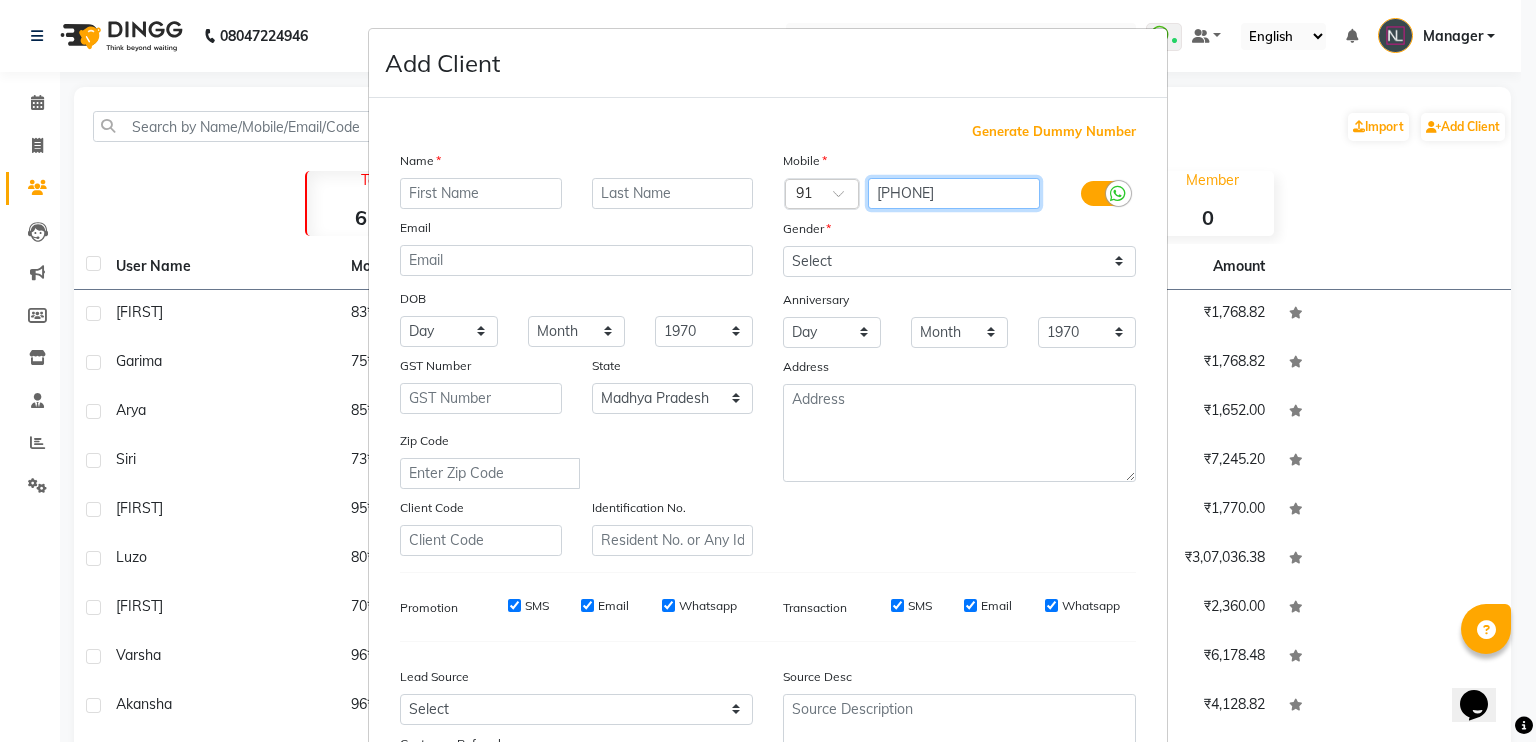 type on "[PHONE]" 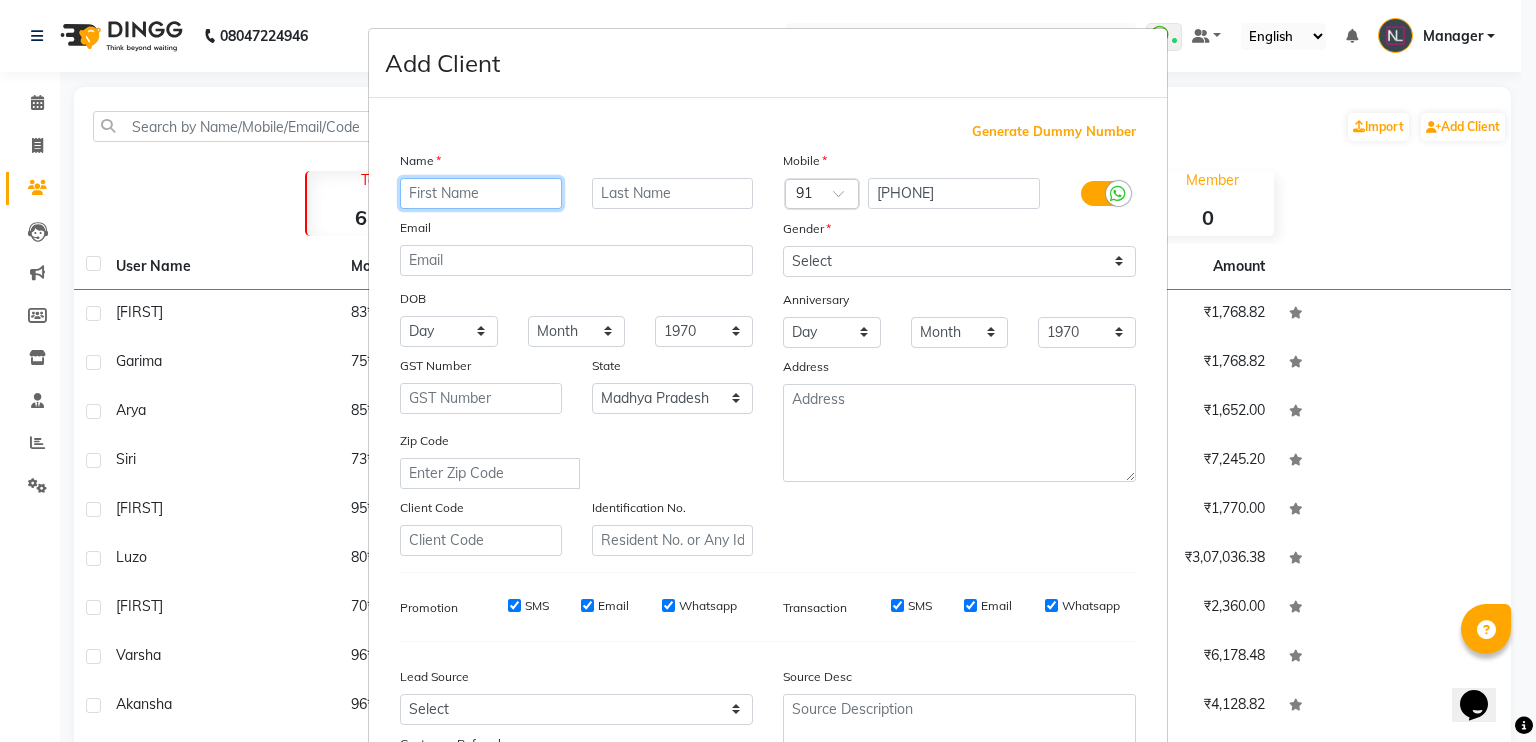 click at bounding box center (481, 193) 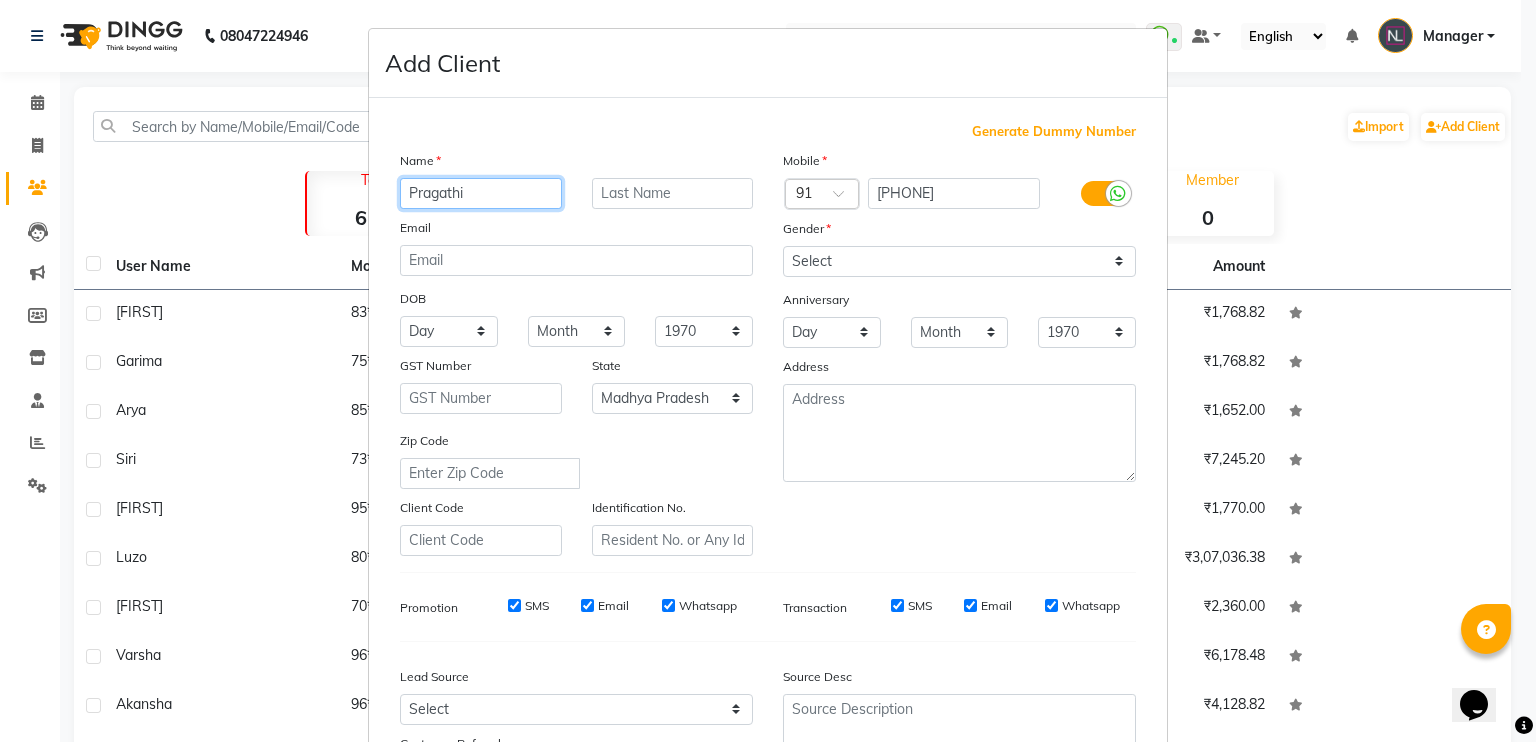 type on "Pragathi" 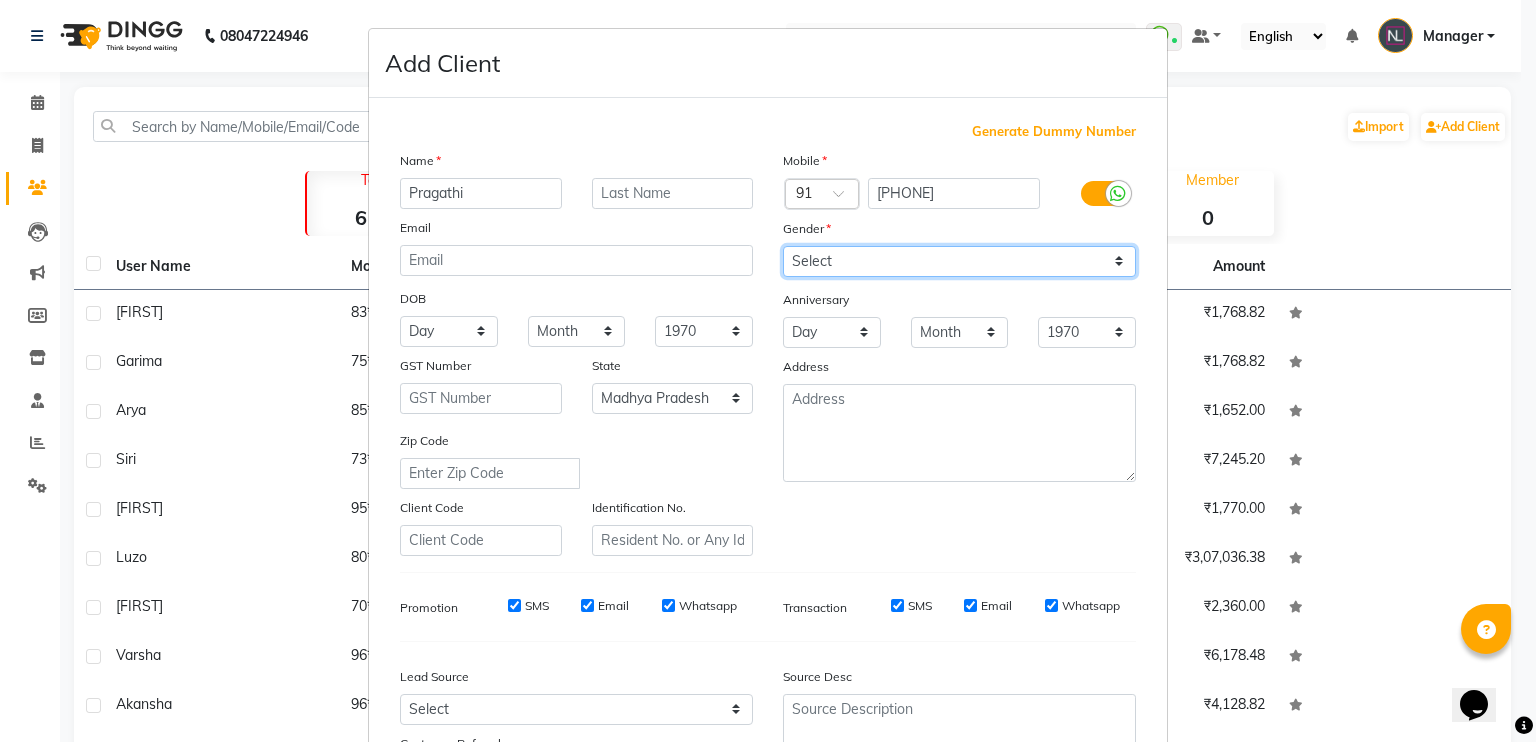 click on "Select Male Female Other Prefer Not To Say" at bounding box center (959, 261) 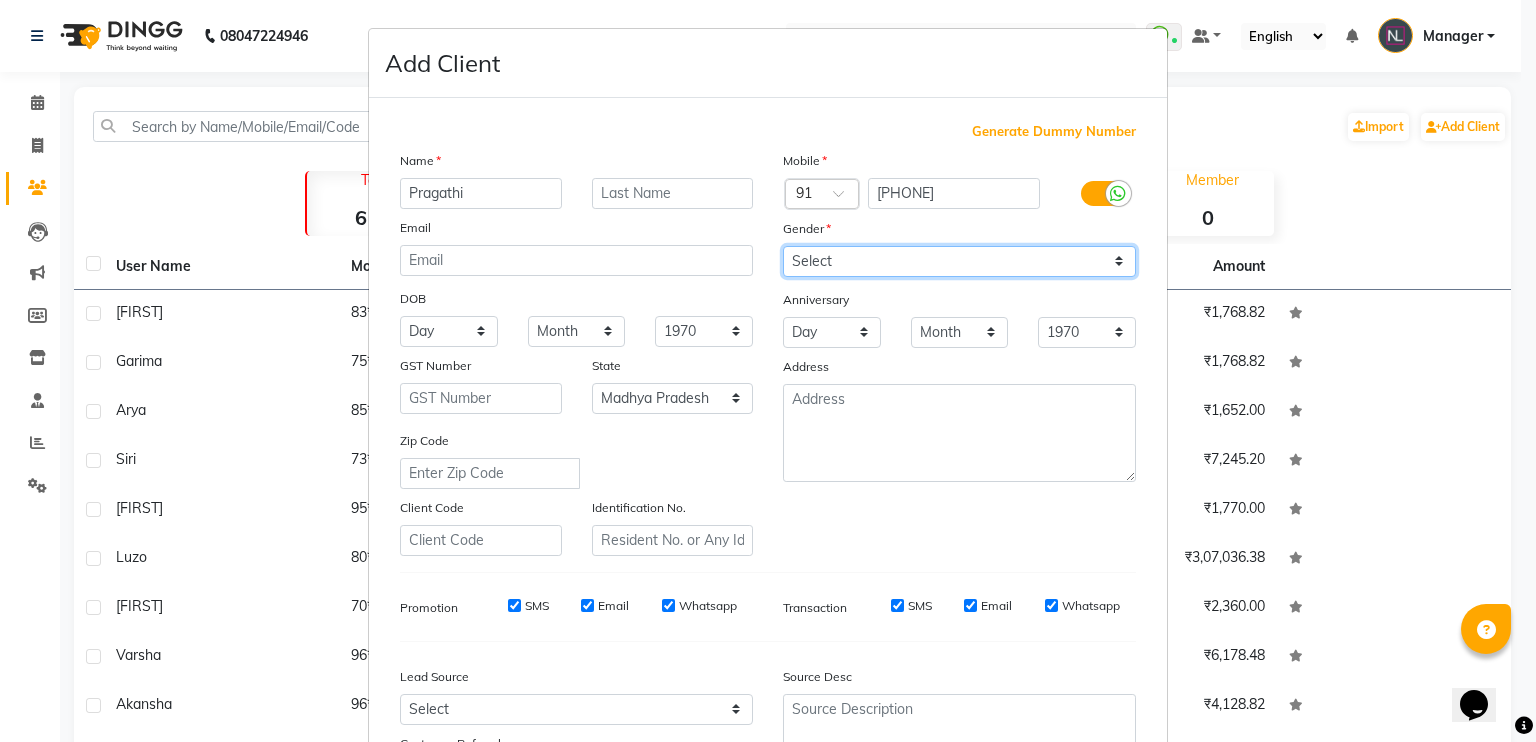 select on "female" 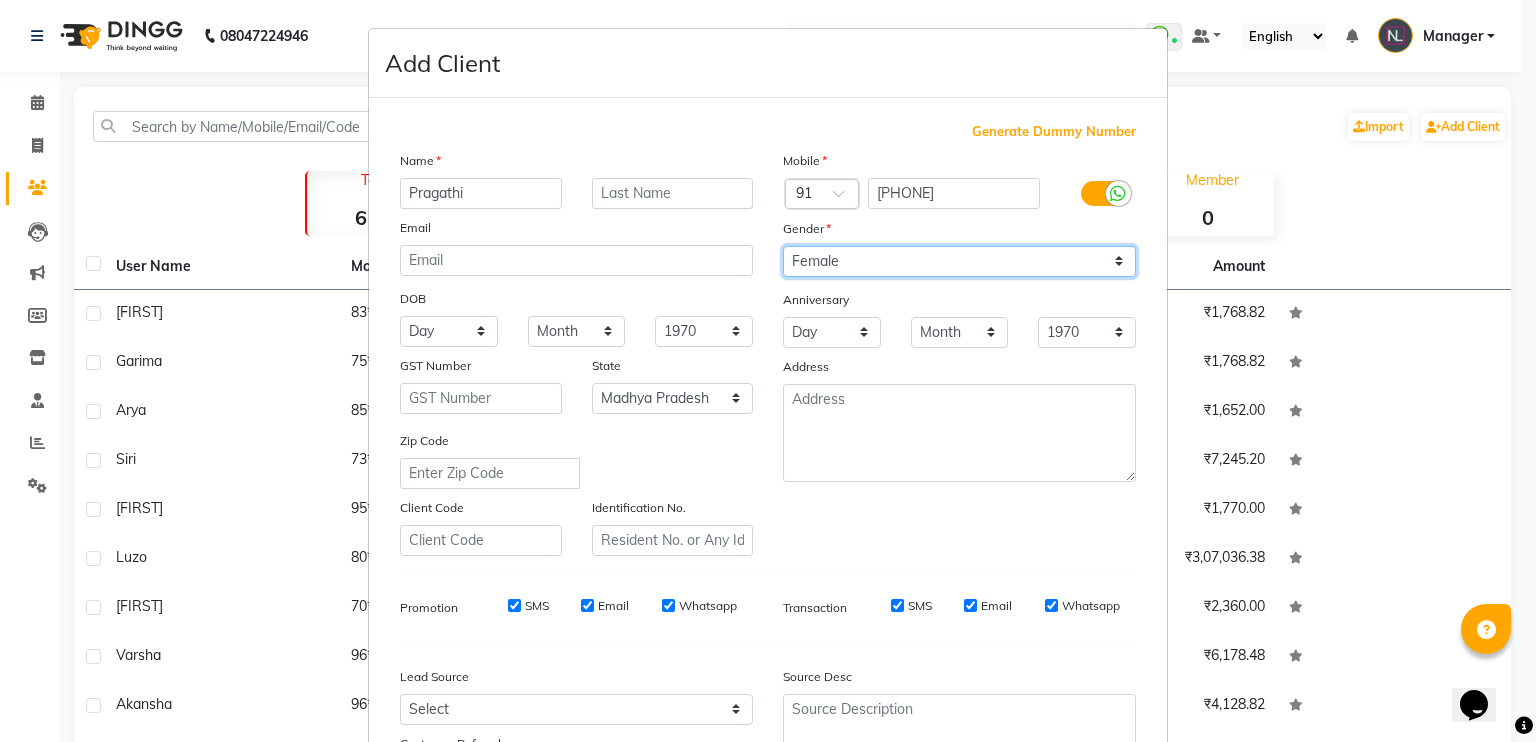 click on "Select Male Female Other Prefer Not To Say" at bounding box center [959, 261] 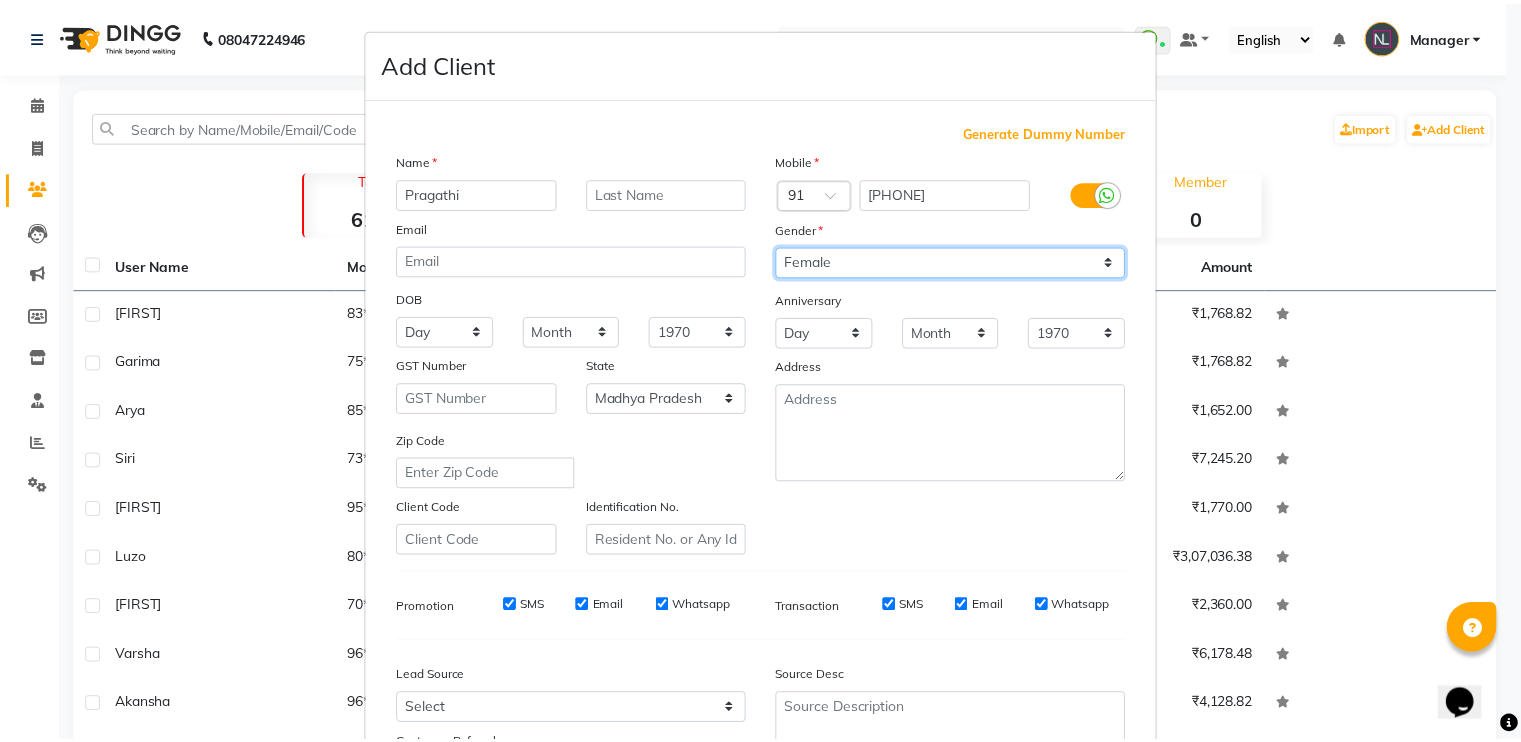 scroll, scrollTop: 190, scrollLeft: 0, axis: vertical 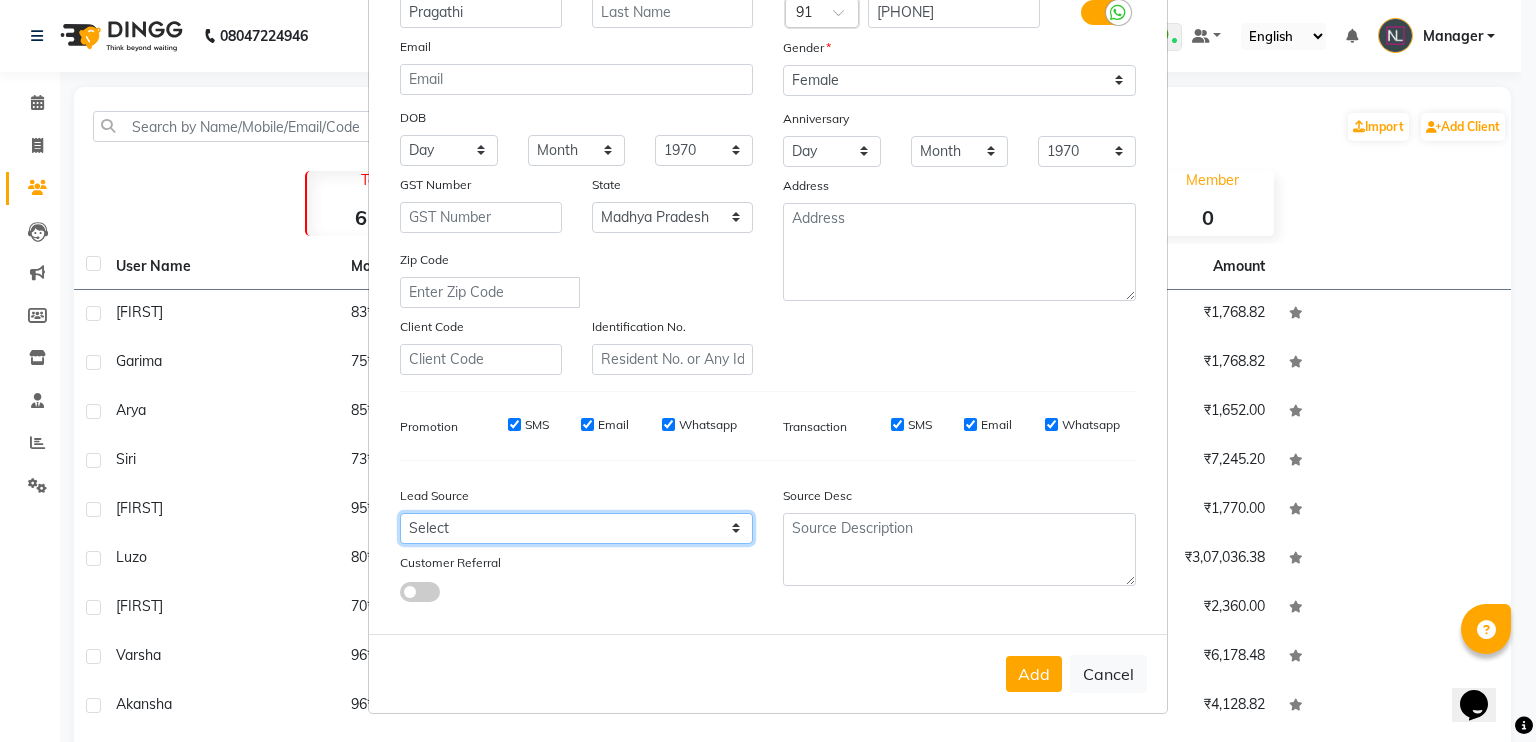 click on "Select Walk-in Referral Internet Friend Word of Mouth Advertisement Facebook JustDial Google Other" at bounding box center [576, 528] 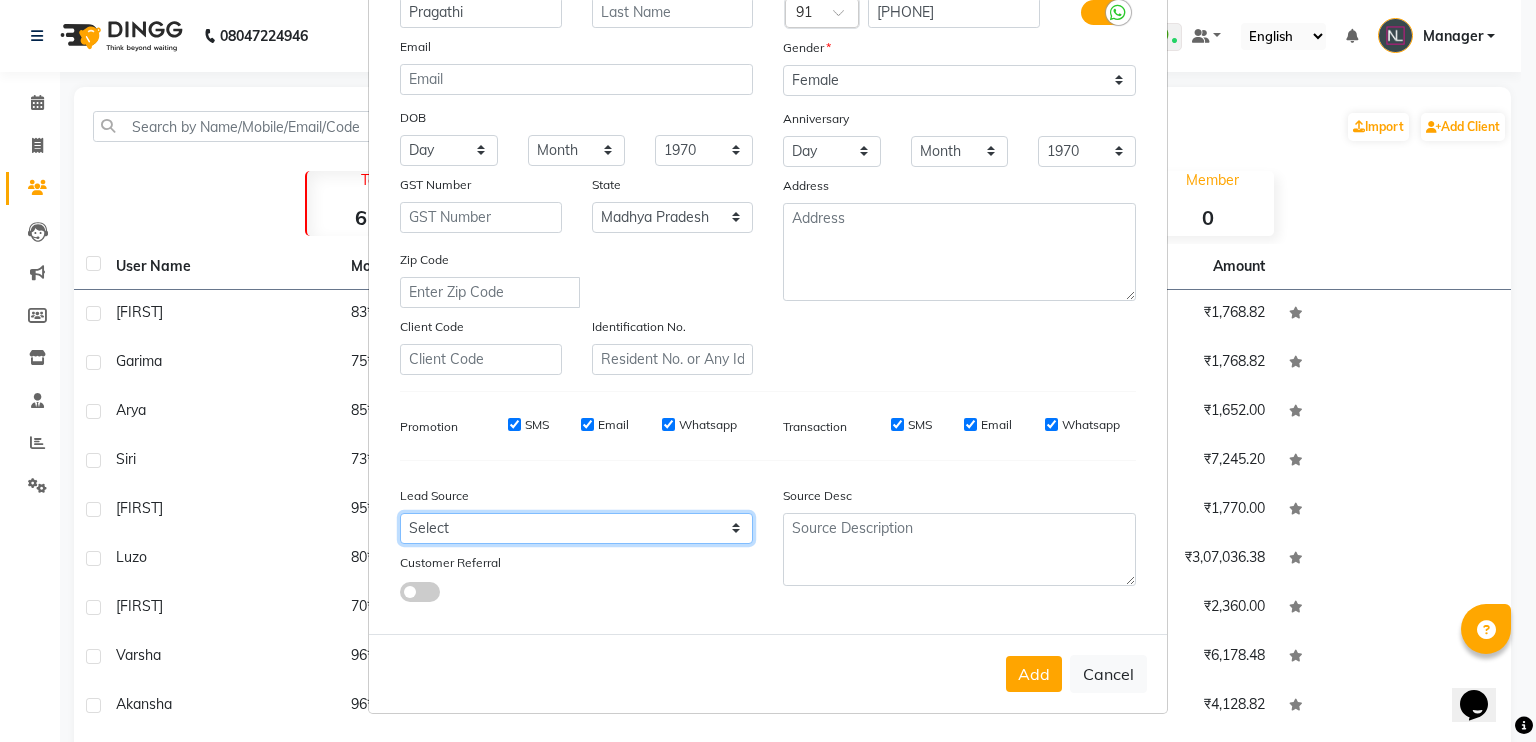 select on "47332" 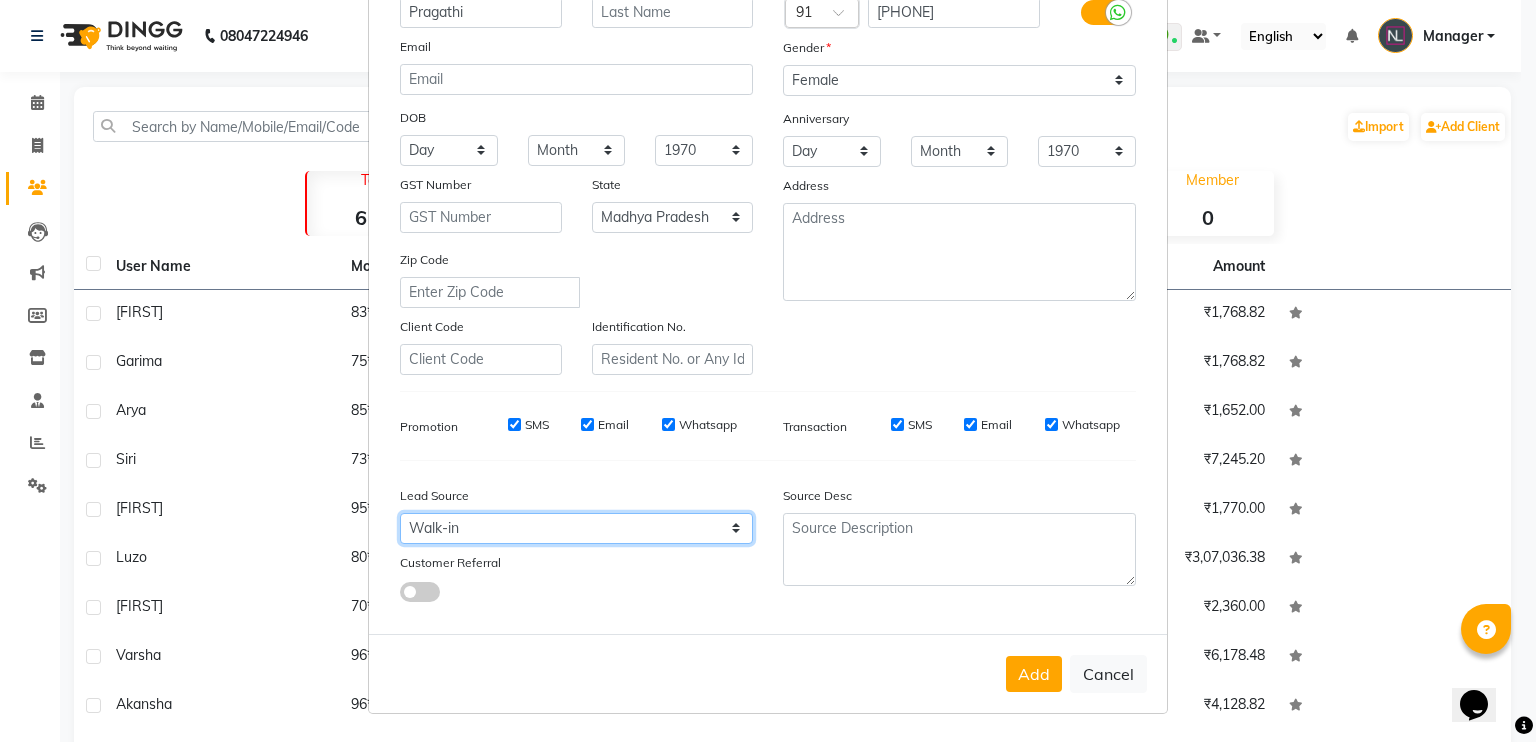 click on "Select Walk-in Referral Internet Friend Word of Mouth Advertisement Facebook JustDial Google Other" at bounding box center [576, 528] 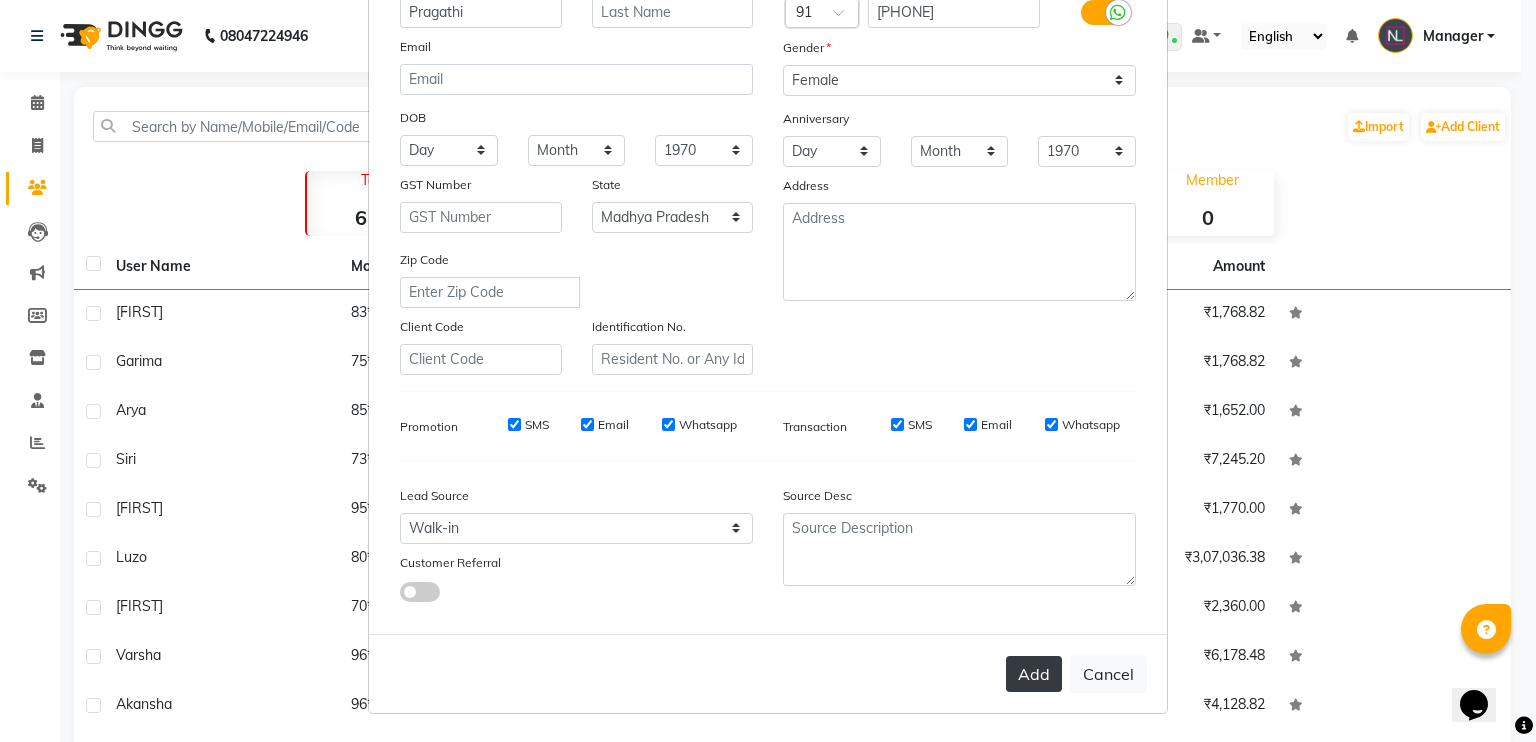 click on "Add" at bounding box center [1034, 674] 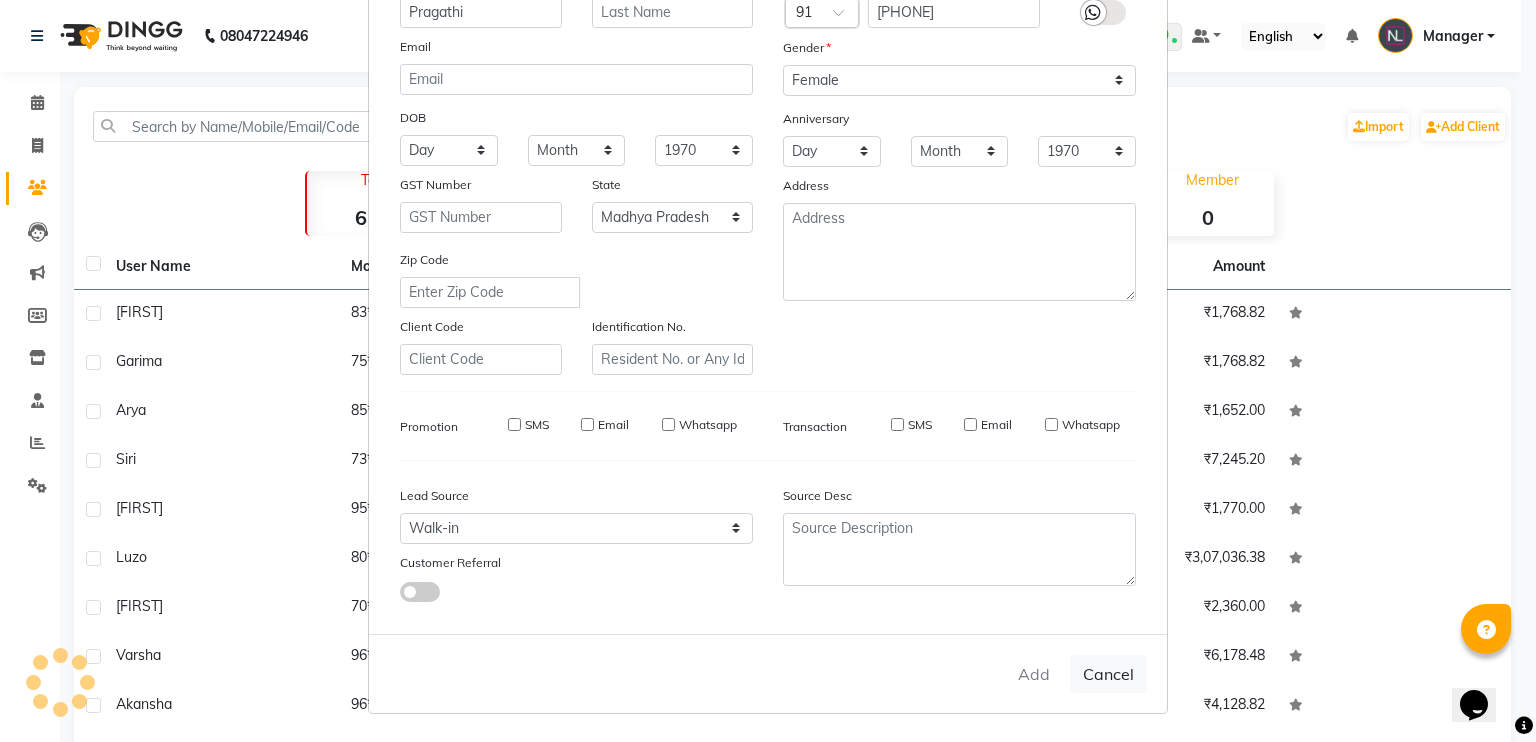 type 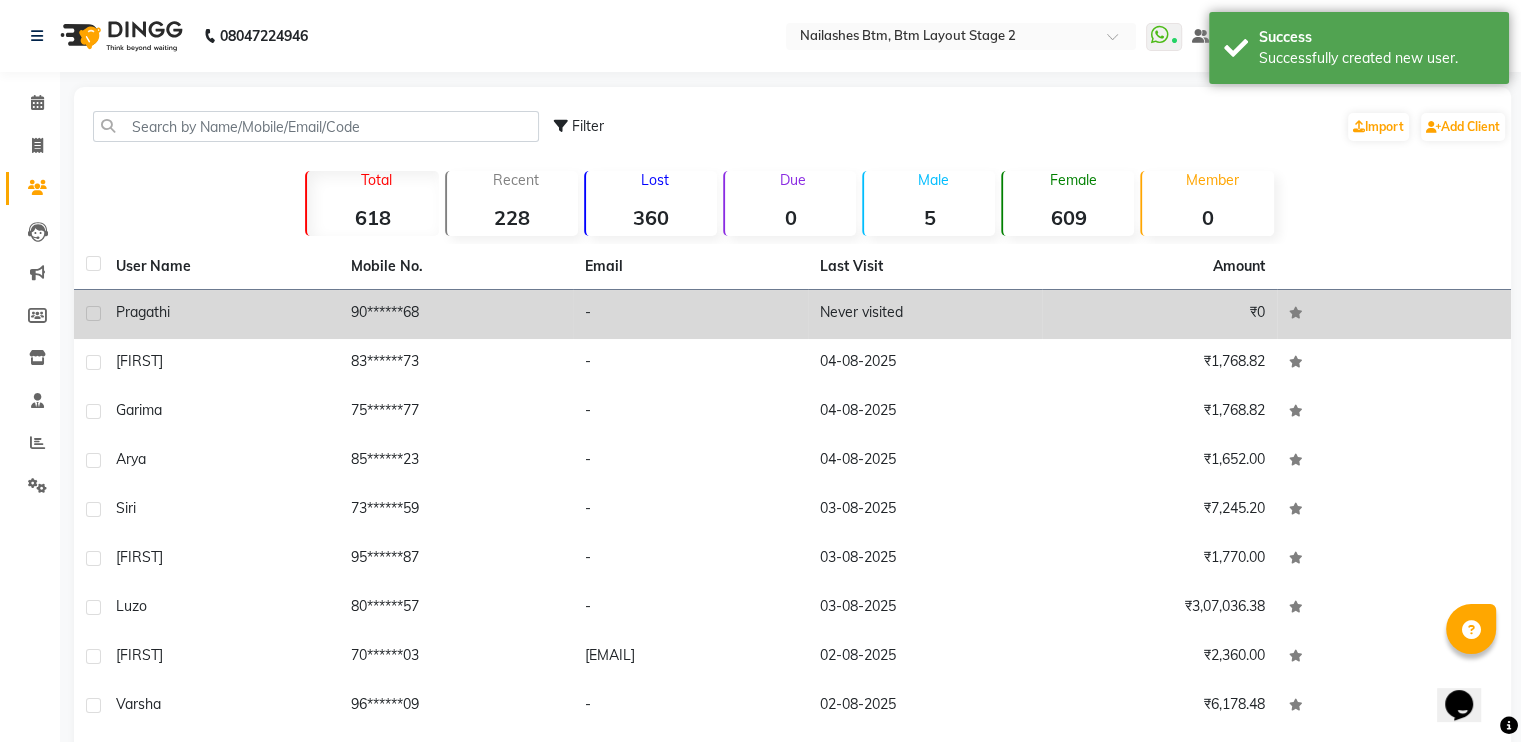 click on "-" 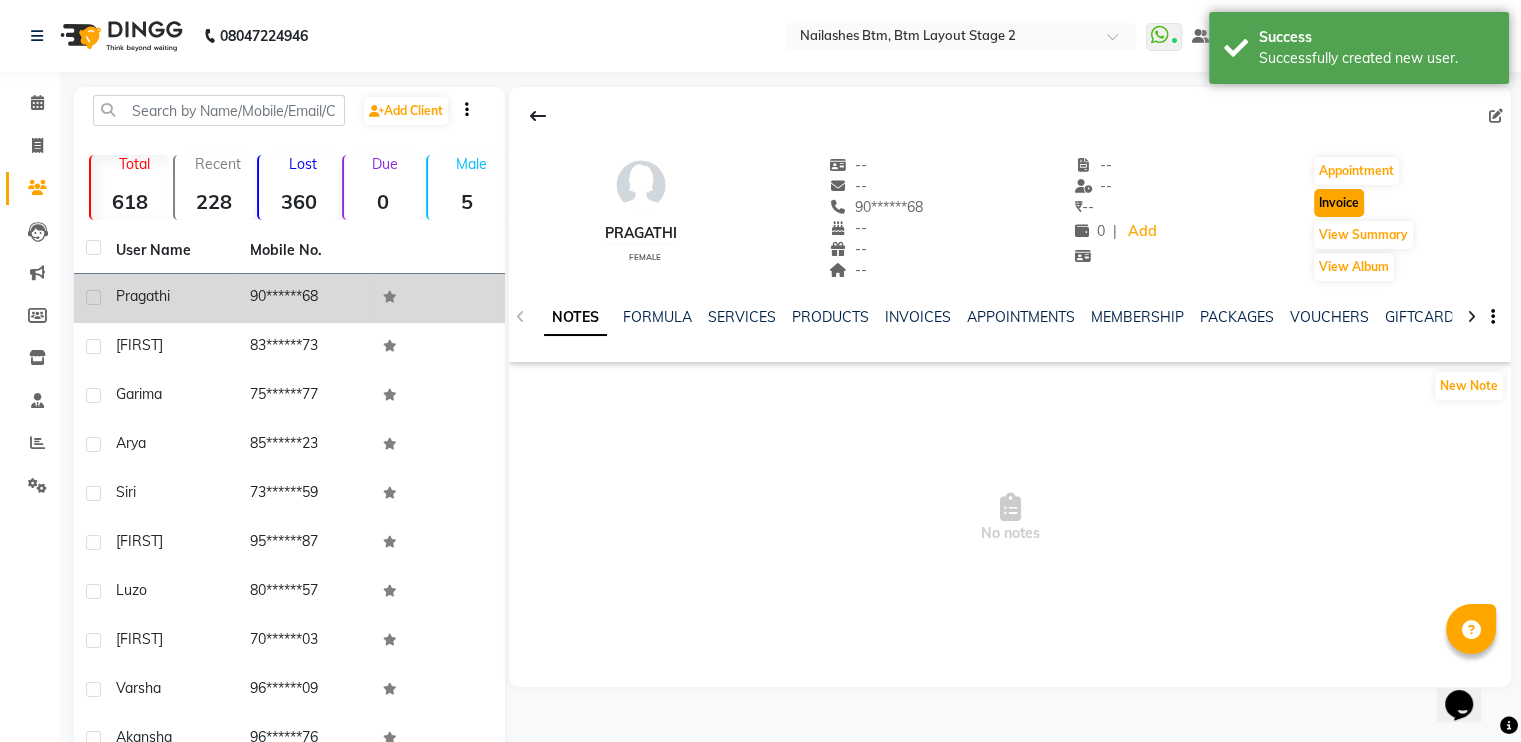 click on "Invoice" 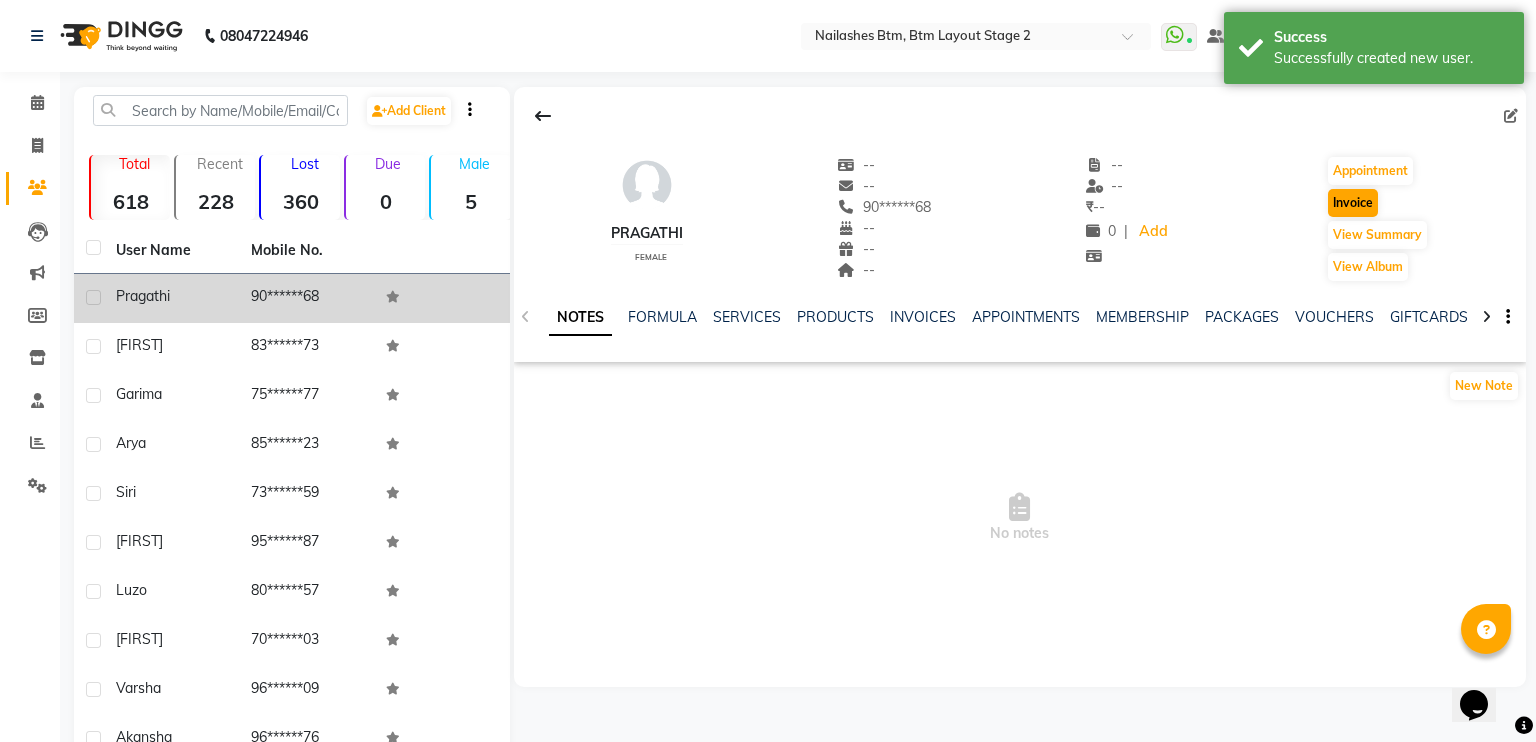 select on "6721" 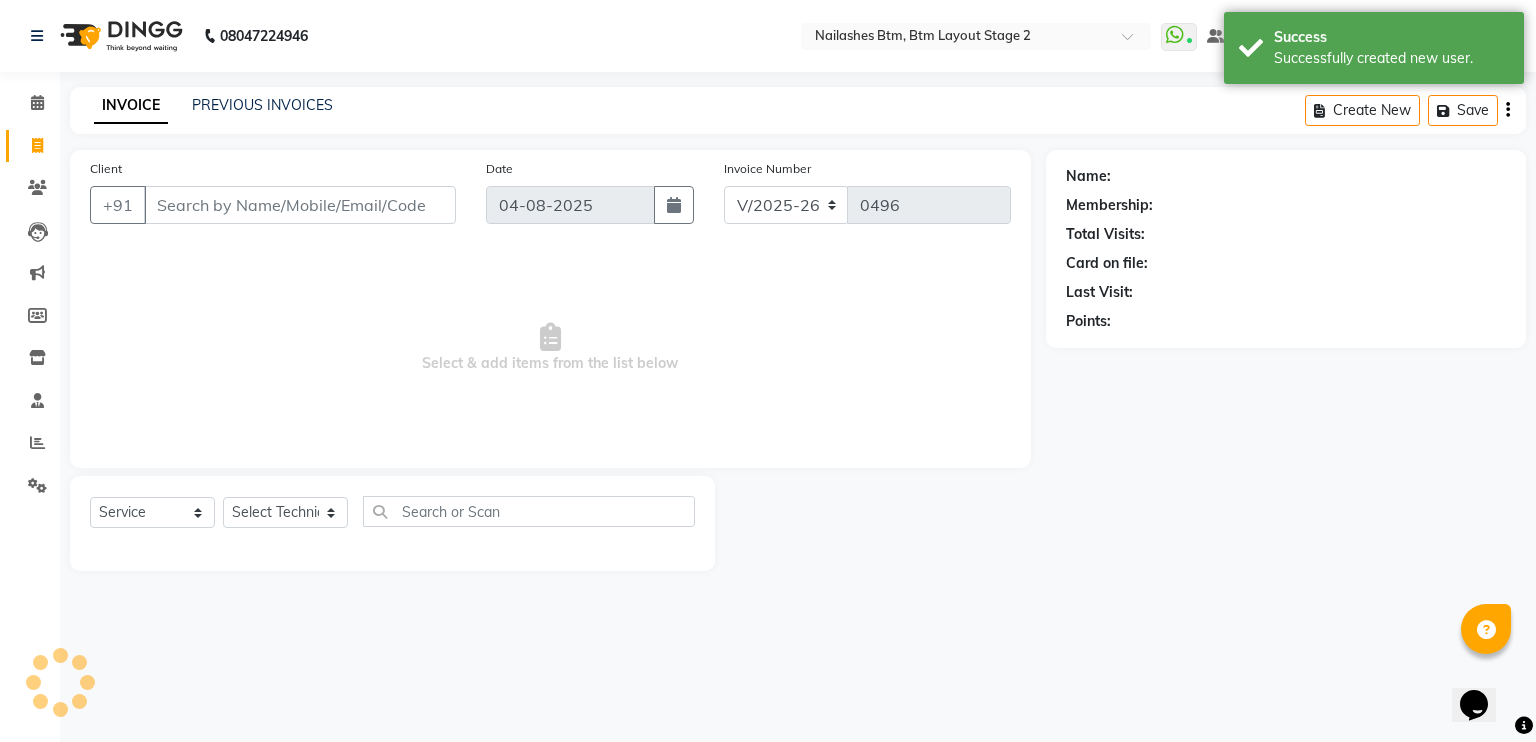 type on "90******68" 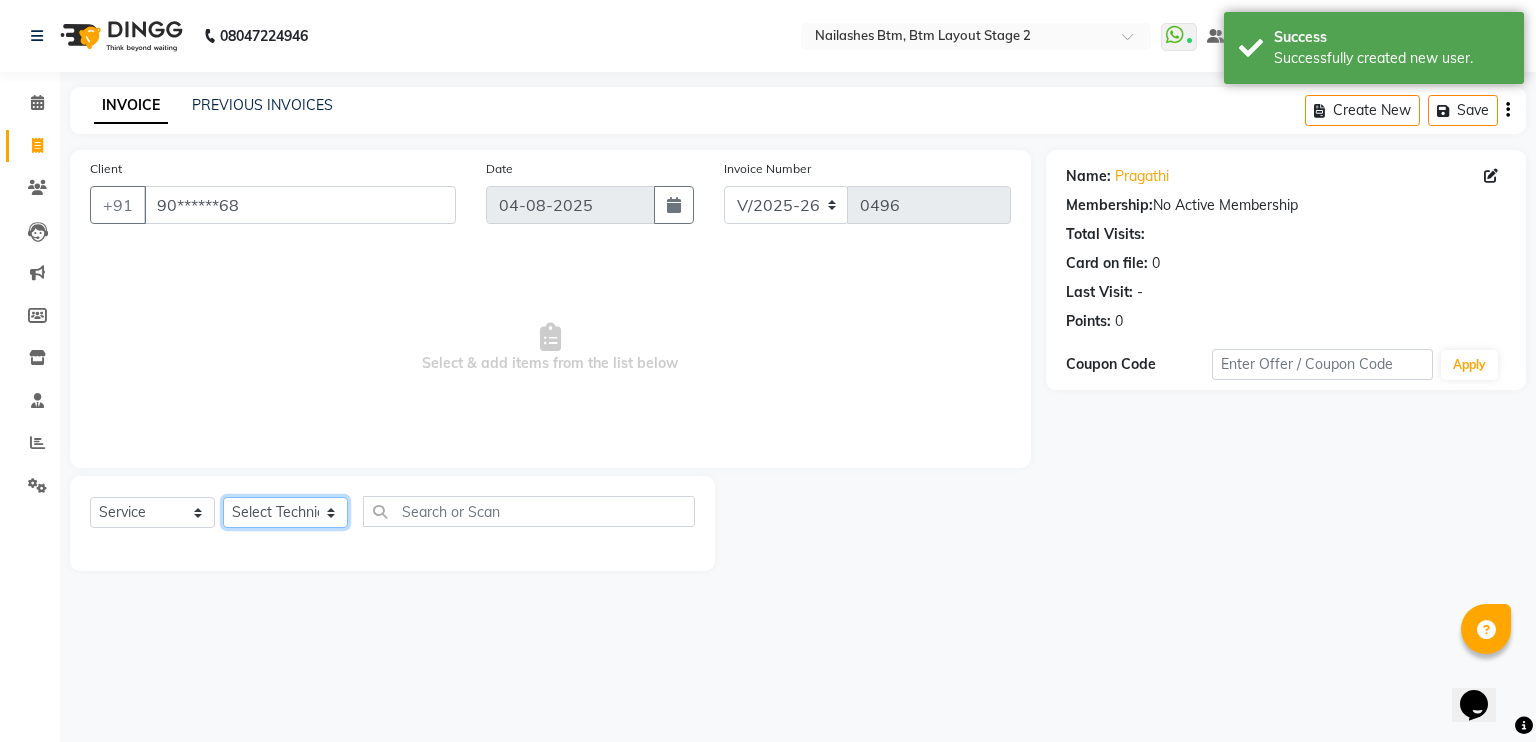 click on "Select Technician [FIRST] Manager [FIRST] [FIRST] [FIRST]" 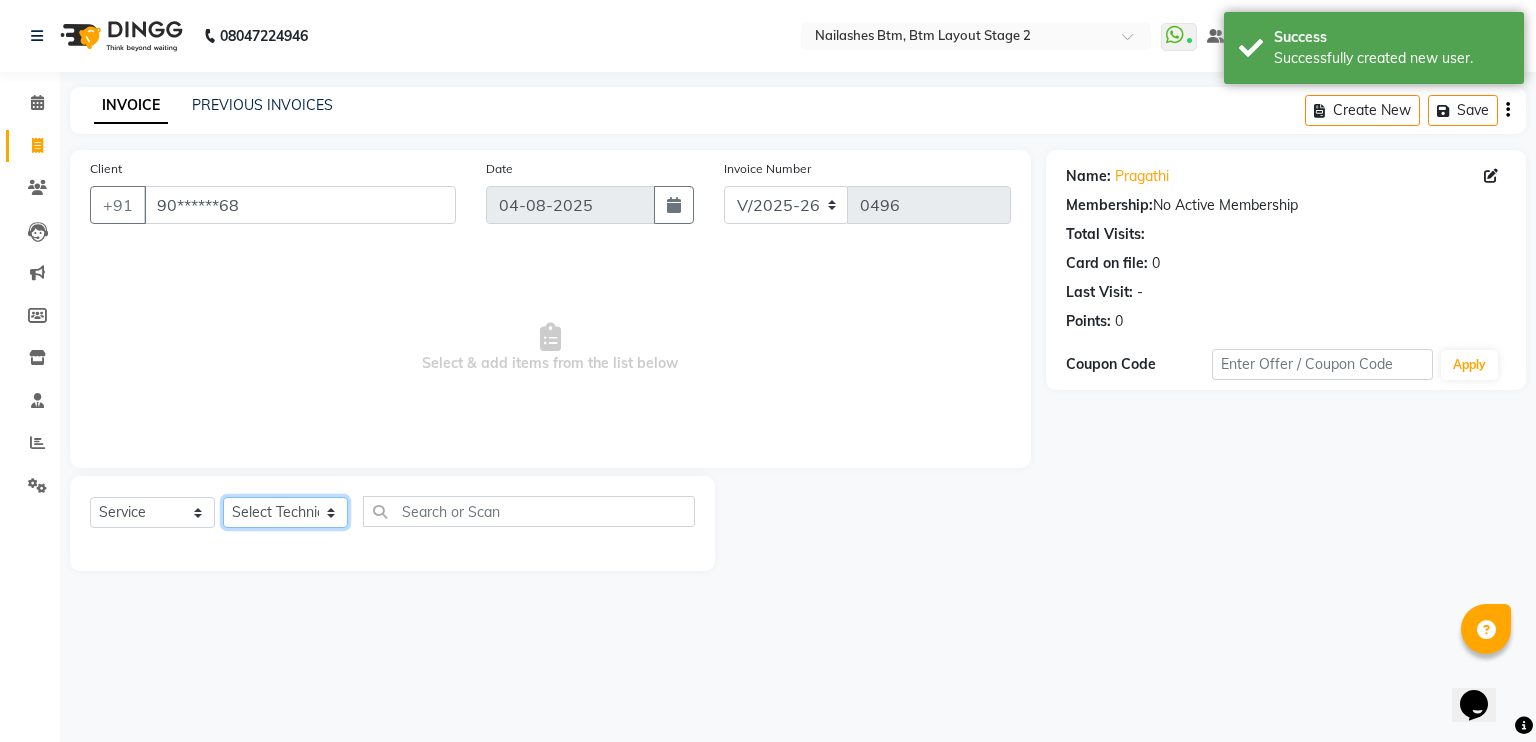 select on "[NUMBER]" 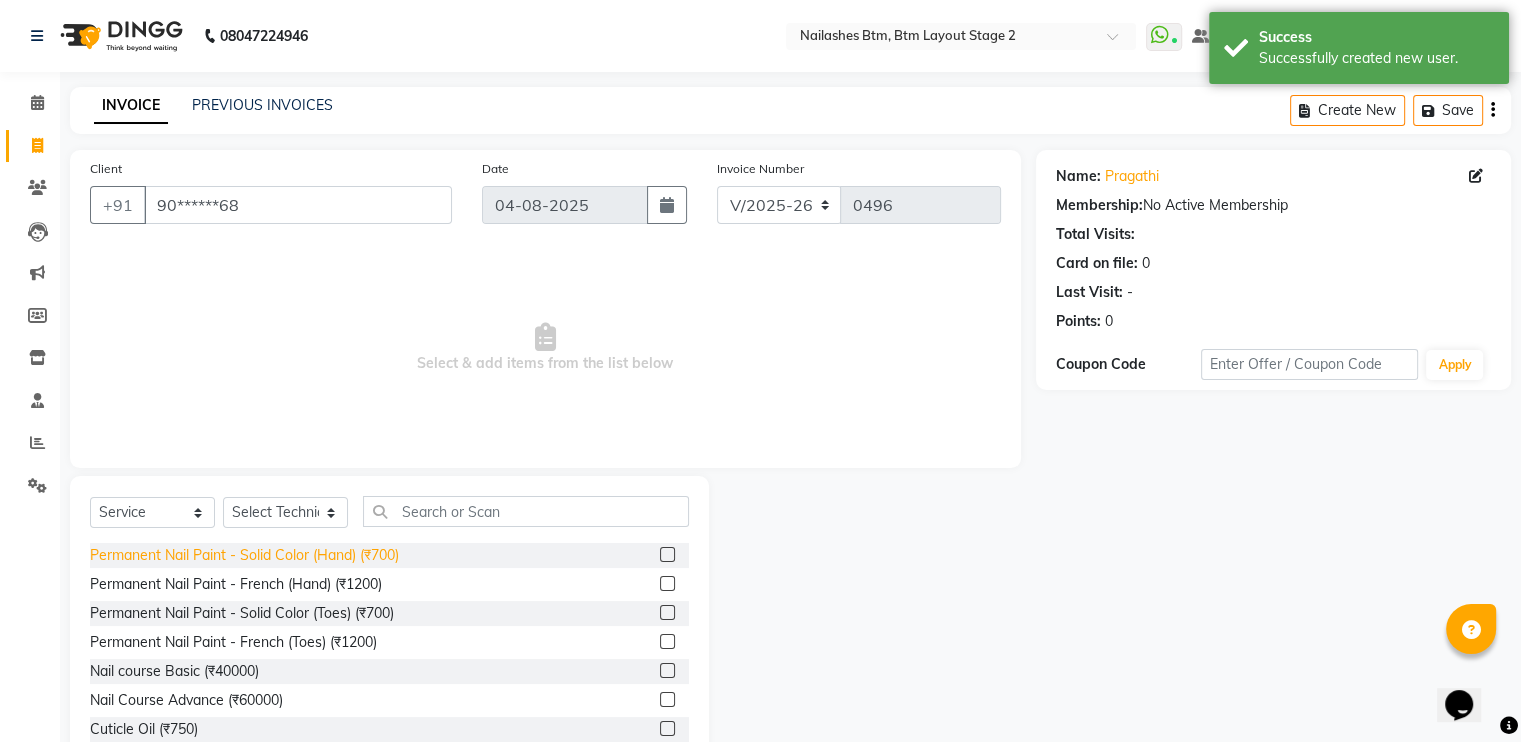 click on "Permanent Nail Paint - Solid Color (Hand) (₹700)" 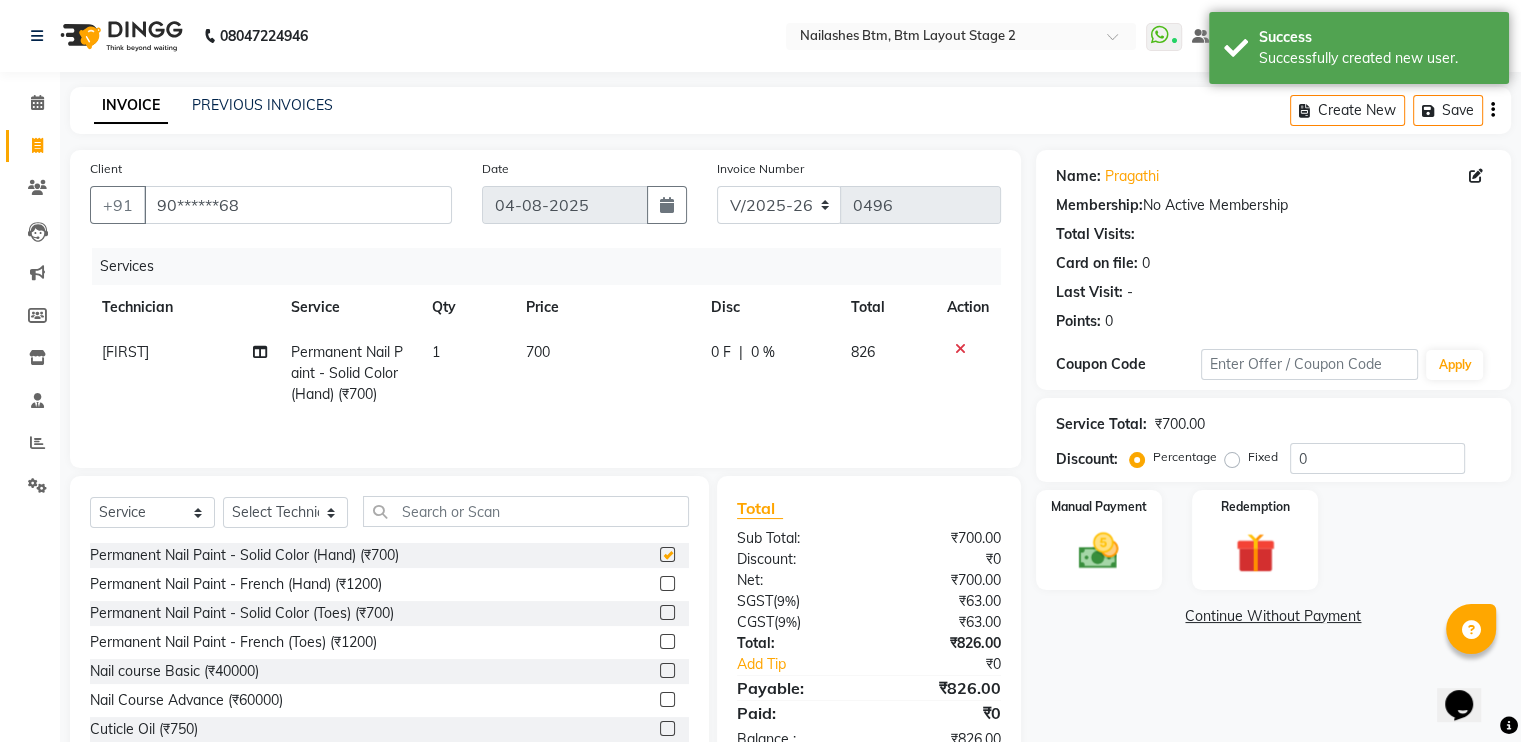 checkbox on "false" 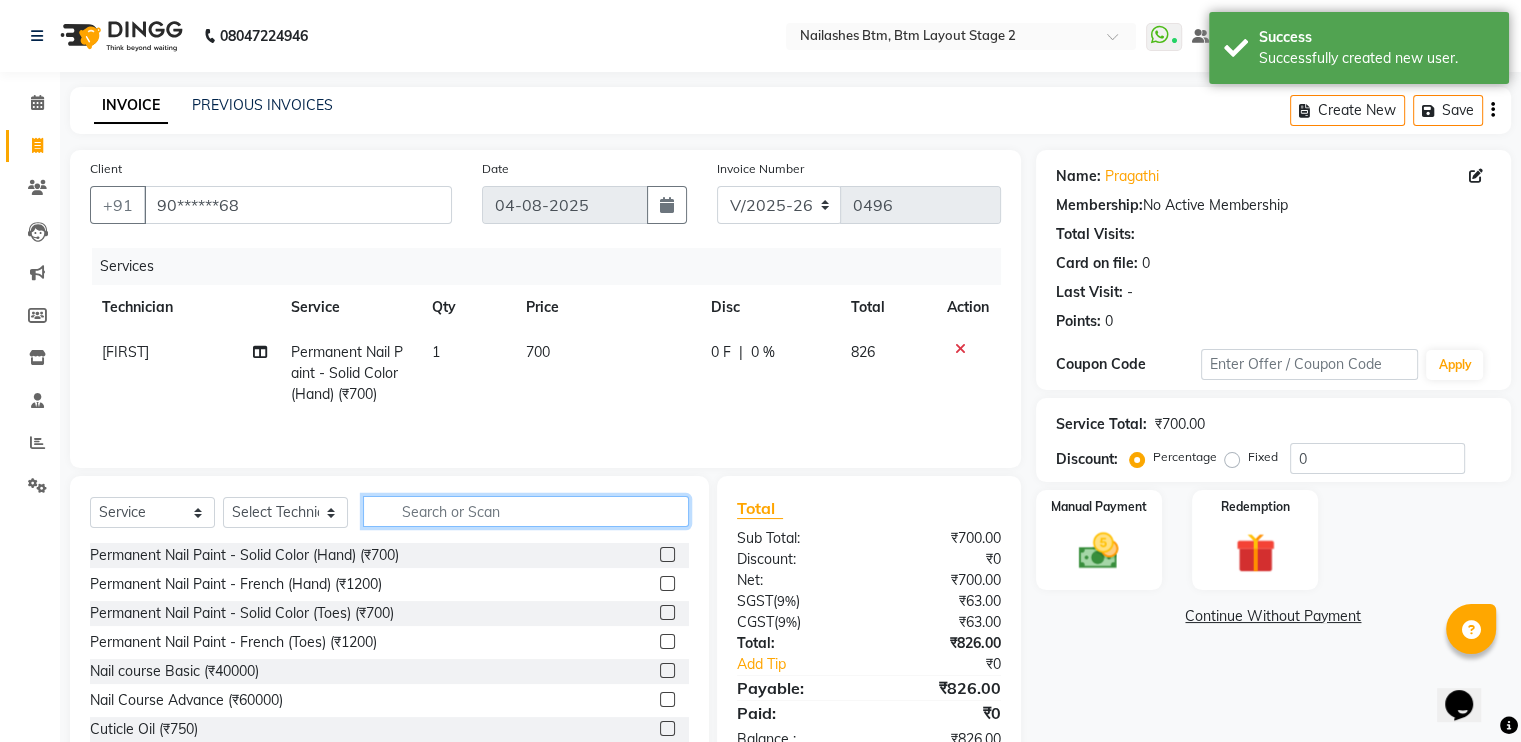 click 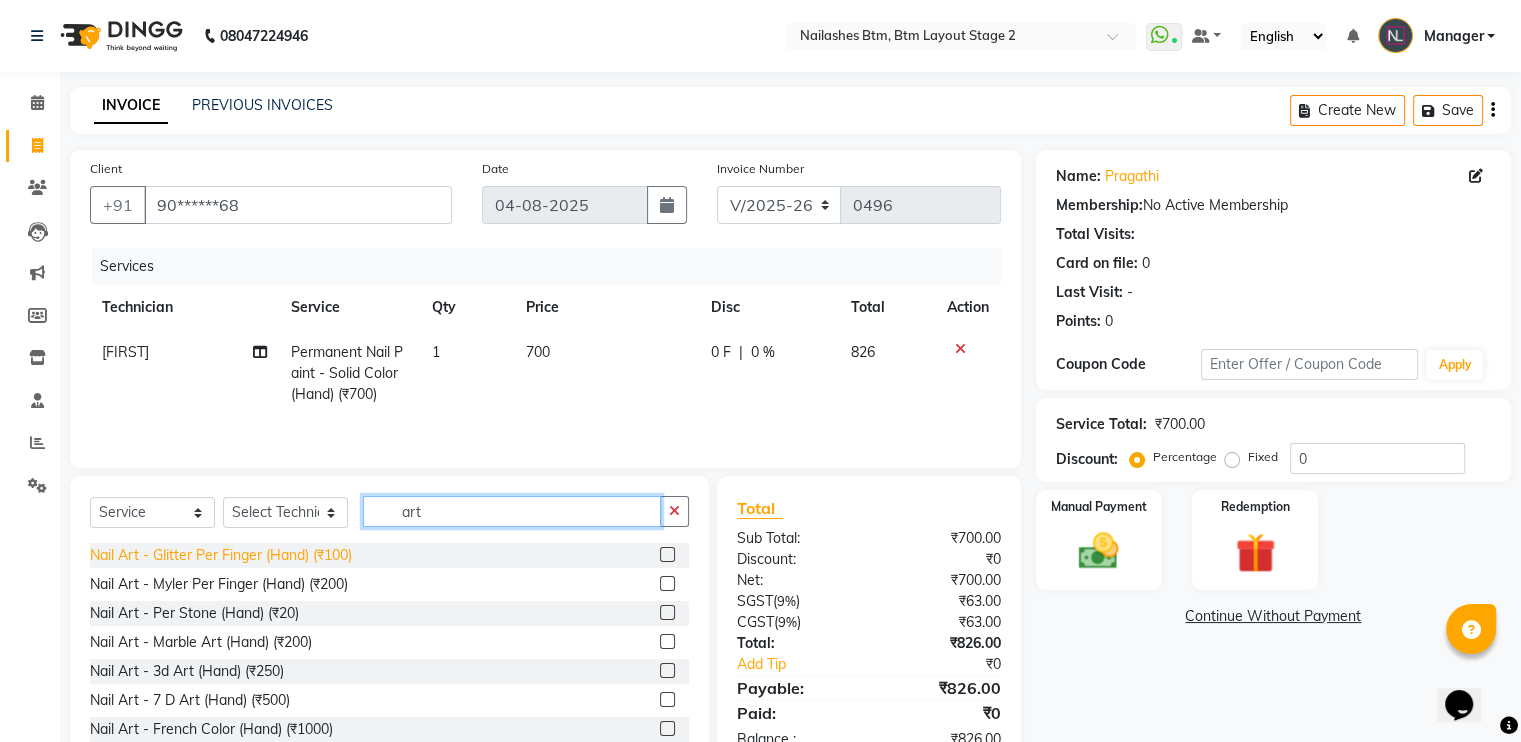 type on "art" 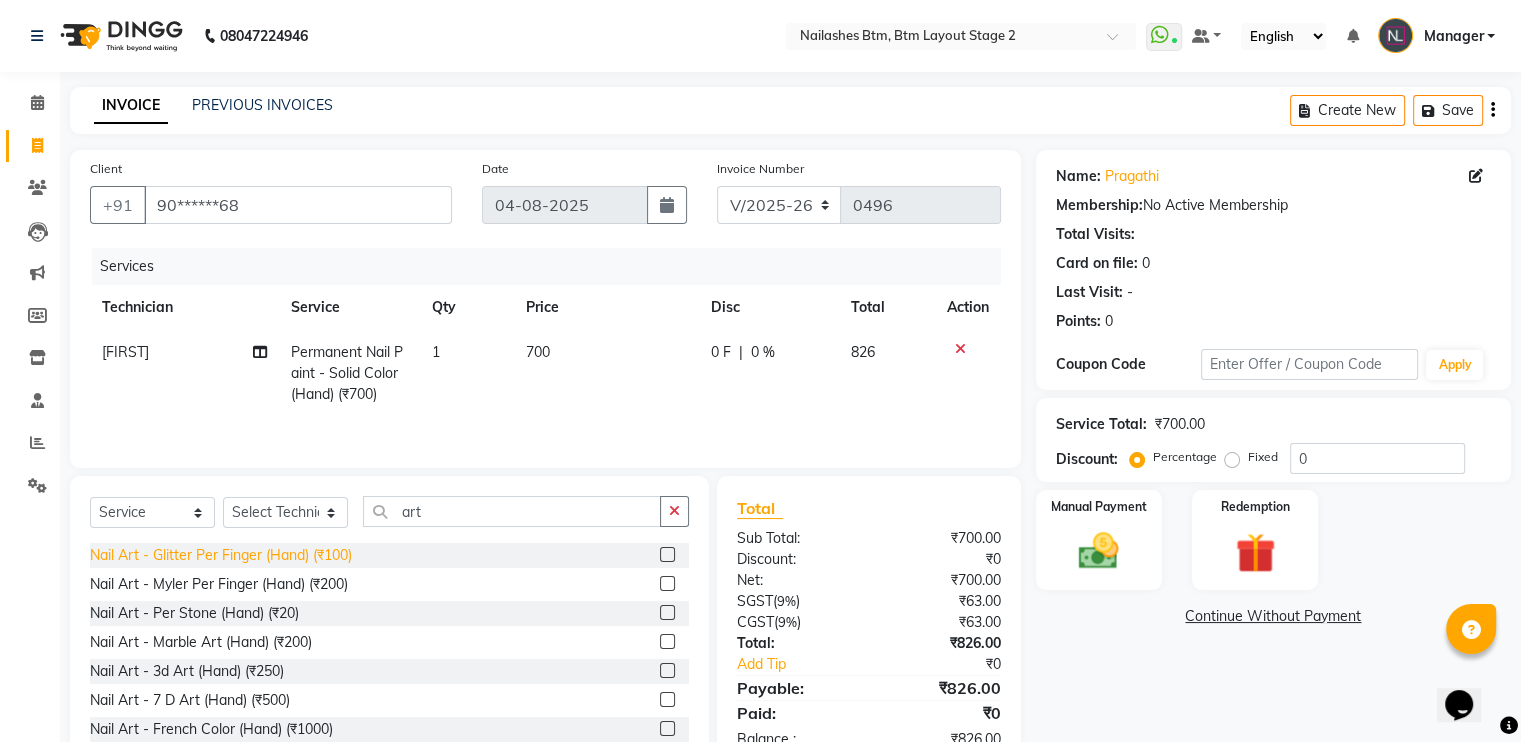 click on "Nail Art - Glitter Per Finger (Hand) (₹100)" 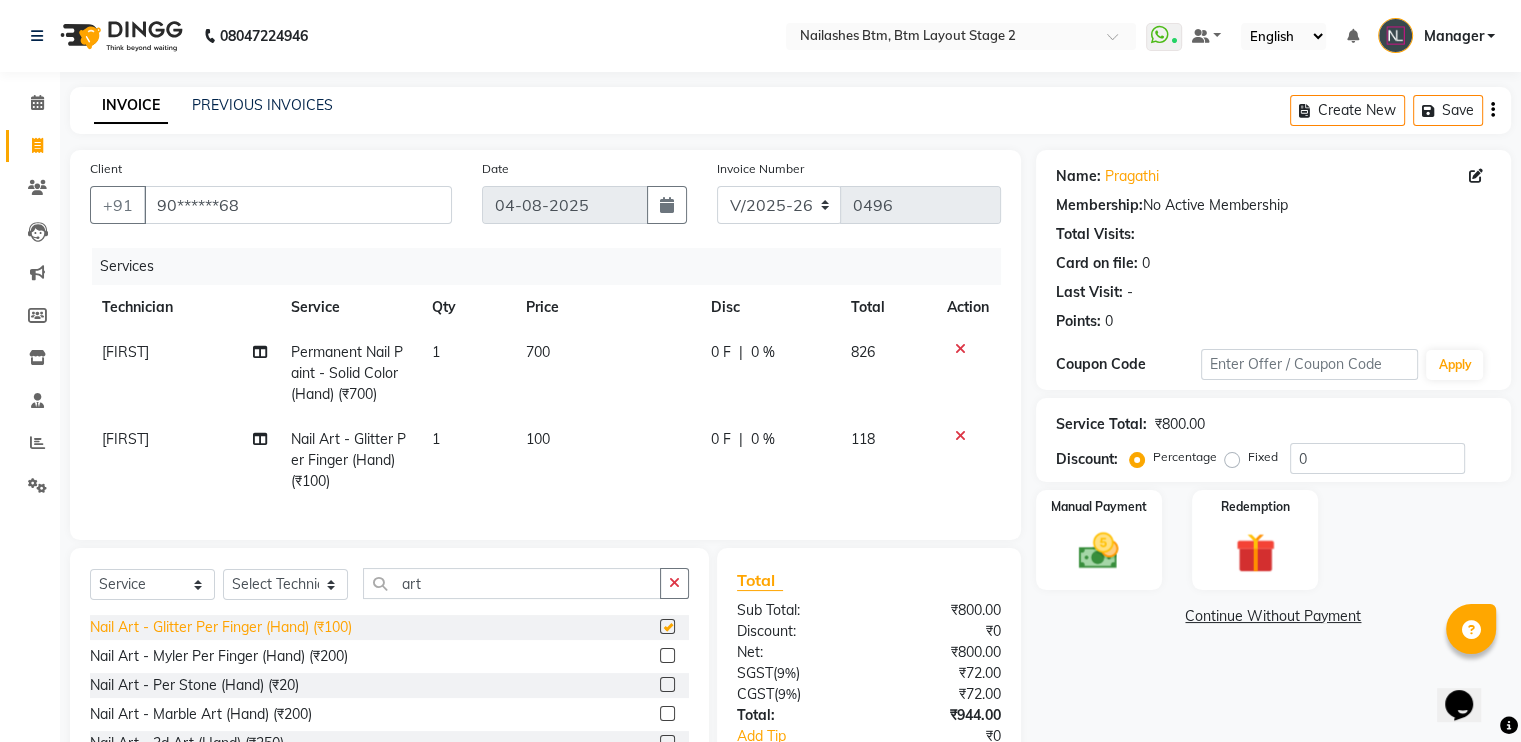 checkbox on "false" 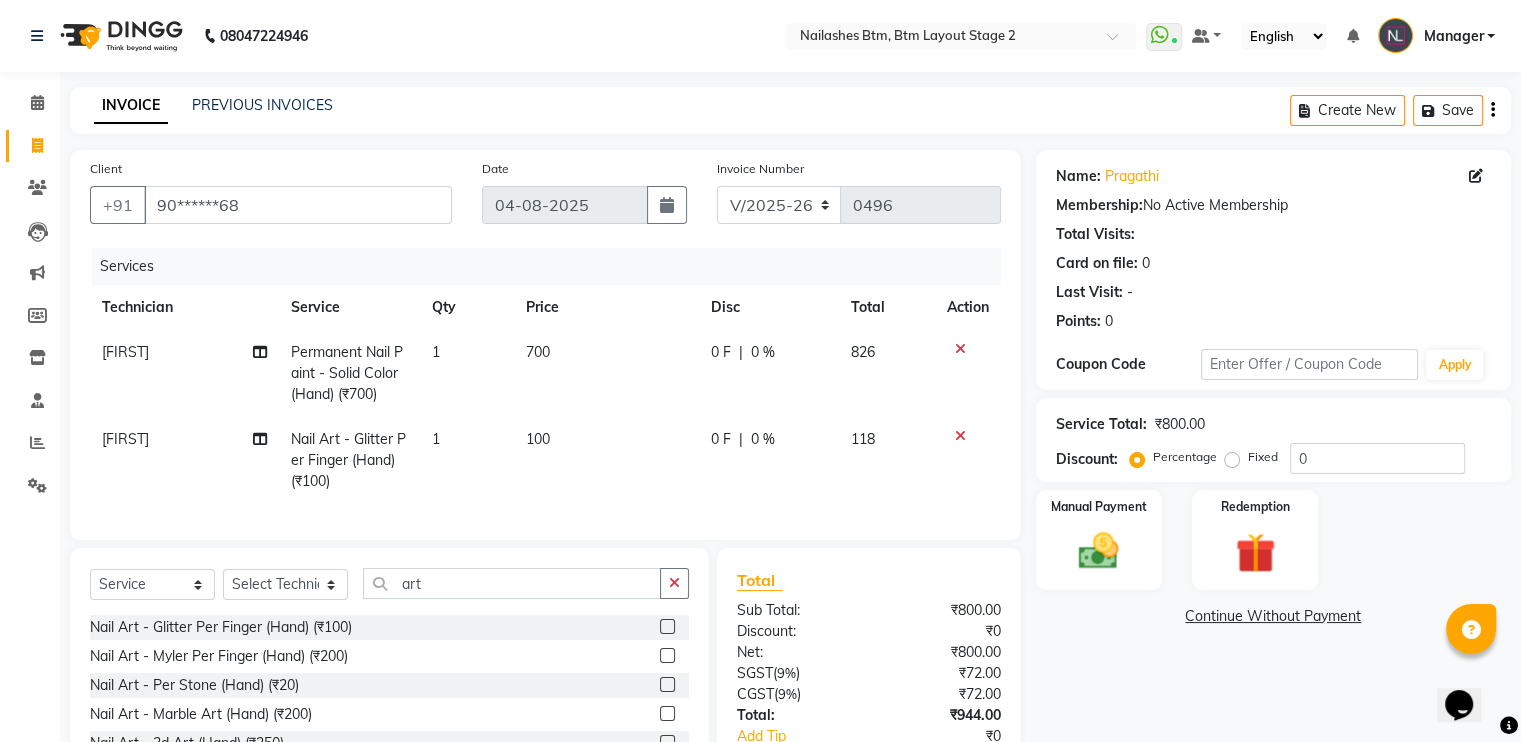 click on "1" 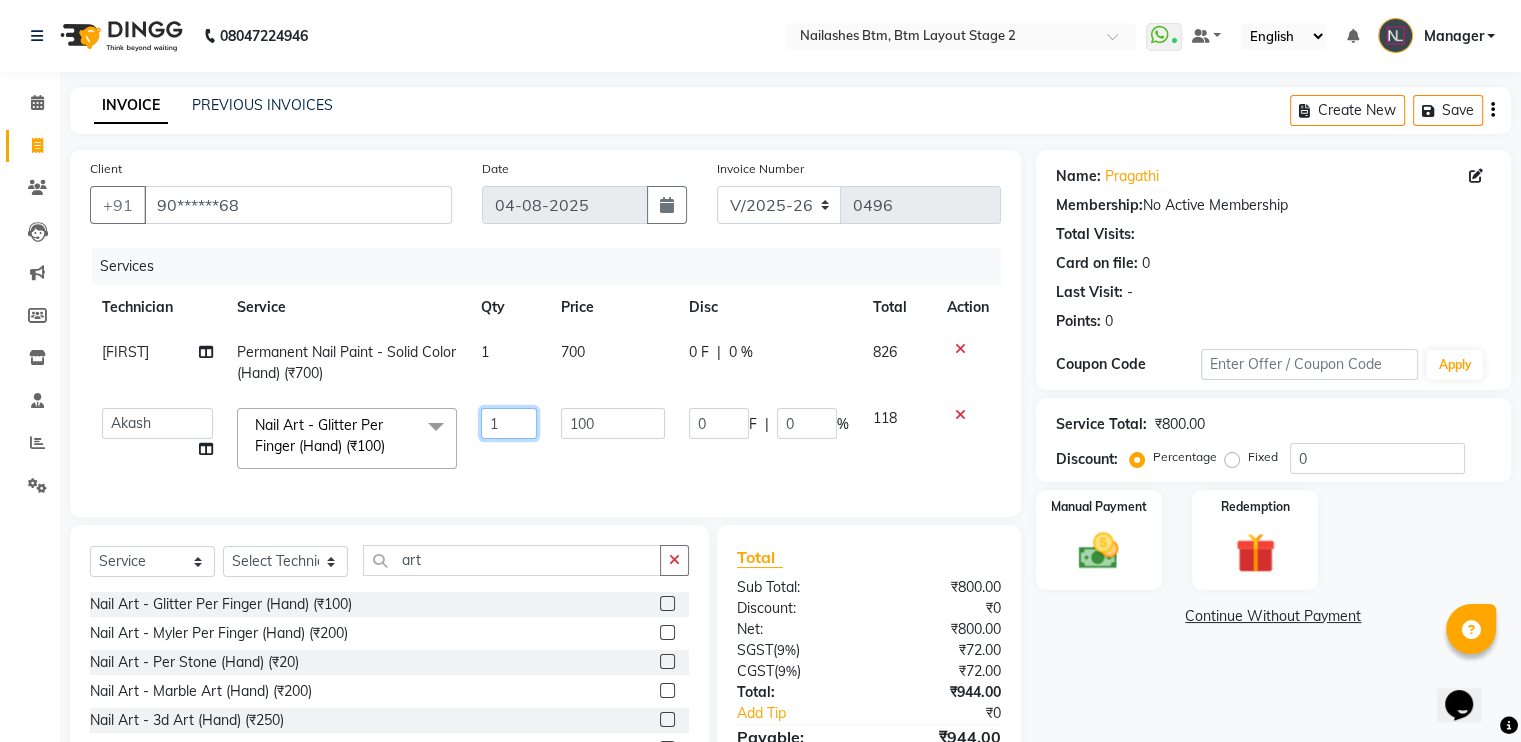click on "1" 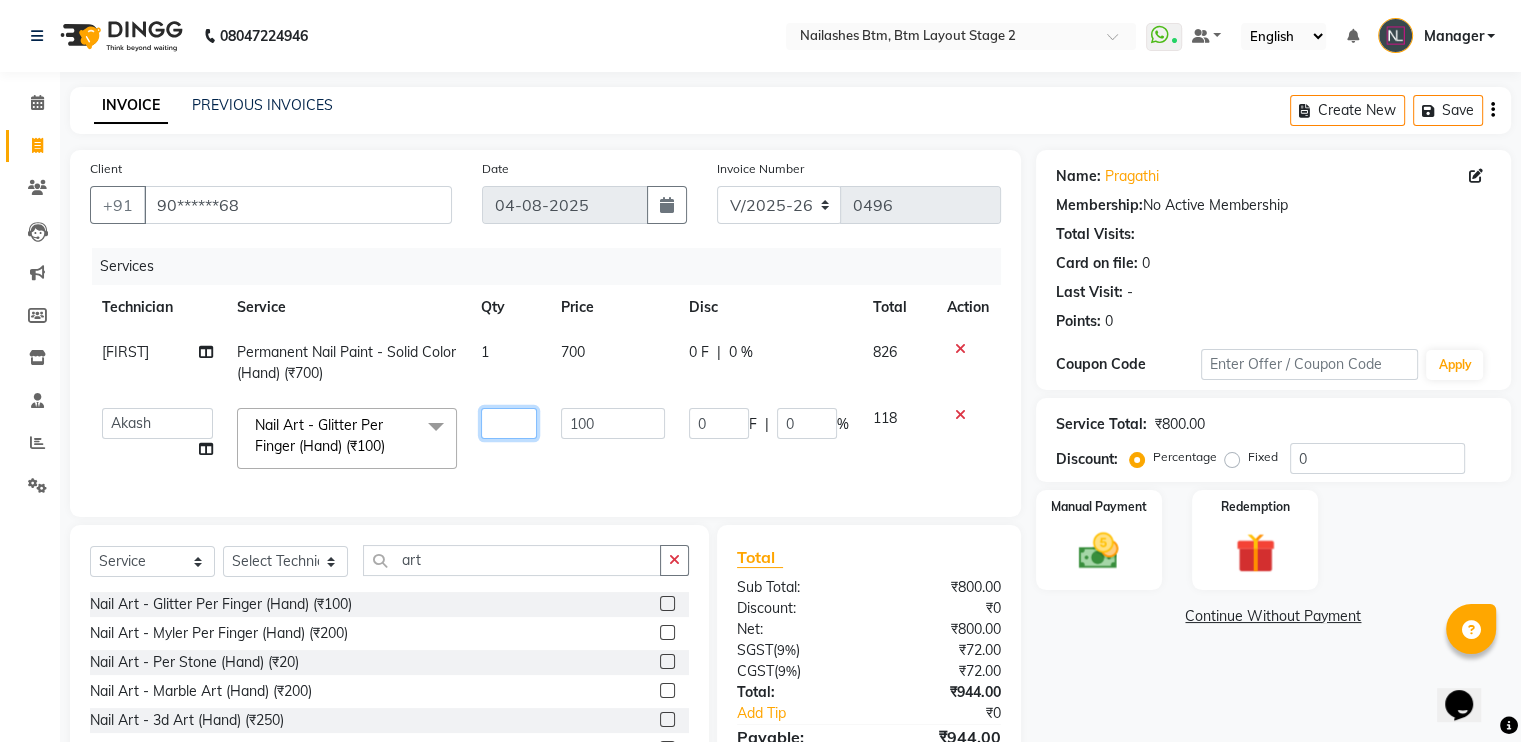 type on "4" 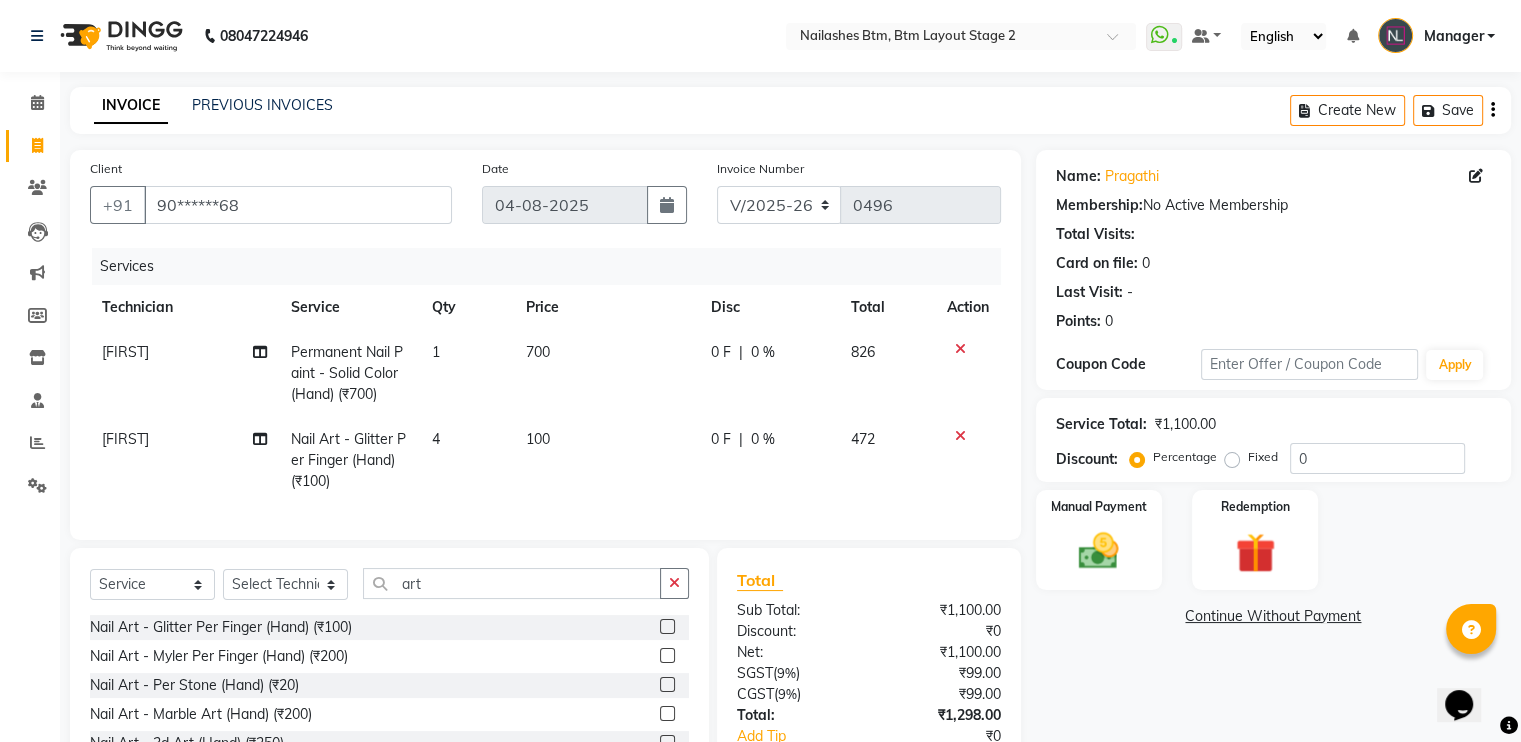 click on "Name: [FIRST]  Membership:  No Active Membership  Total Visits:   Card on file:  0 Last Visit:   - Points:   0  Coupon Code Apply Service Total:  [CURRENCY][PRICE]  Discount:  Percentage   Fixed  0 Manual Payment Redemption  Continue Without Payment" 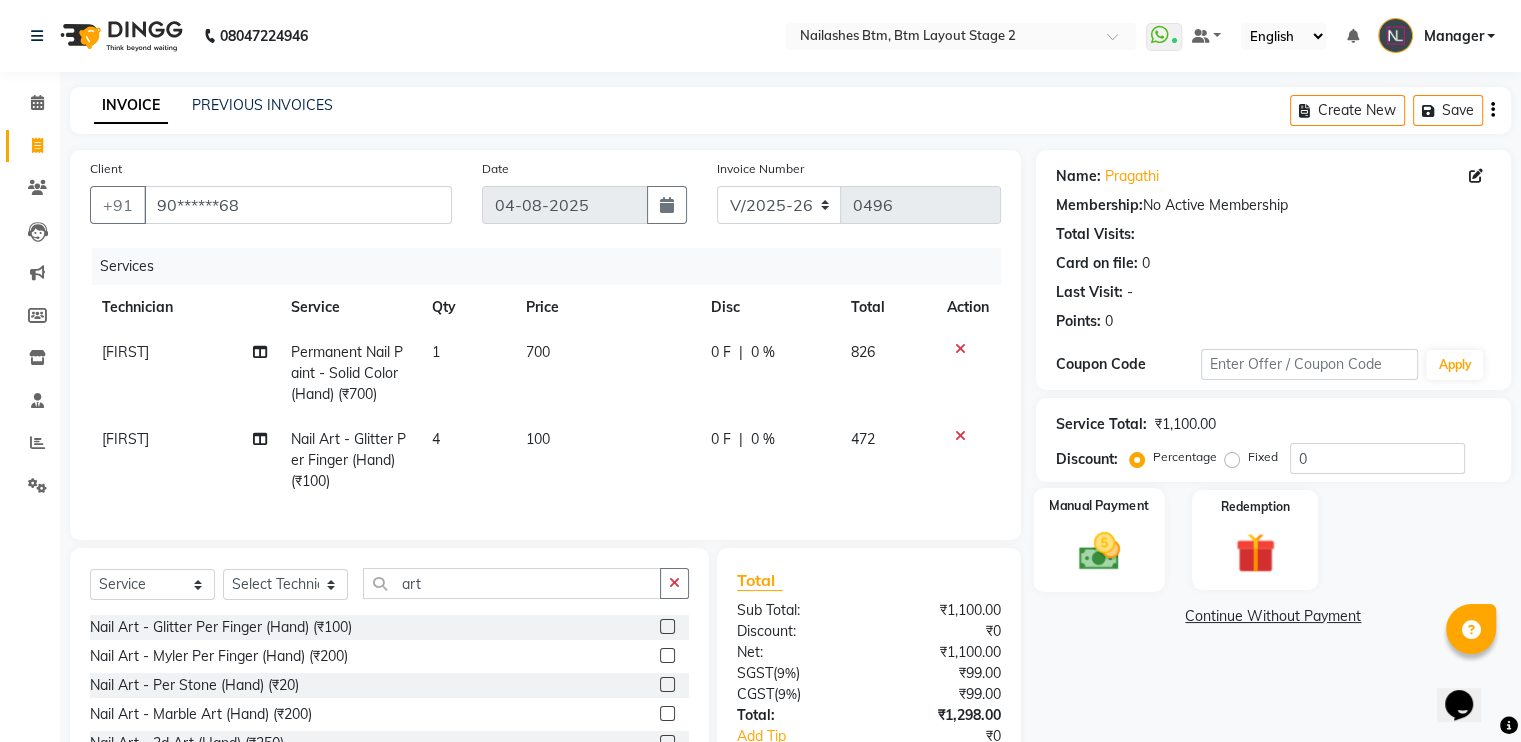click 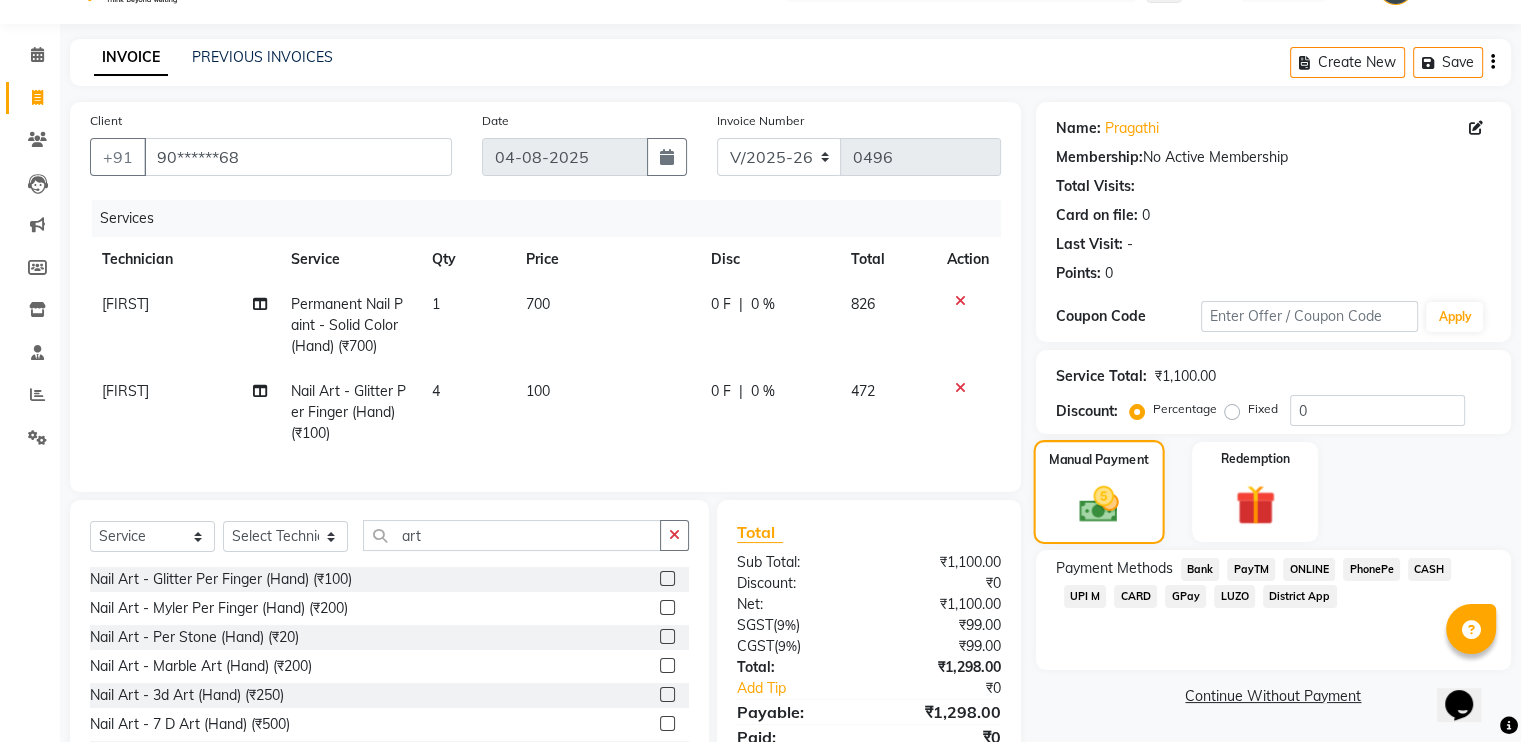 scroll, scrollTop: 146, scrollLeft: 0, axis: vertical 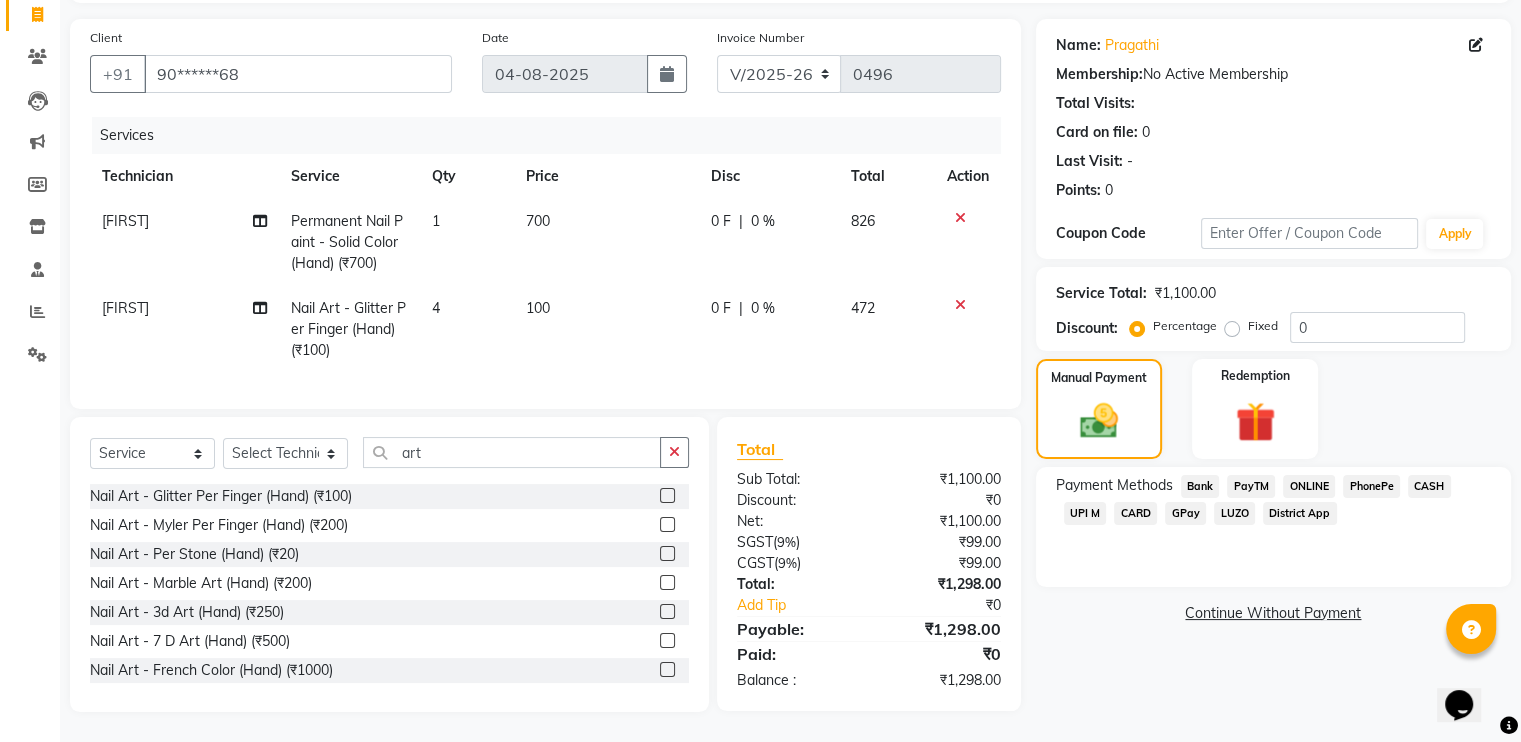 click on "GPay" 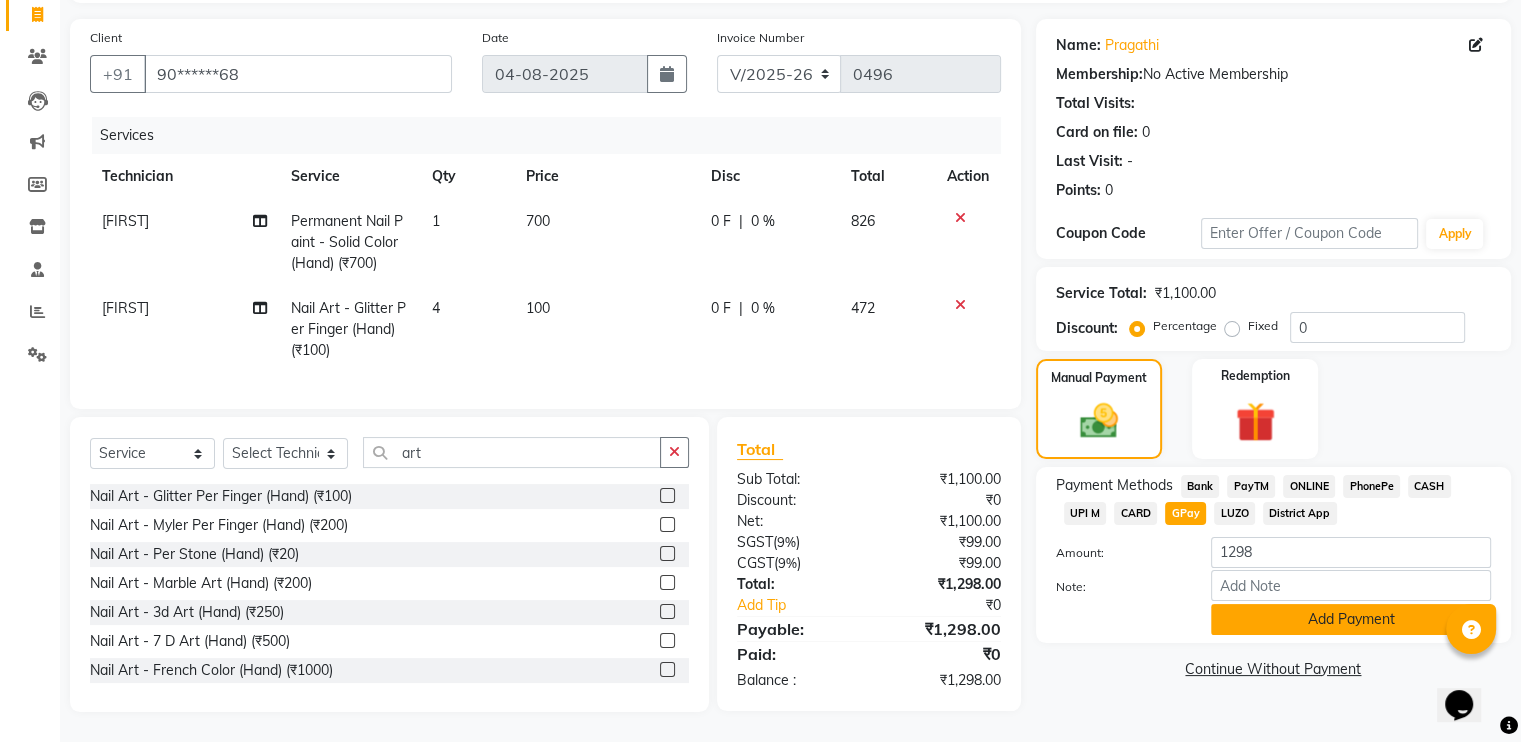 click on "Add Payment" 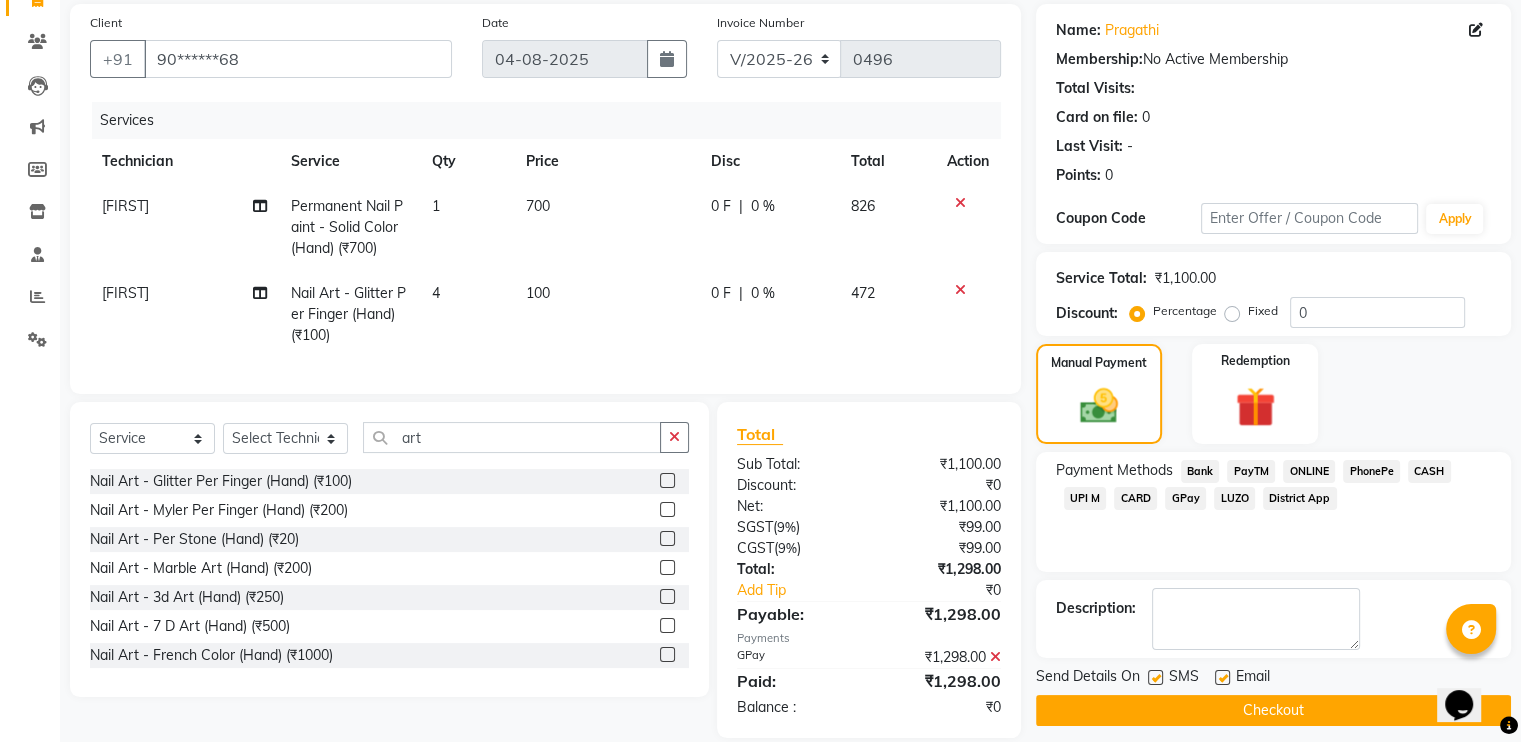 click on "Checkout" 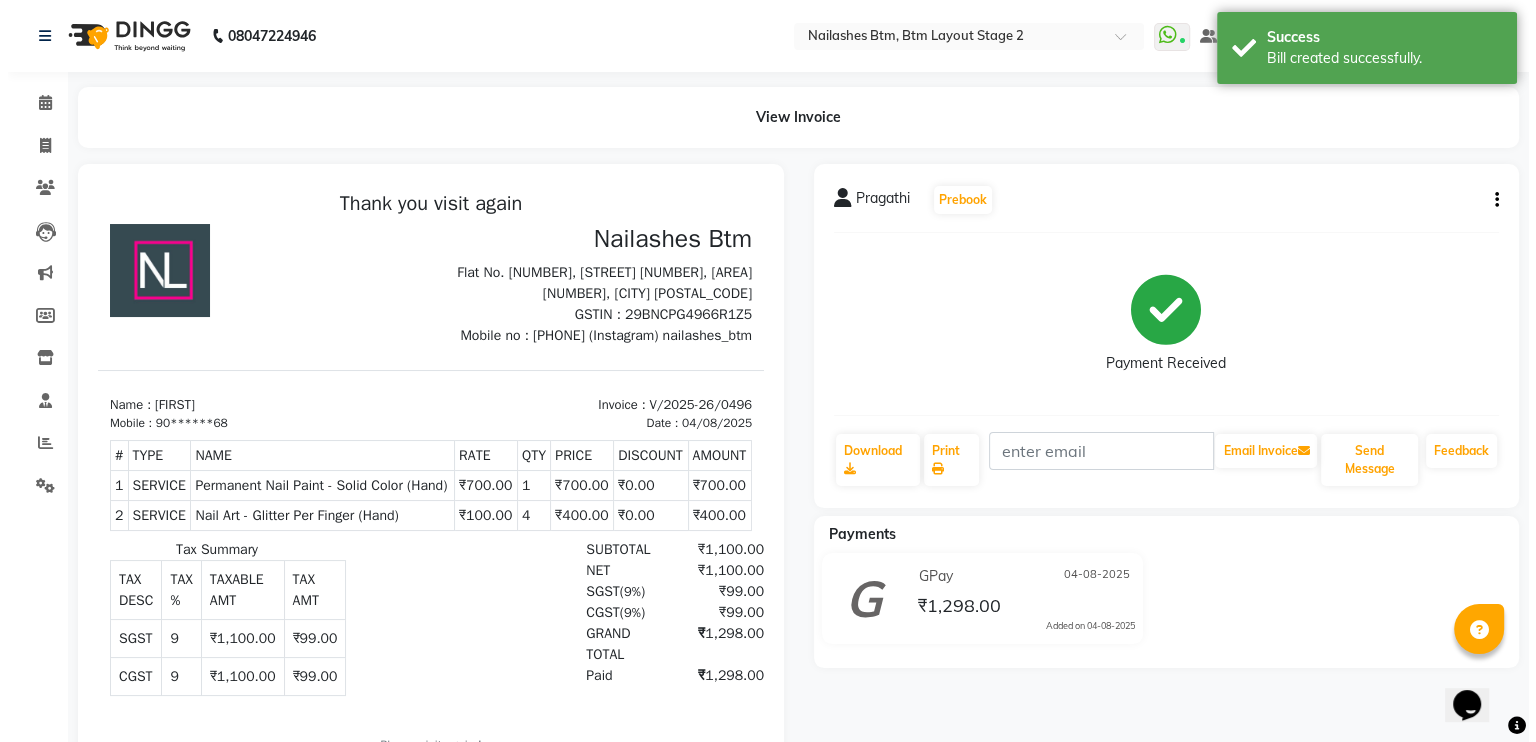 scroll, scrollTop: 0, scrollLeft: 0, axis: both 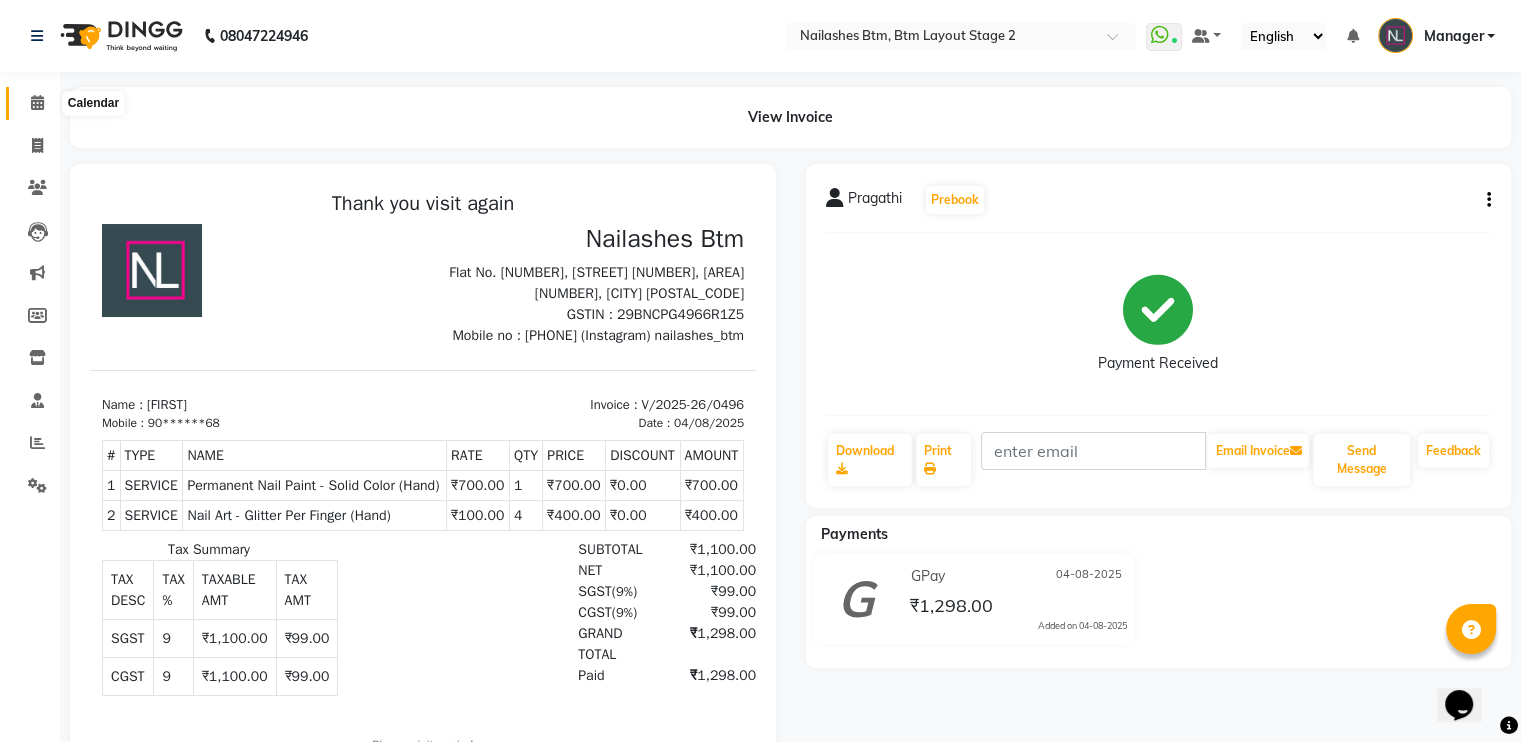 click 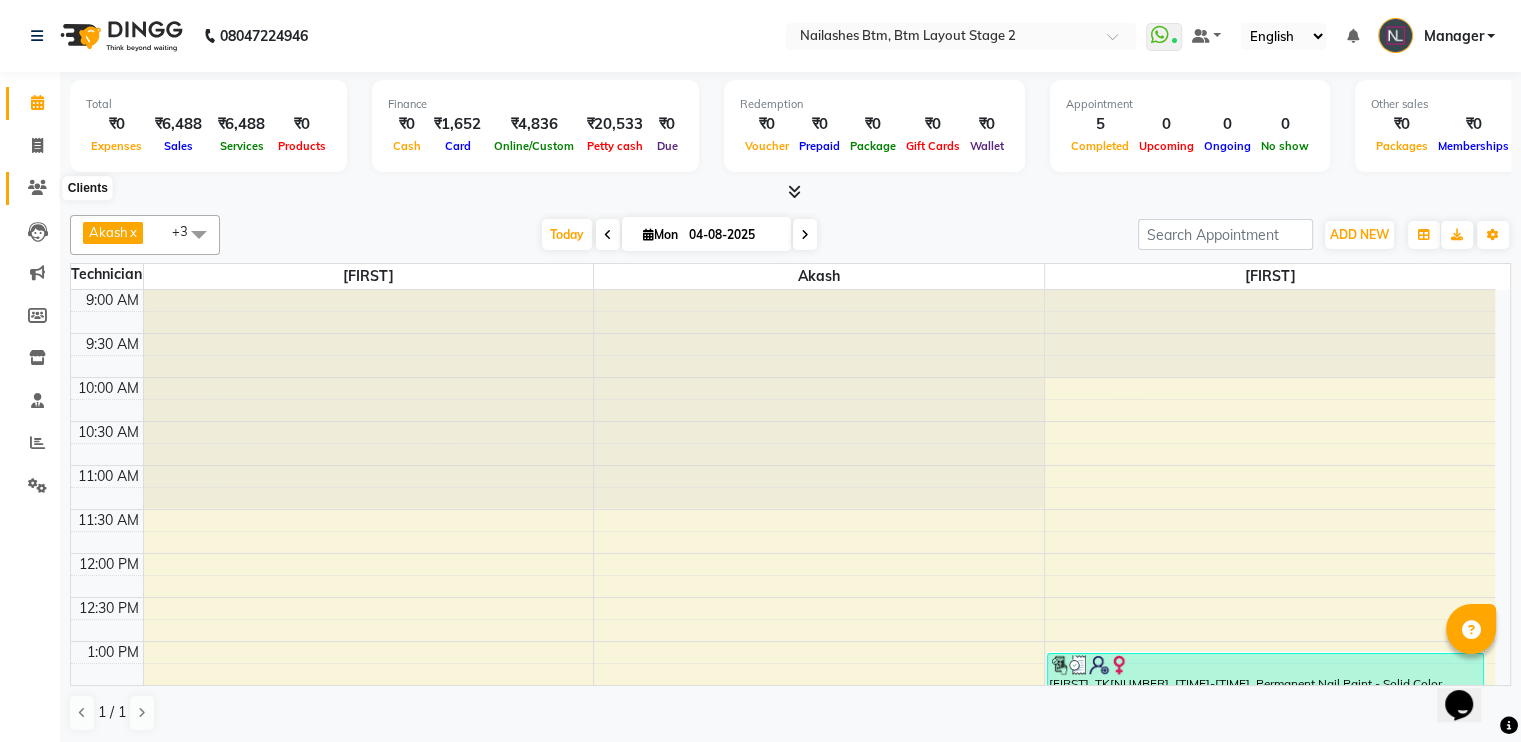 click 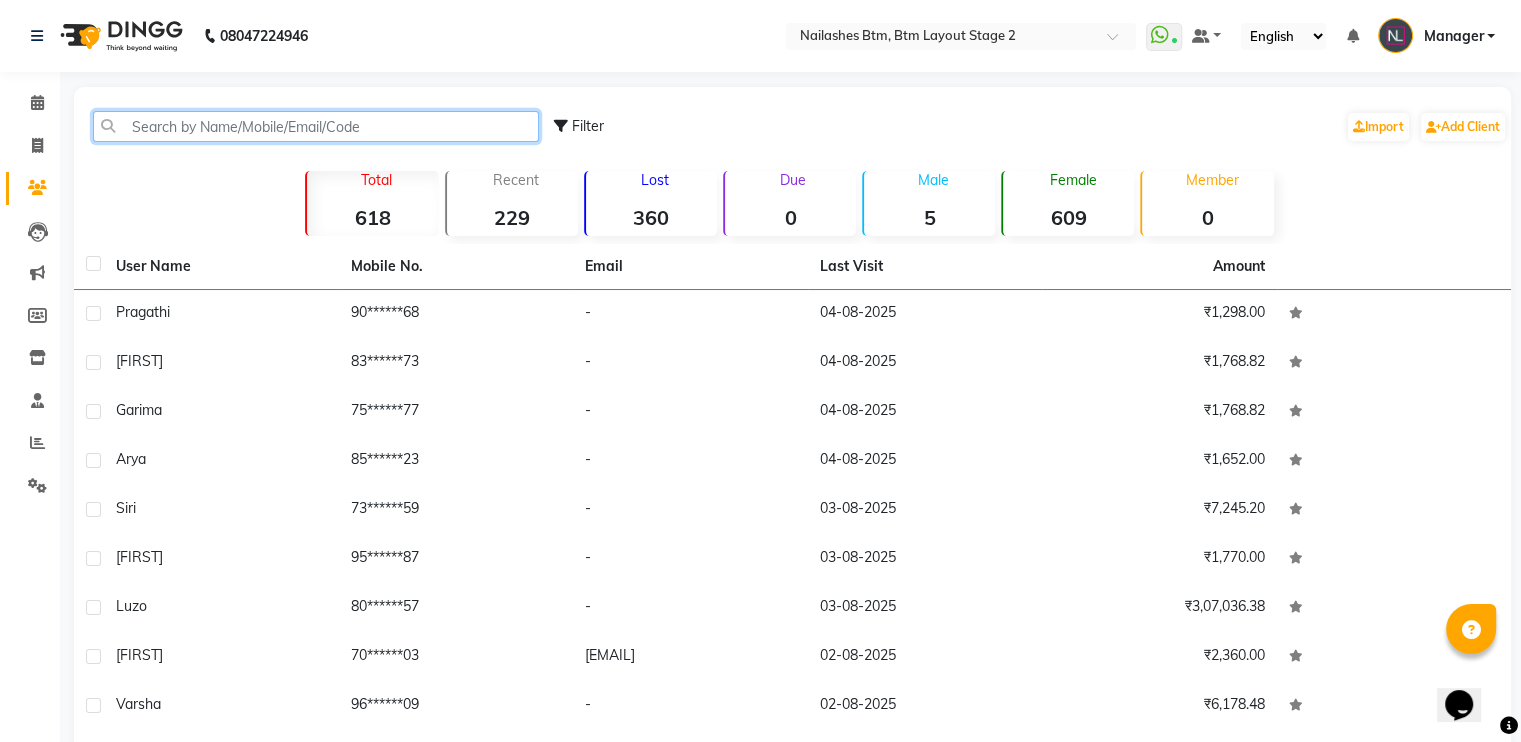 click 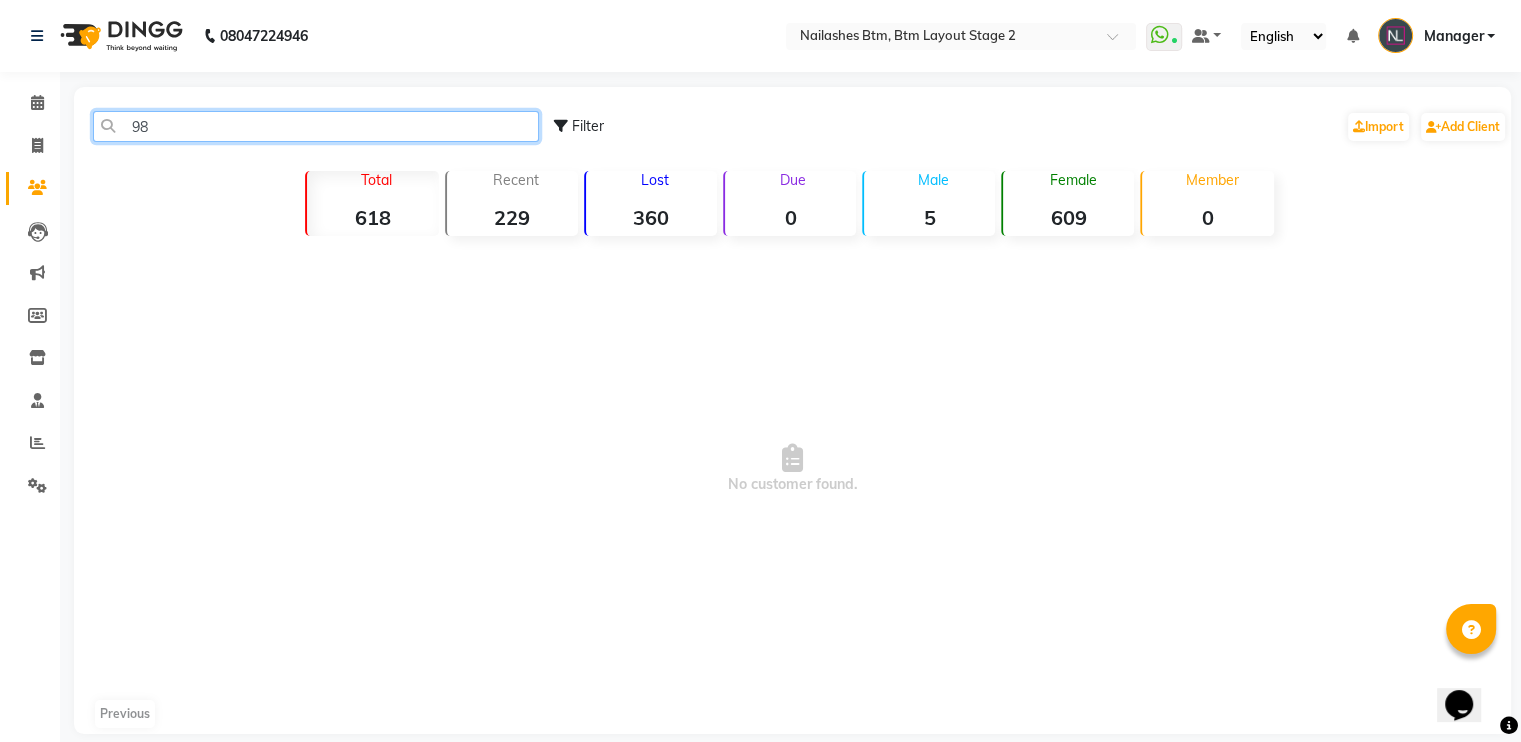type on "9" 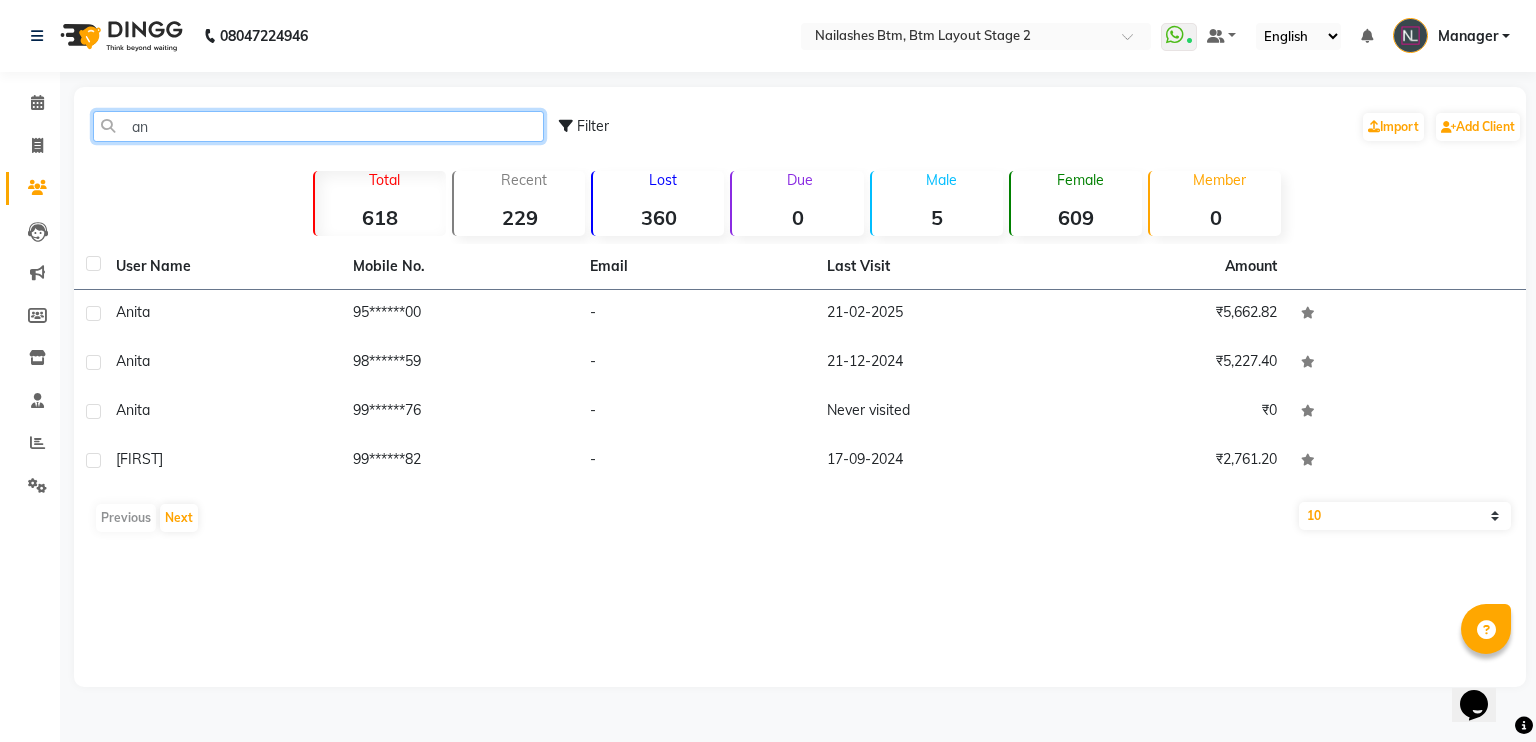 type on "a" 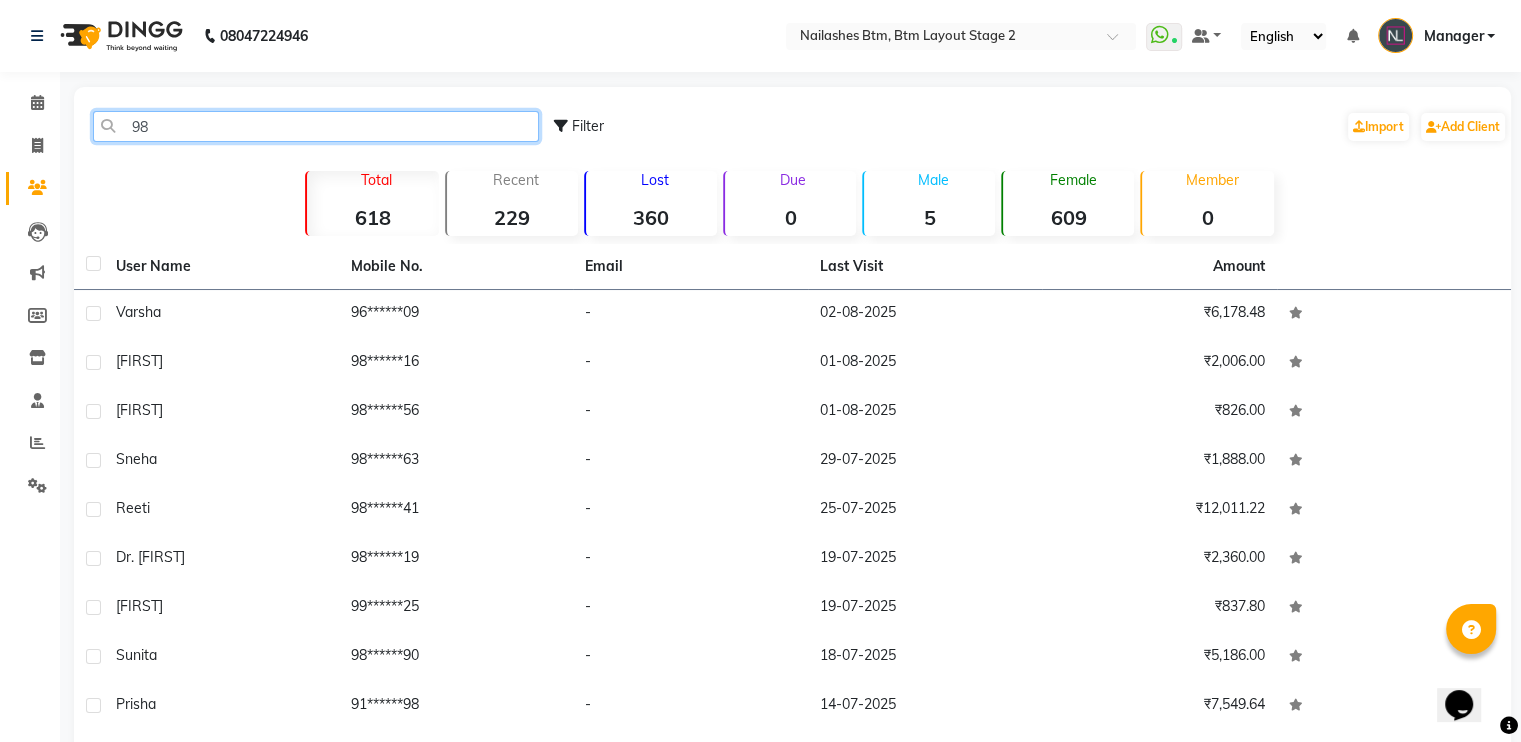 type on "9" 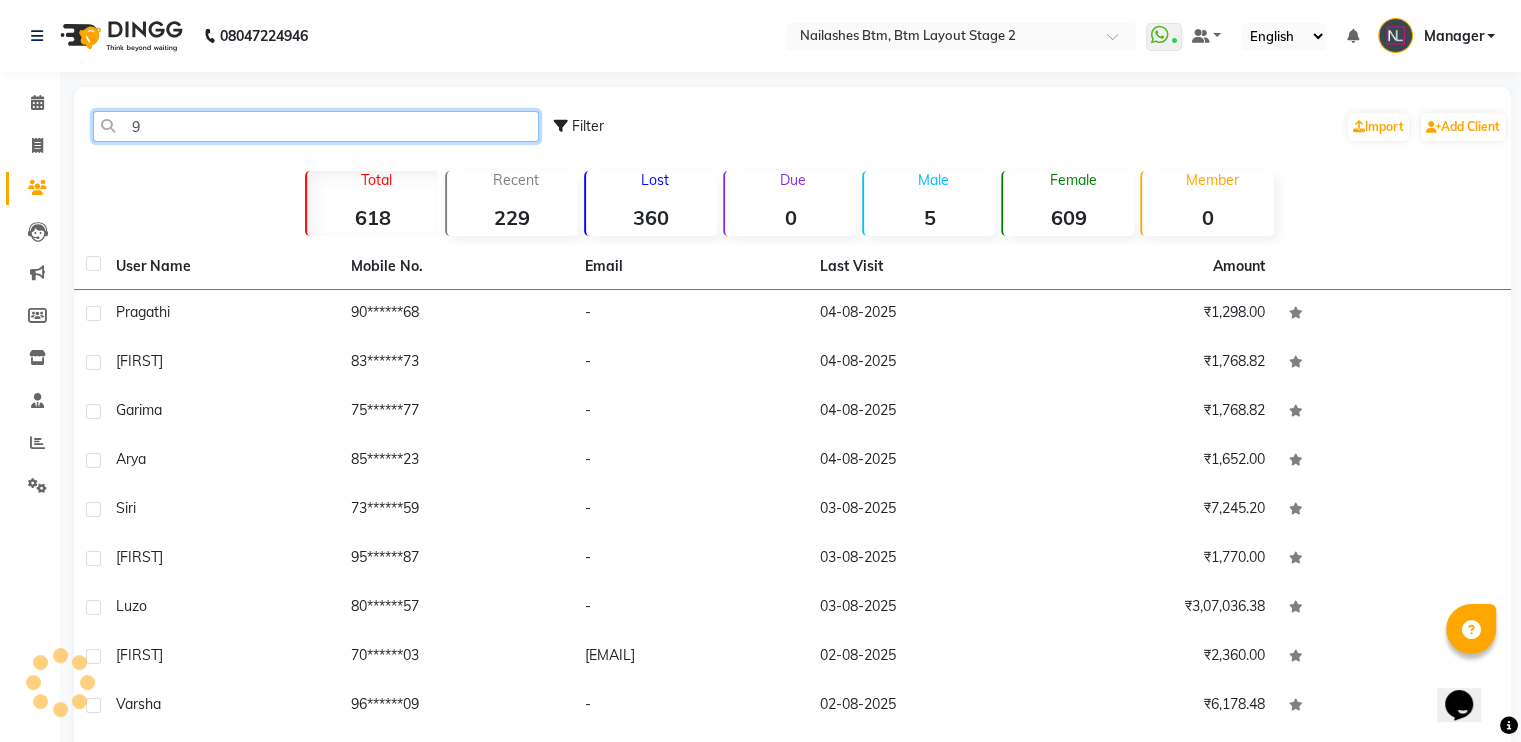 type 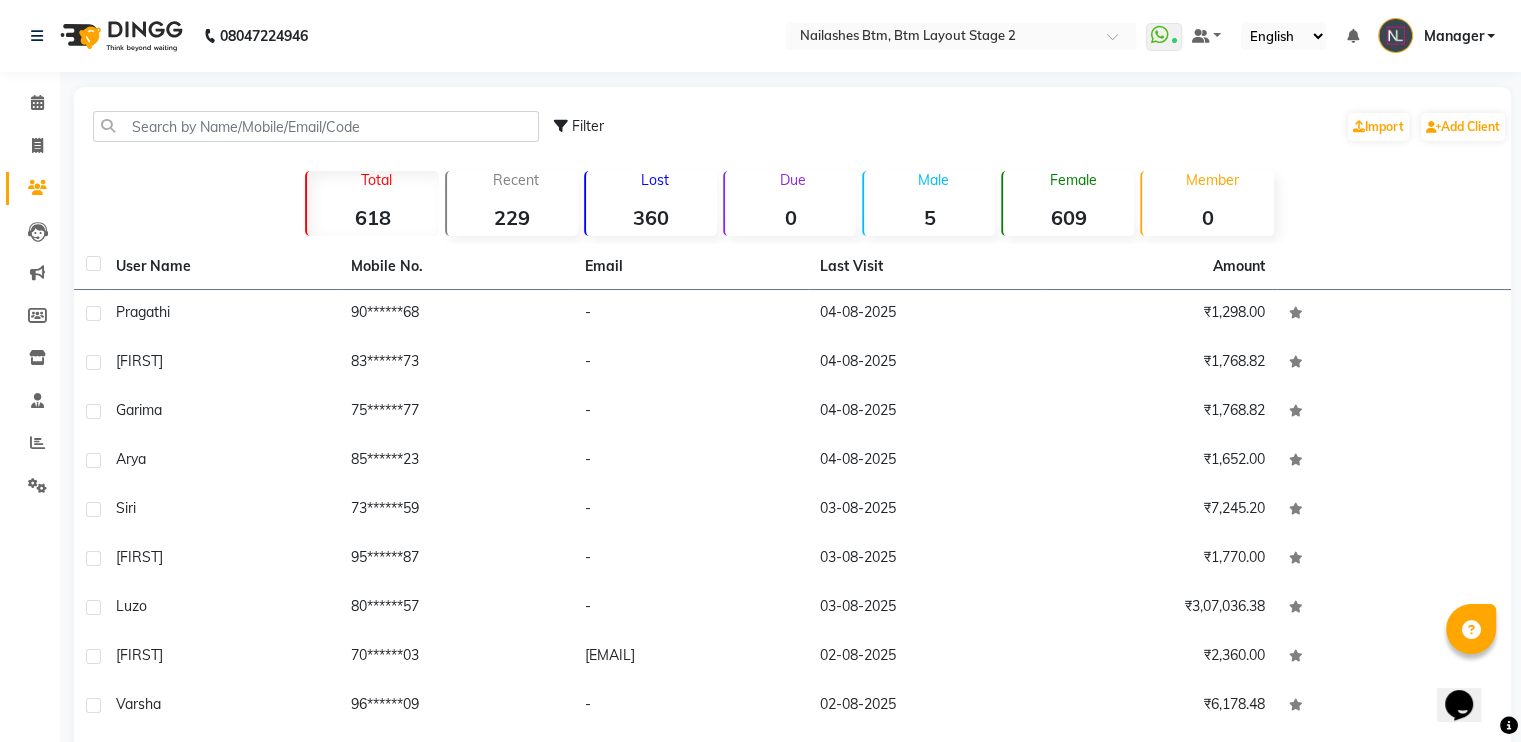 click on "Add Client" 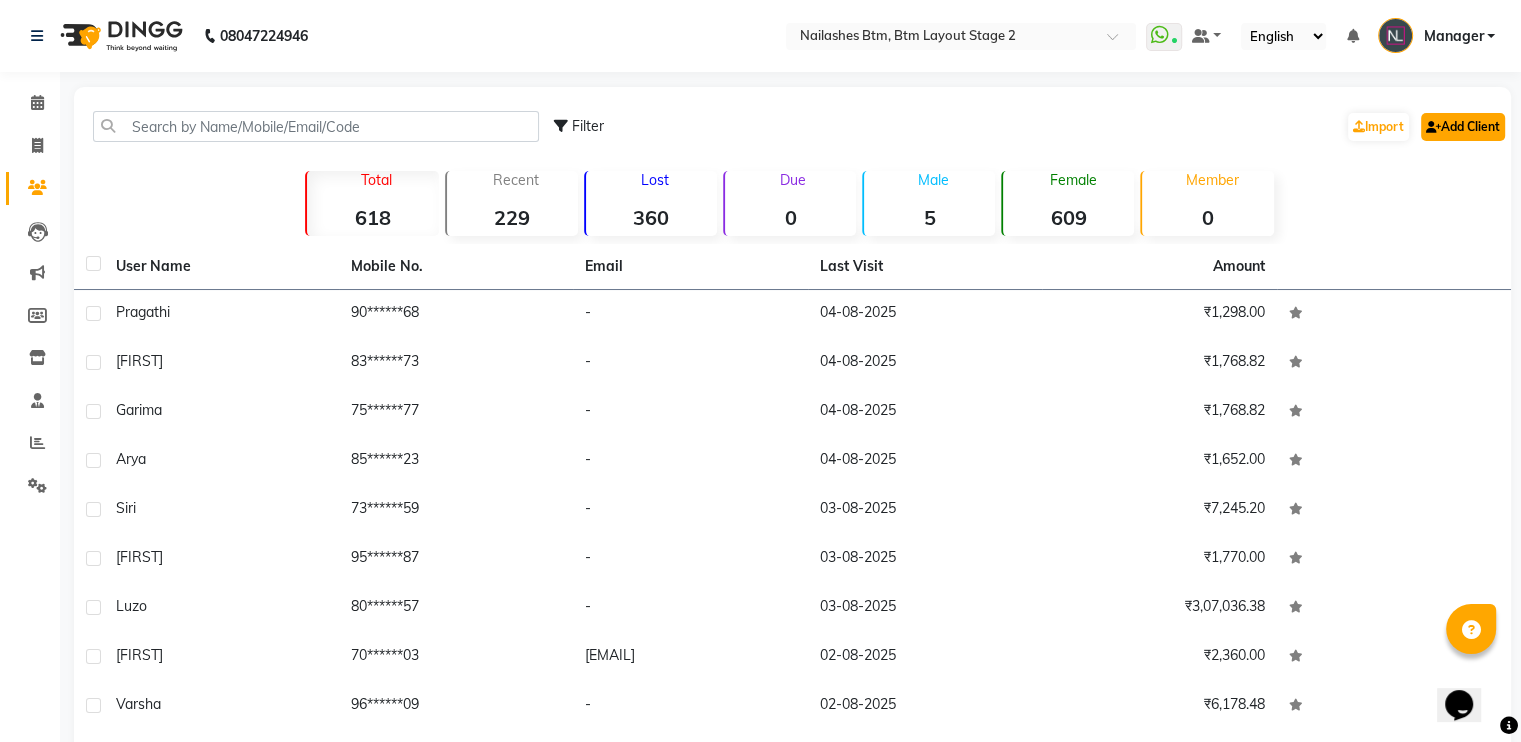 click on "Add Client" 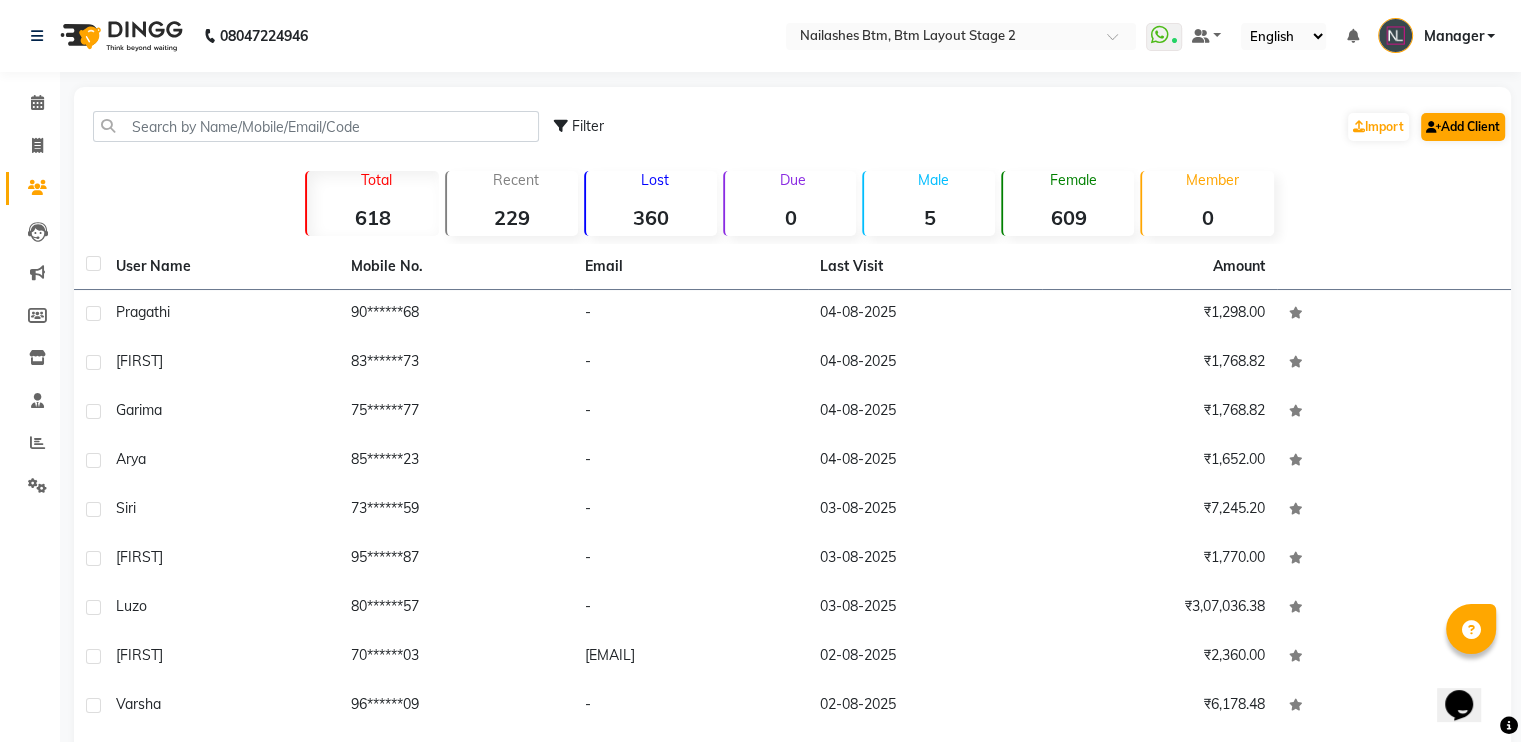 select on "21" 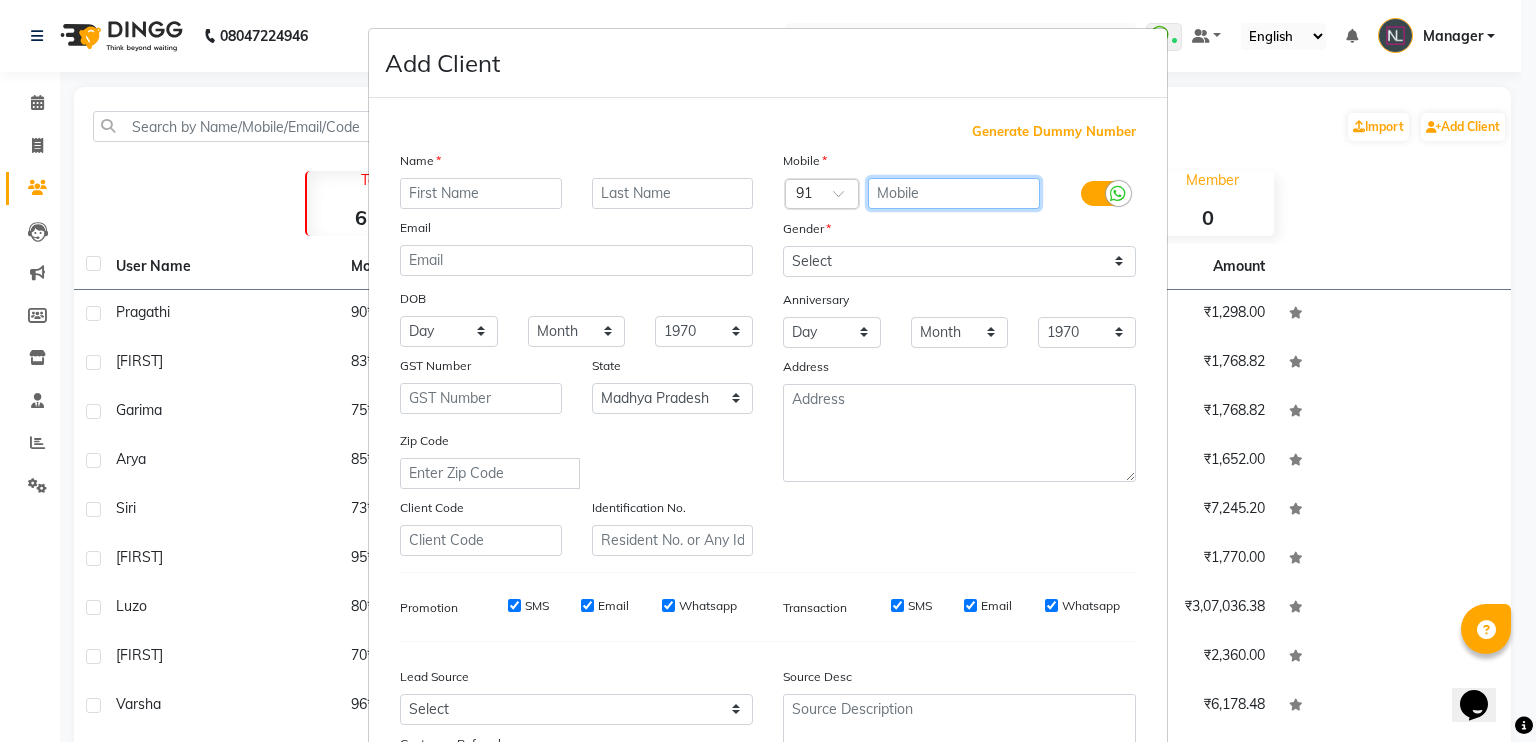 click at bounding box center (954, 193) 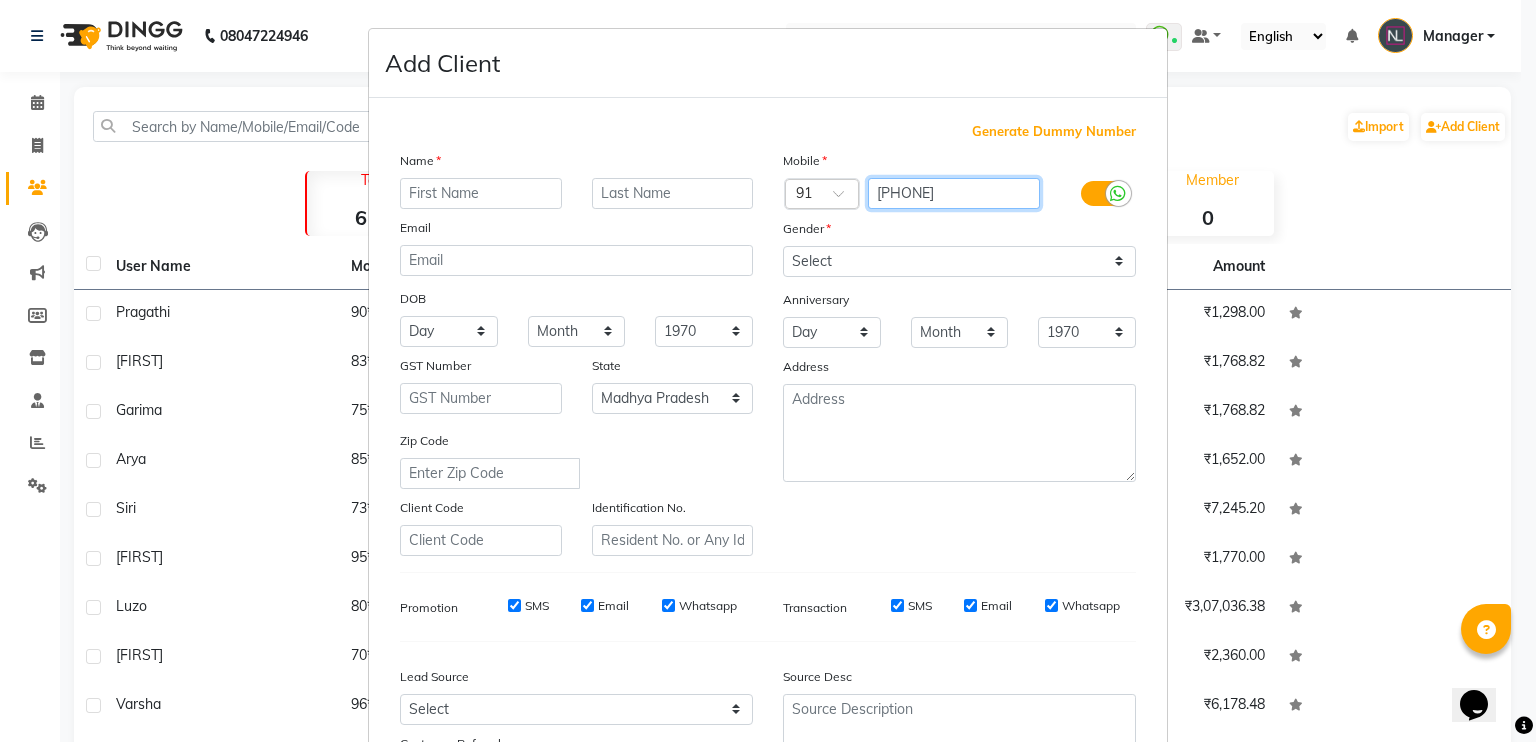 type on "[PHONE]" 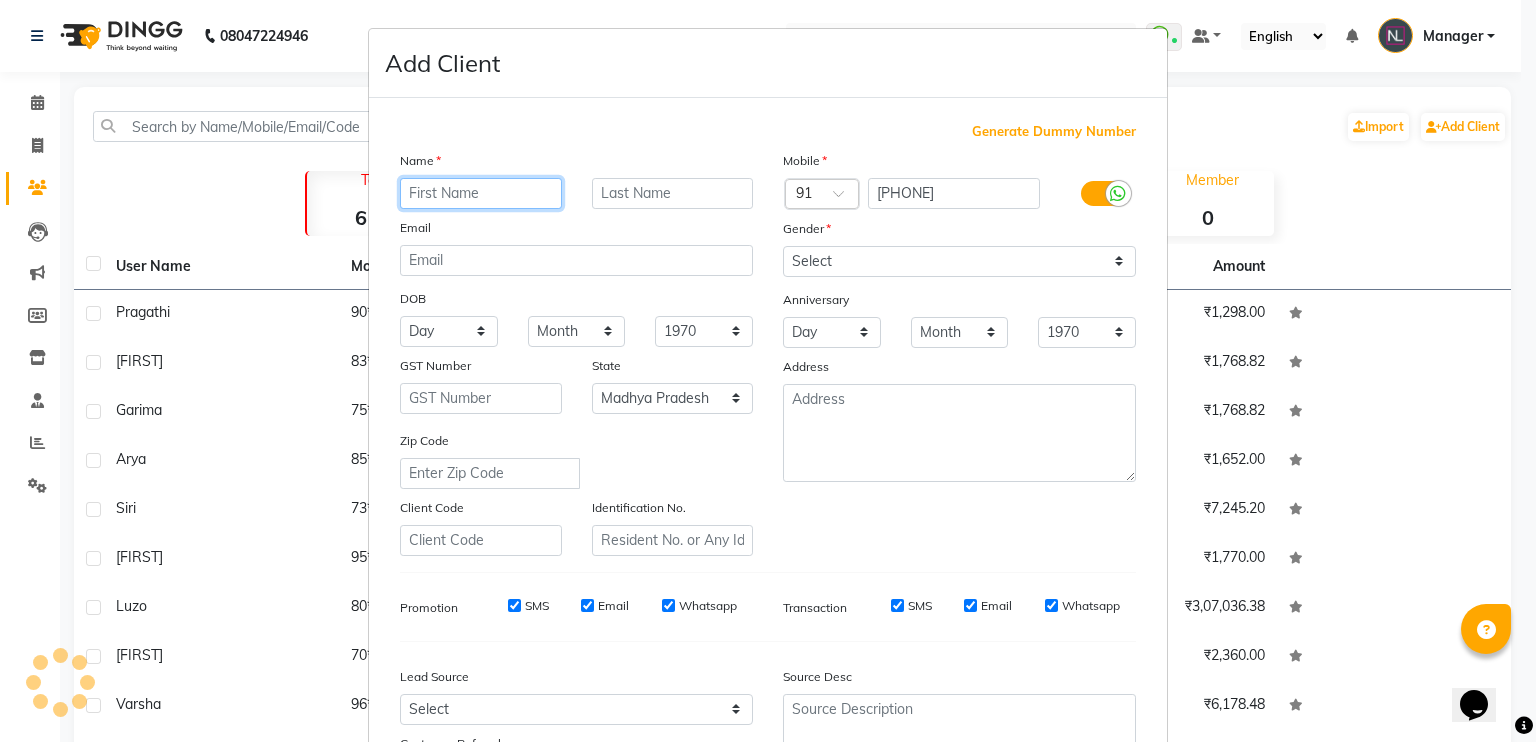 click at bounding box center (481, 193) 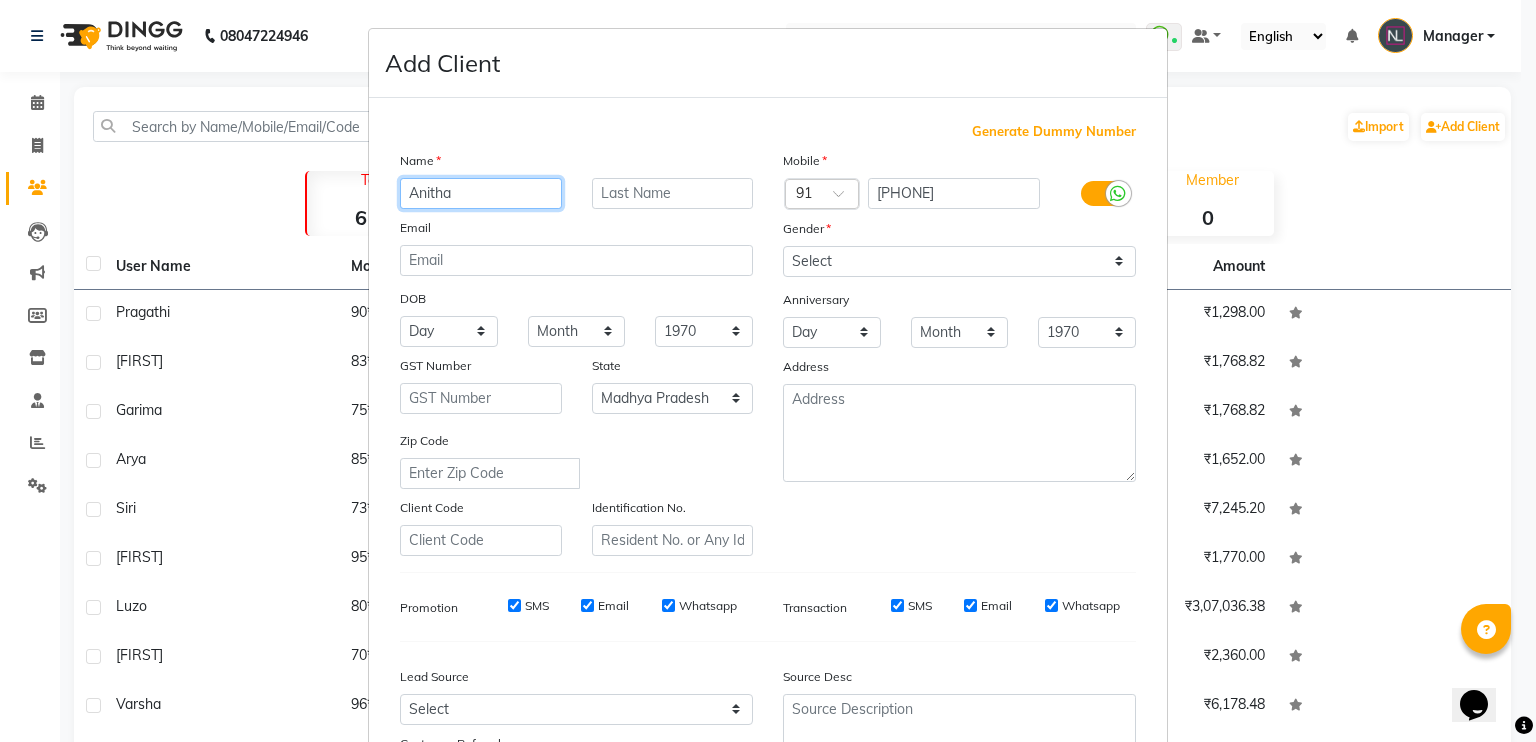 type on "Anitha" 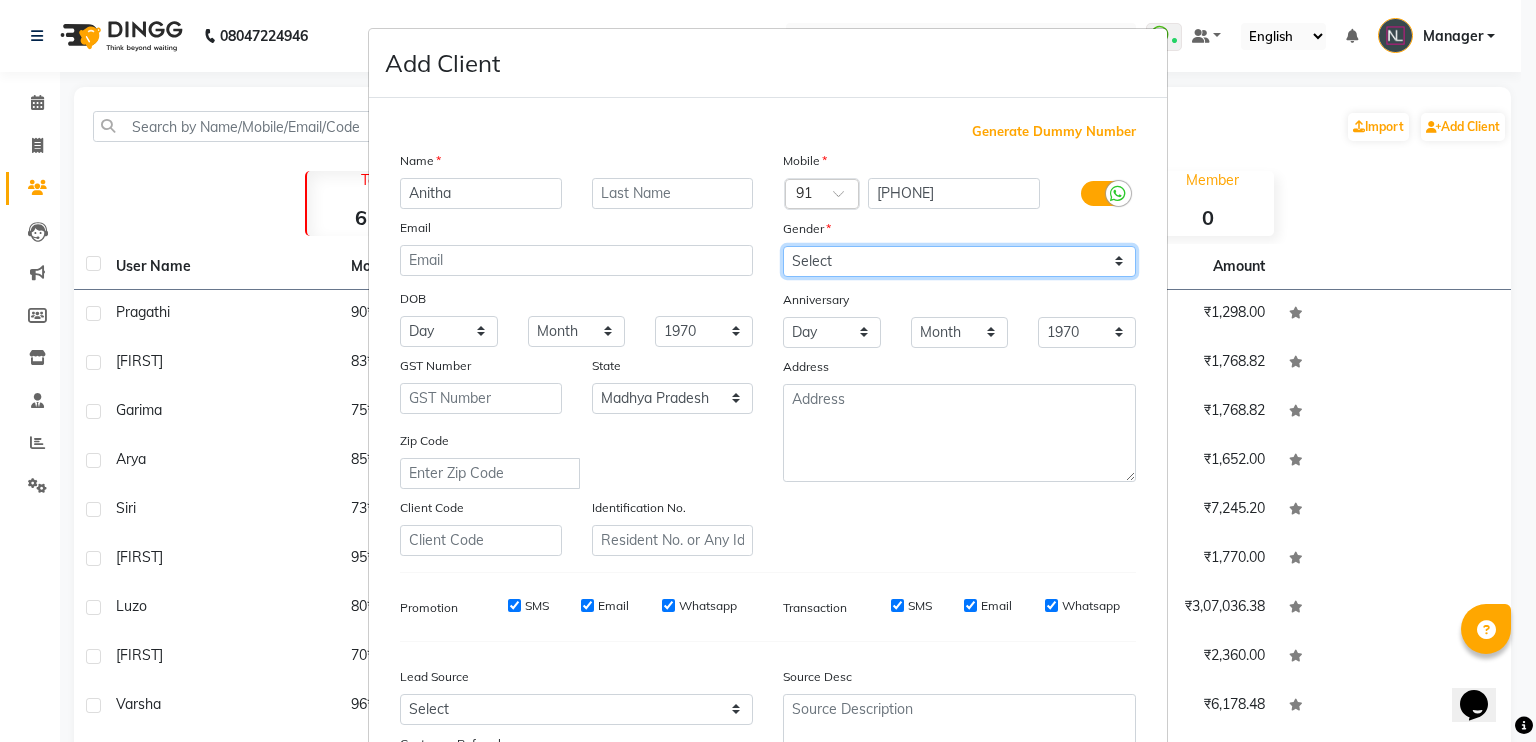 click on "Select Male Female Other Prefer Not To Say" at bounding box center (959, 261) 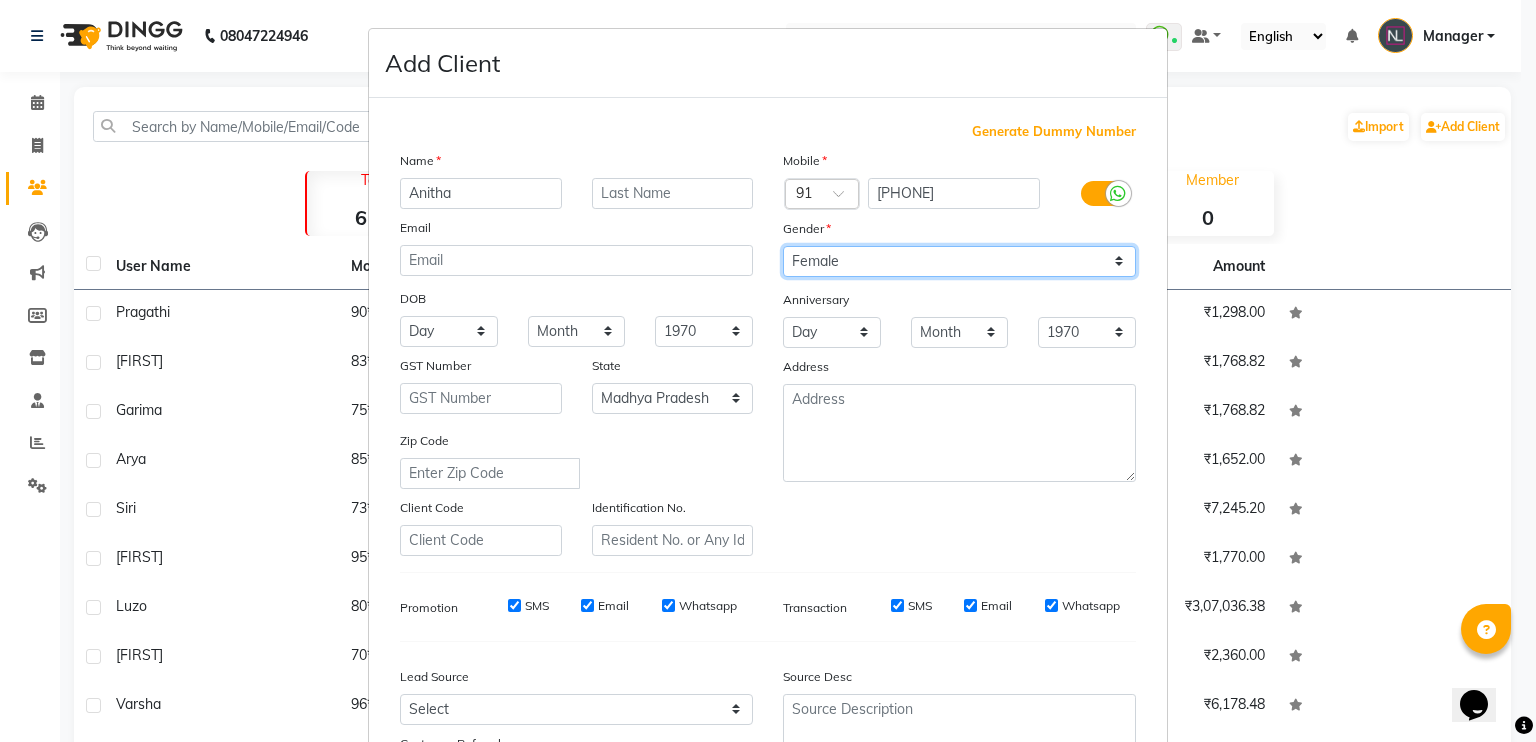 click on "Select Male Female Other Prefer Not To Say" at bounding box center (959, 261) 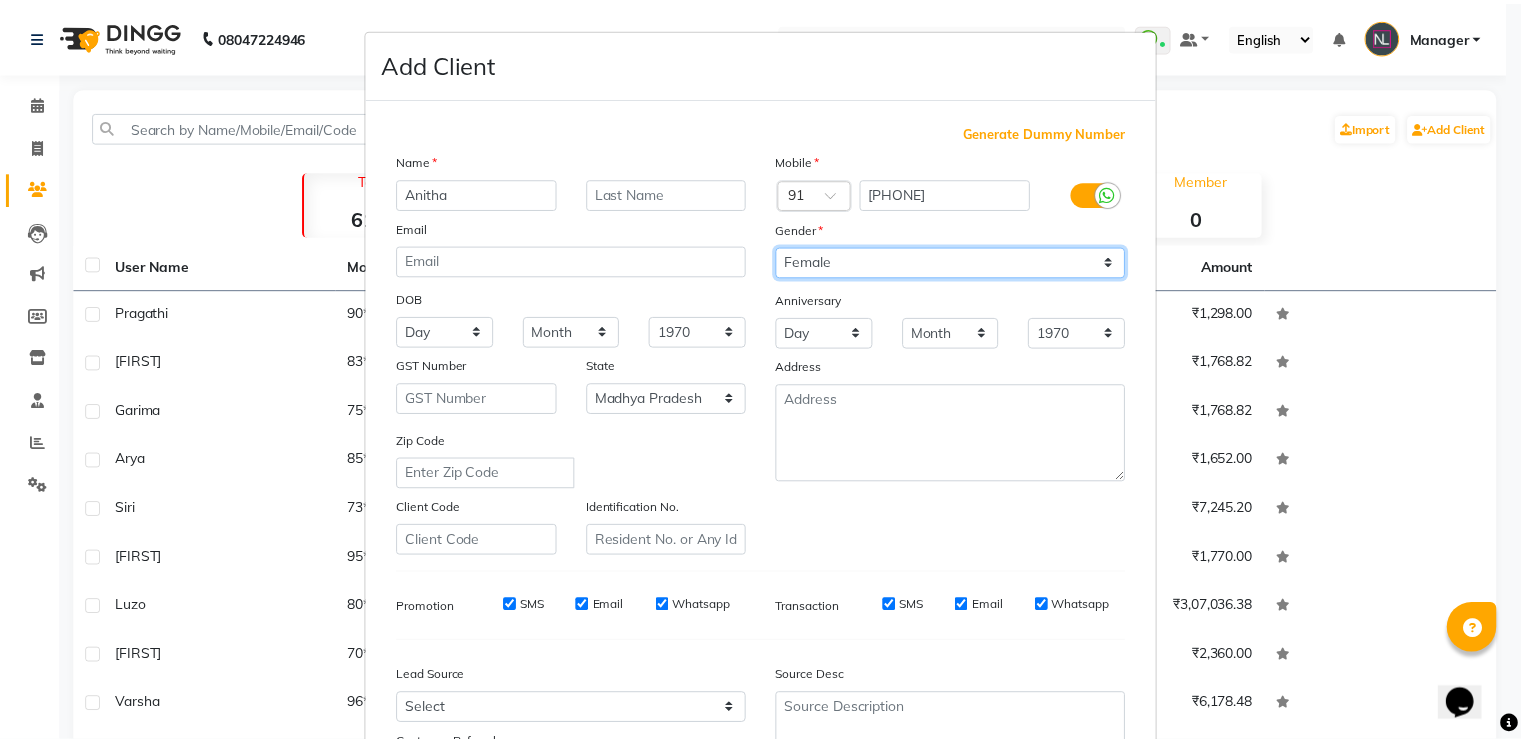 scroll, scrollTop: 190, scrollLeft: 0, axis: vertical 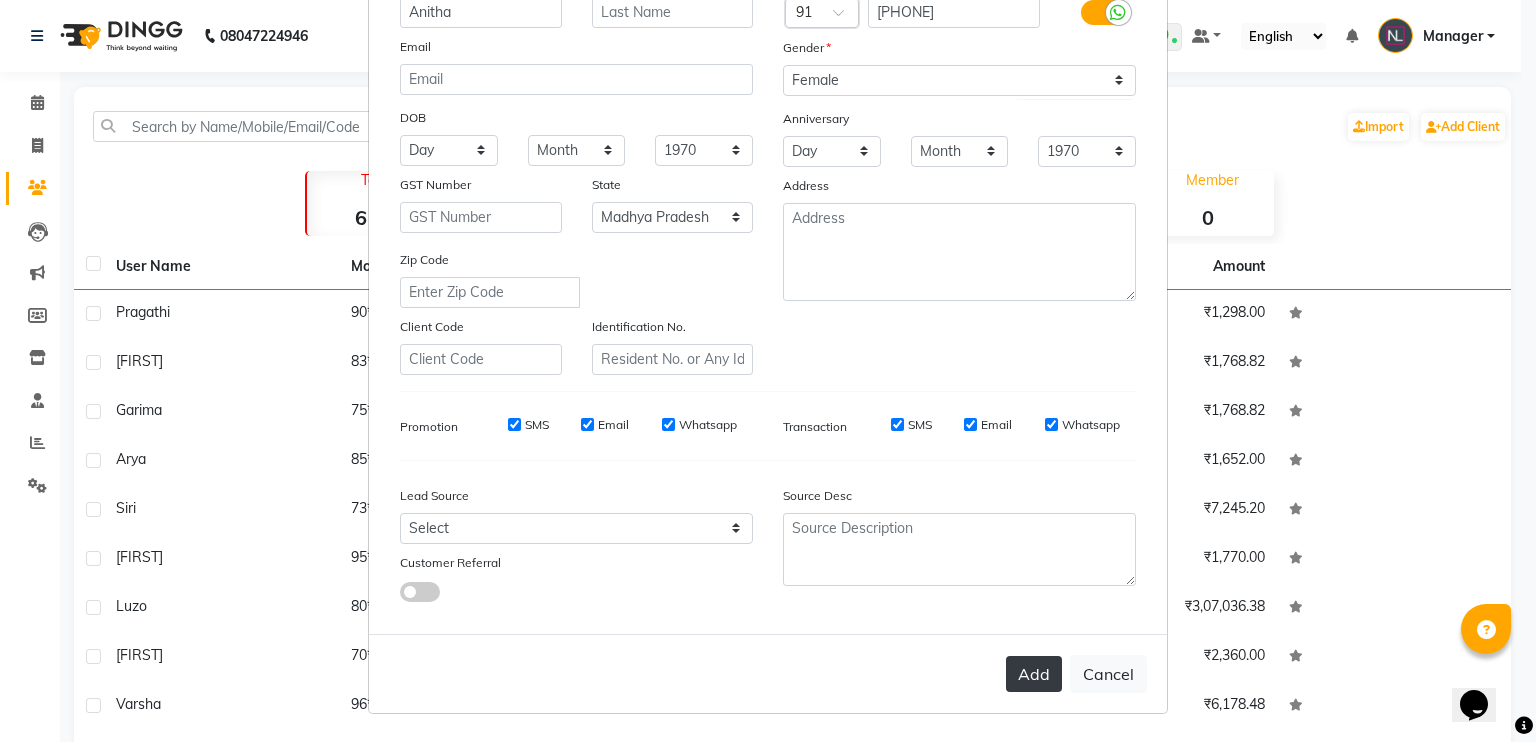 click on "Add" at bounding box center [1034, 674] 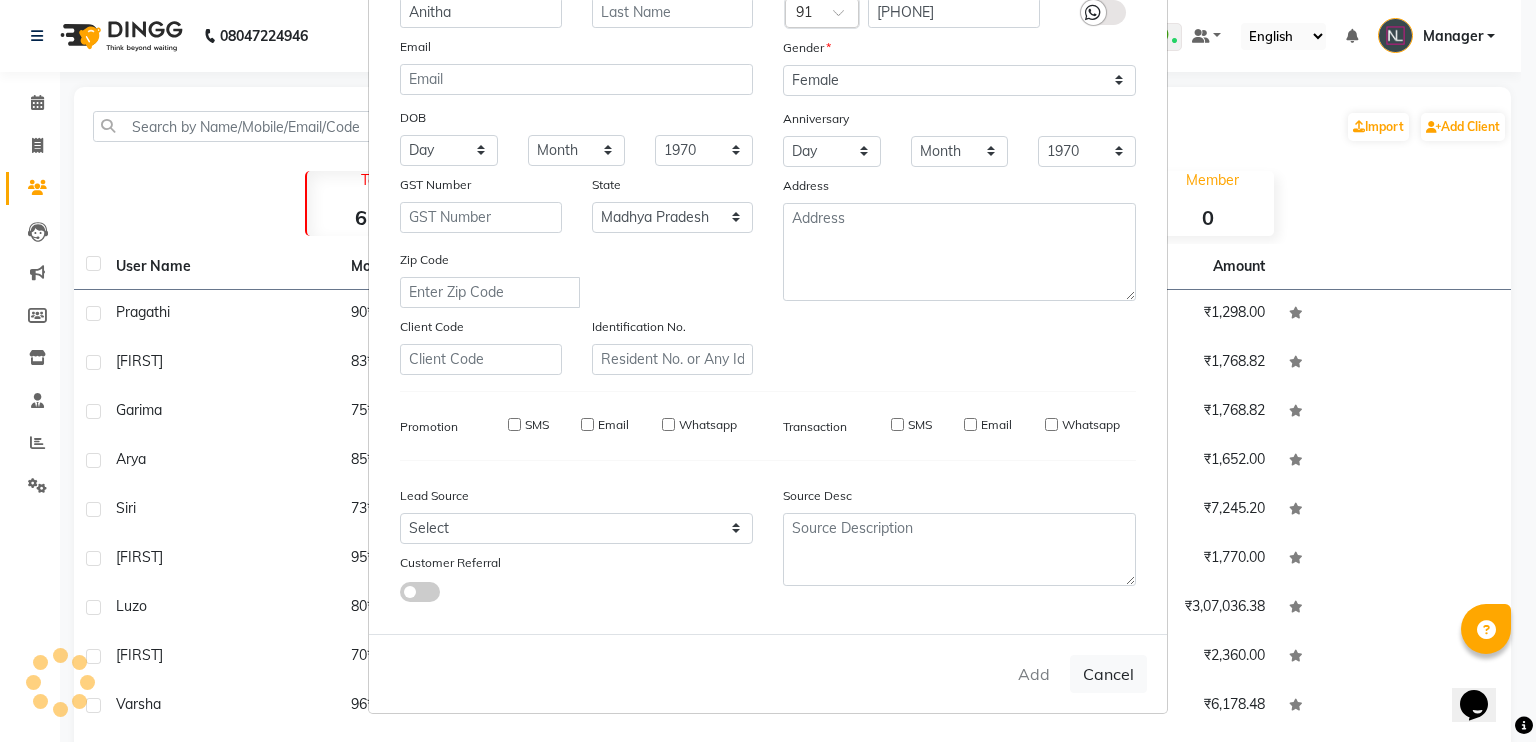 type 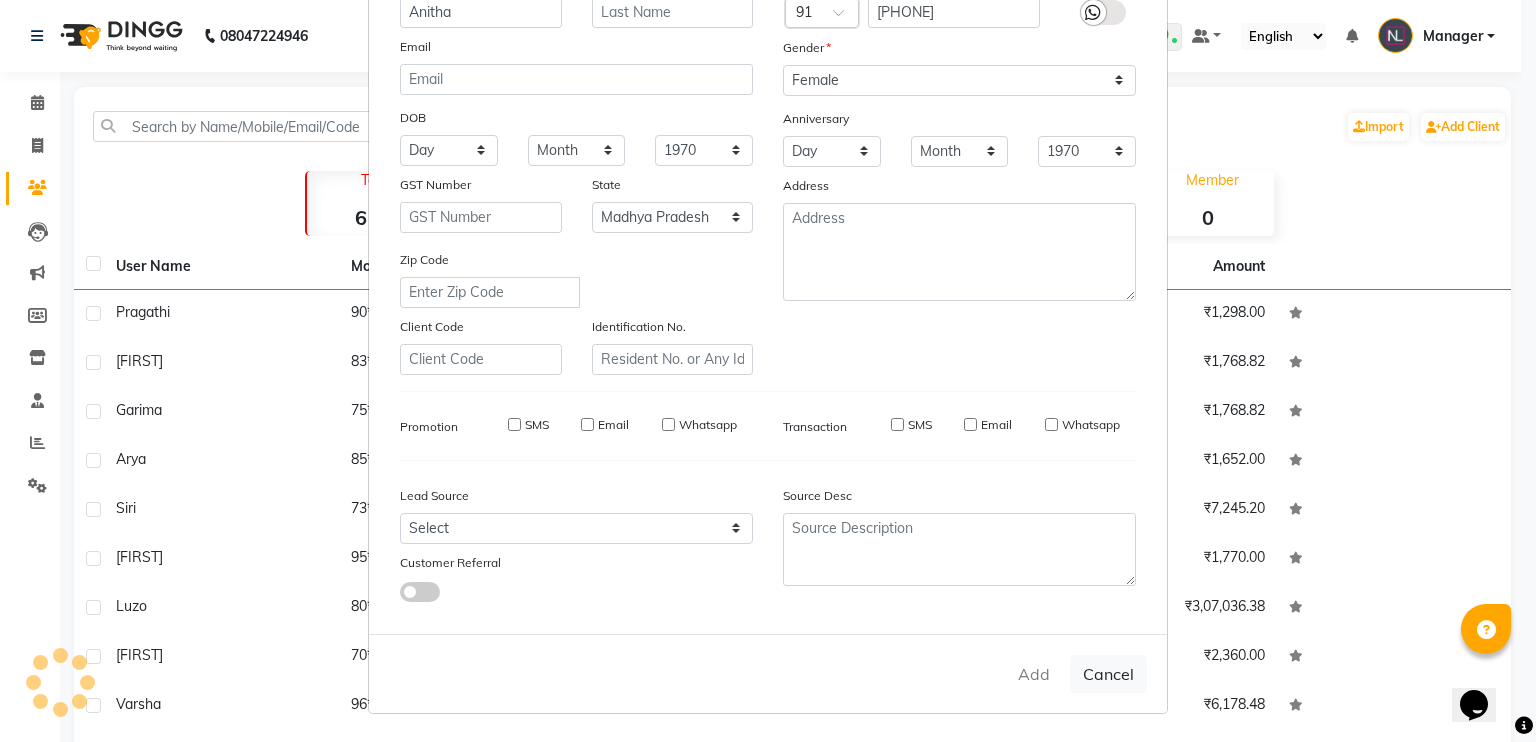 checkbox on "false" 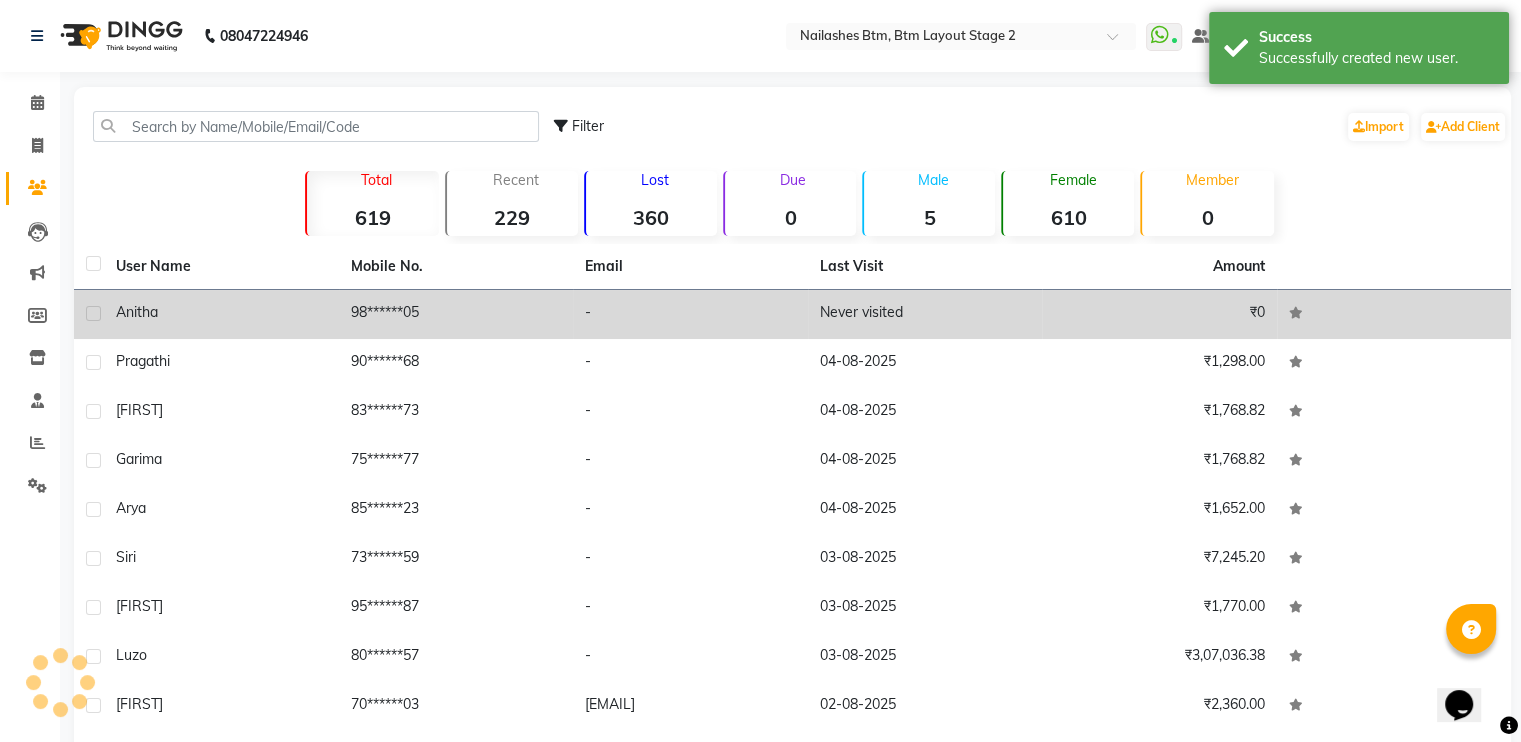 click on "₹0" 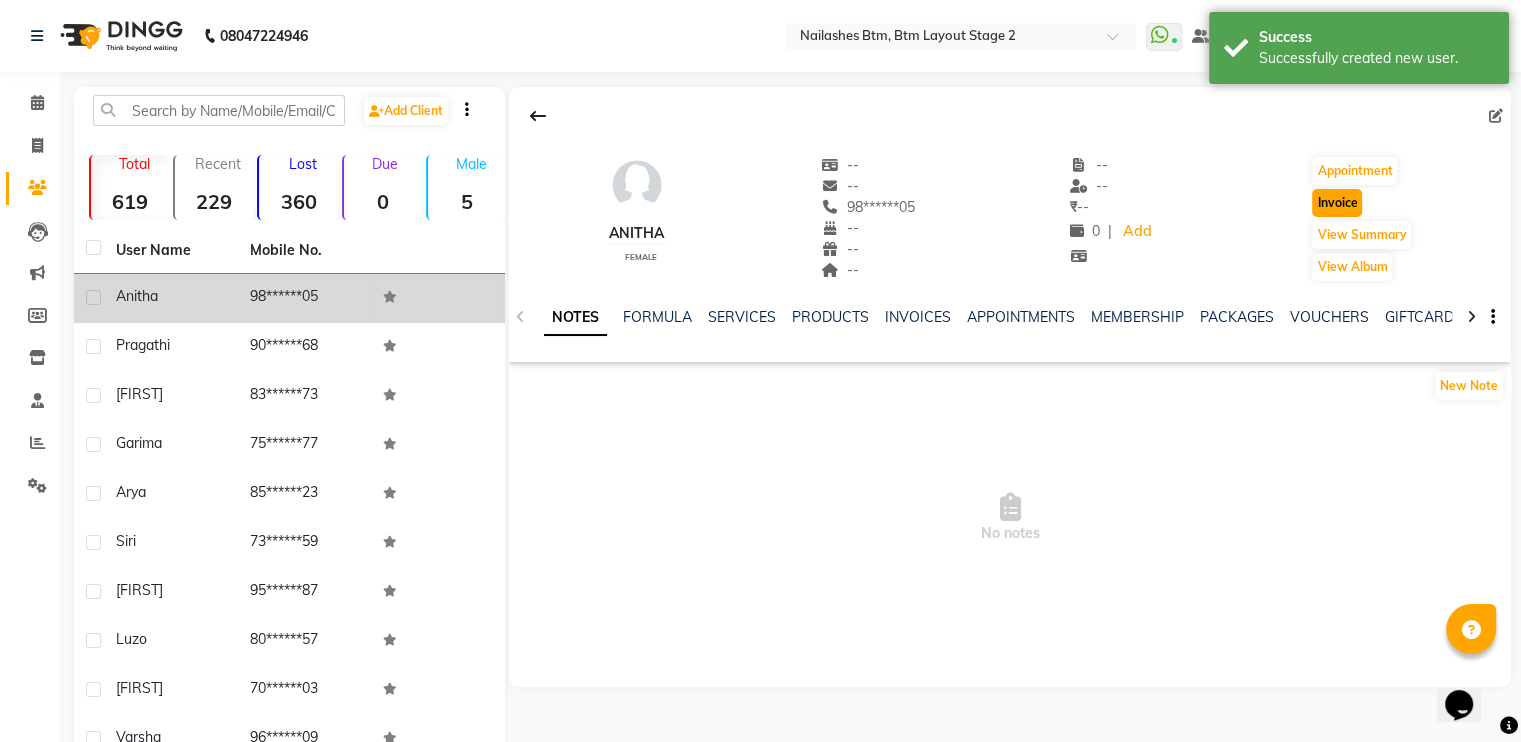 click on "Invoice" 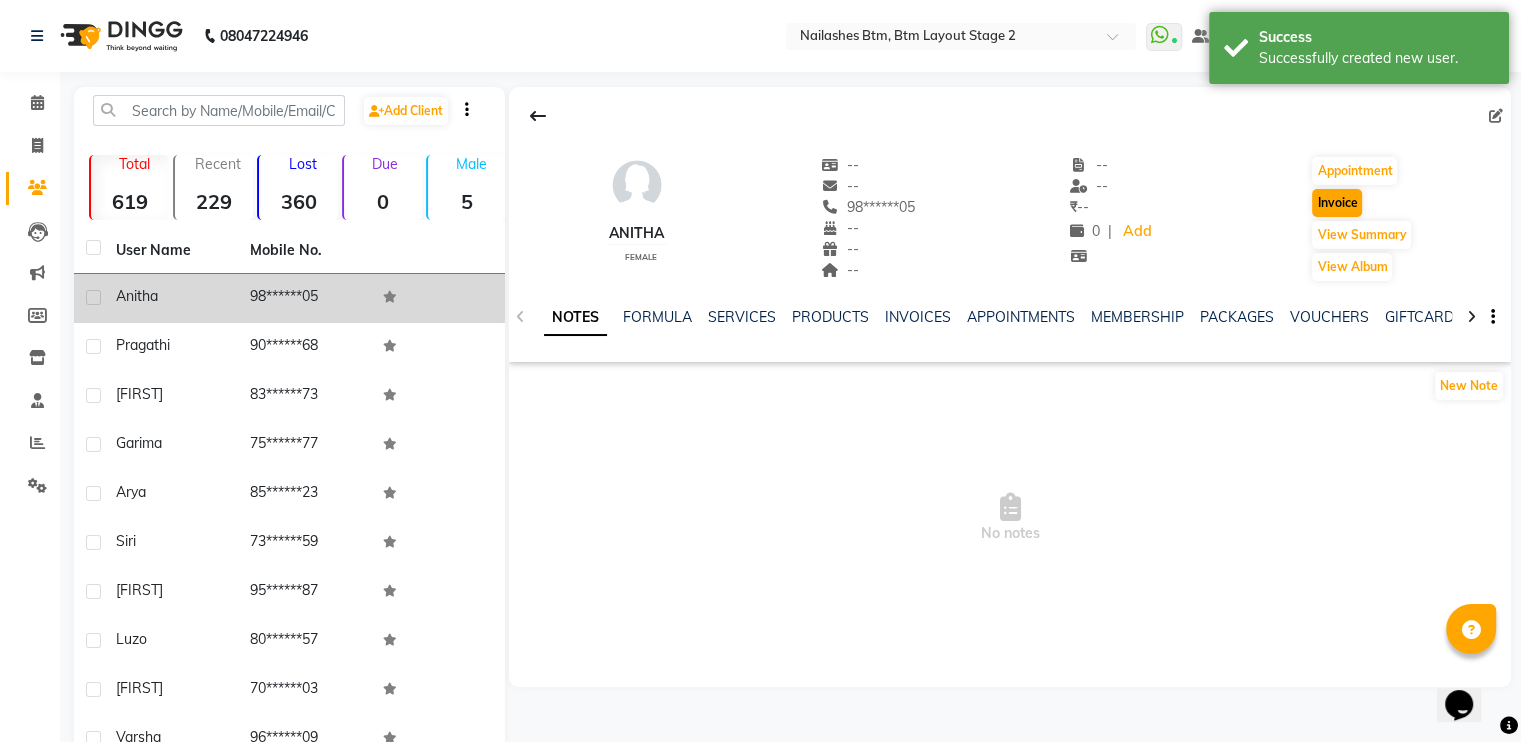 select on "6721" 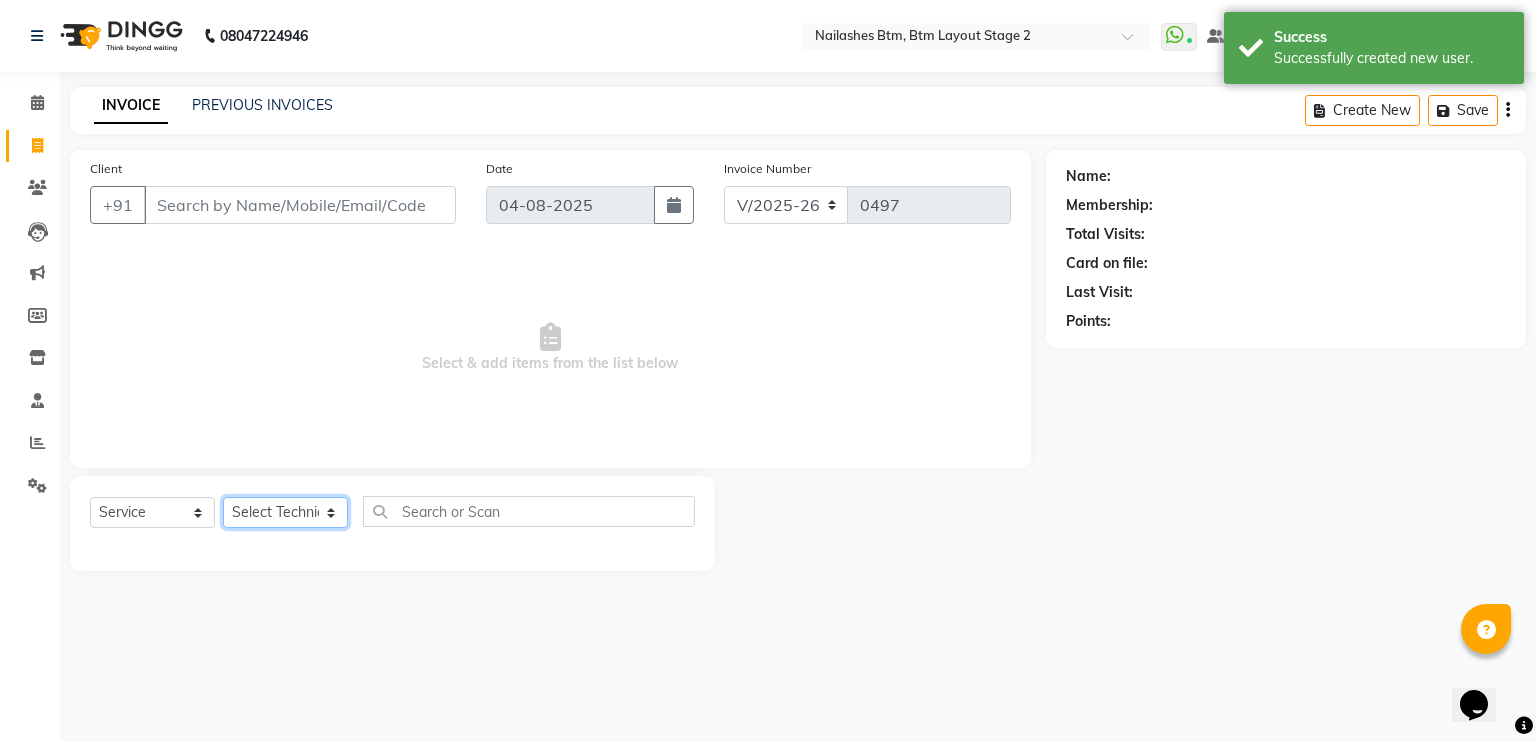 click on "Select Technician" 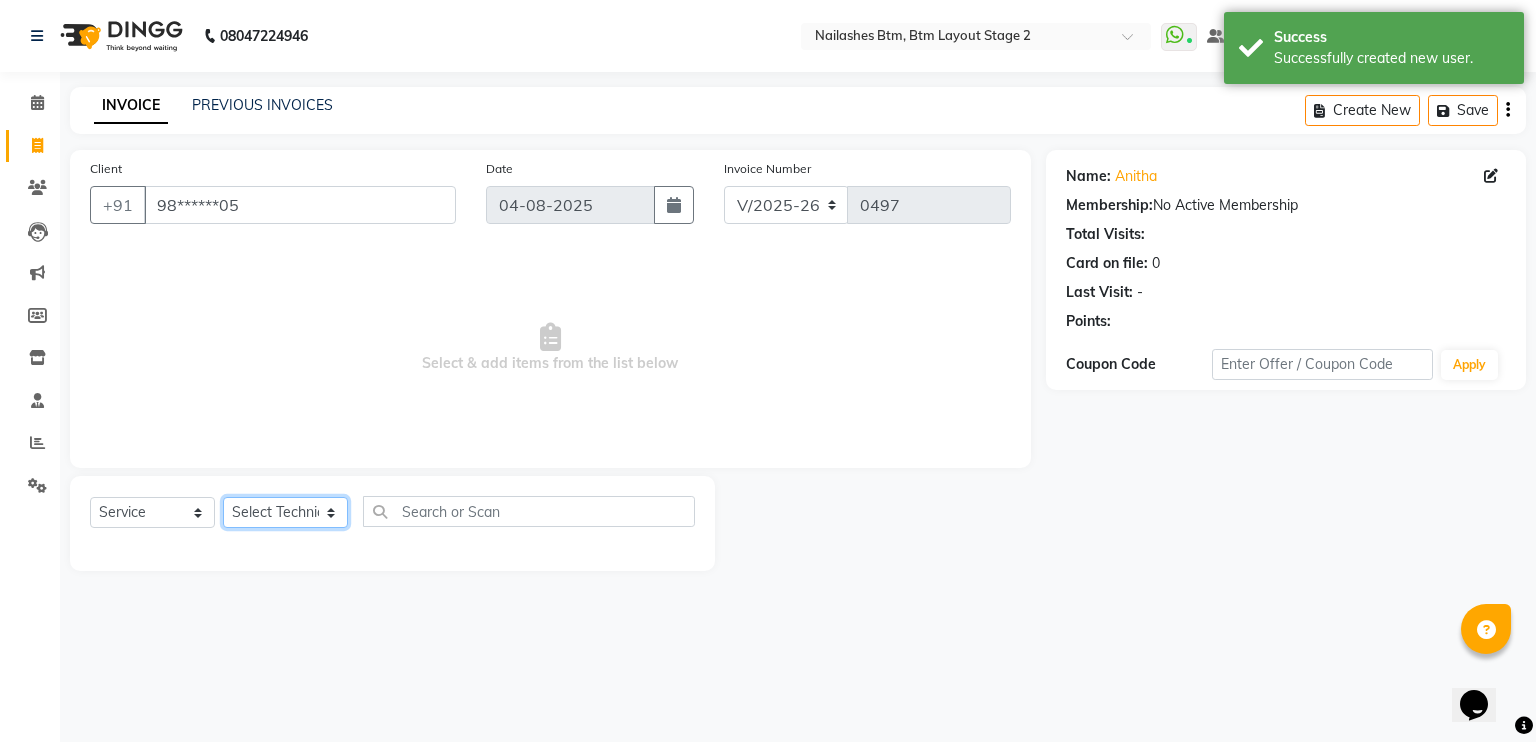 select on "[NUMBER]" 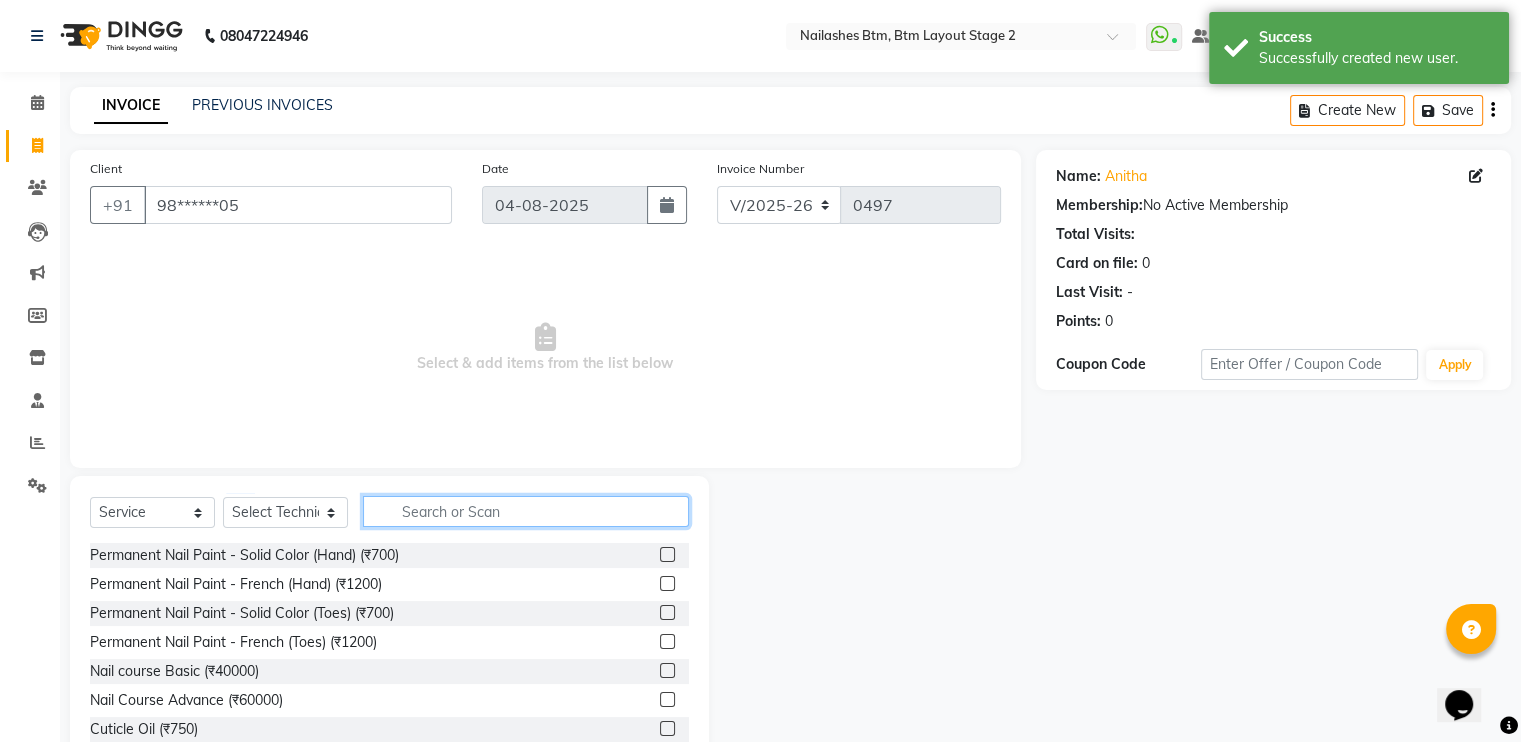 click 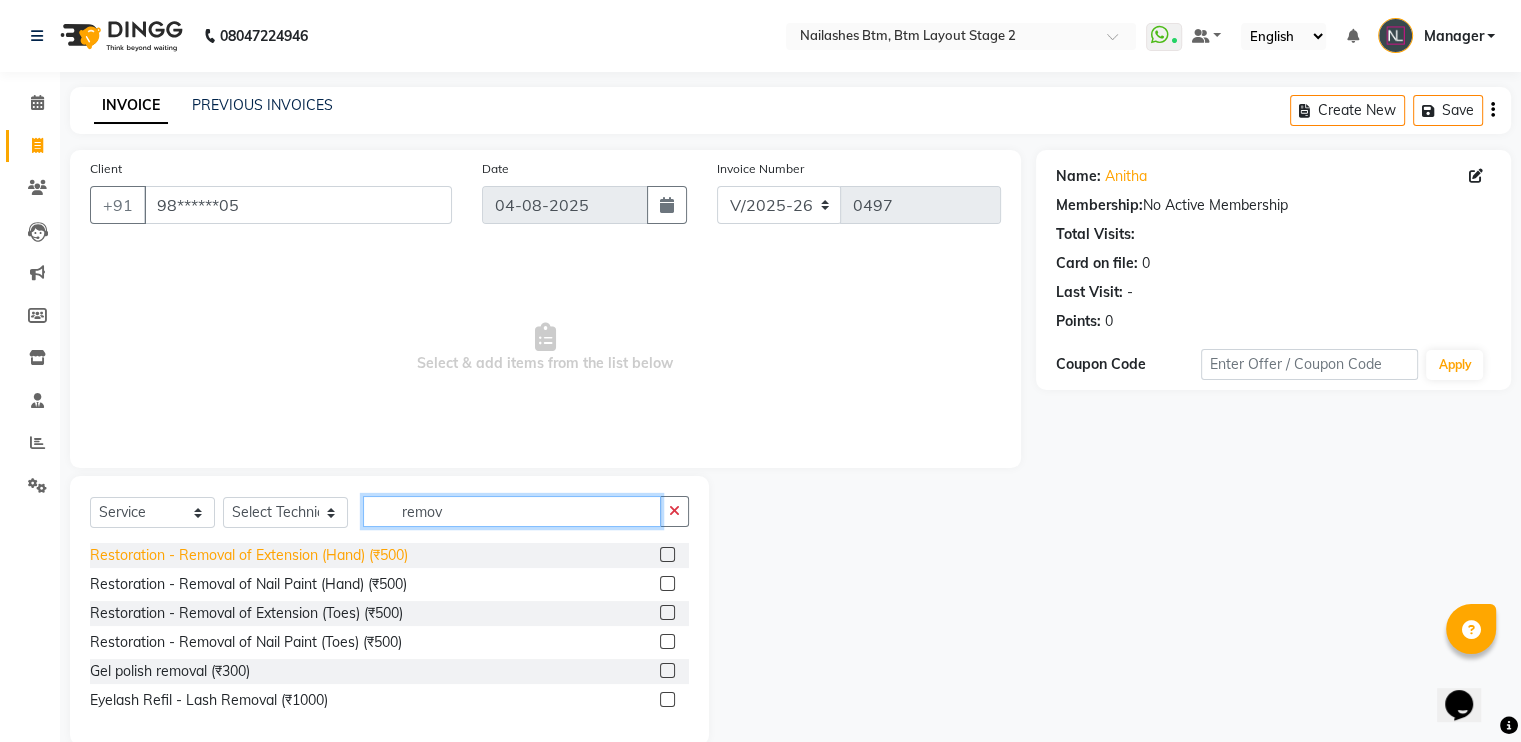 type on "remov" 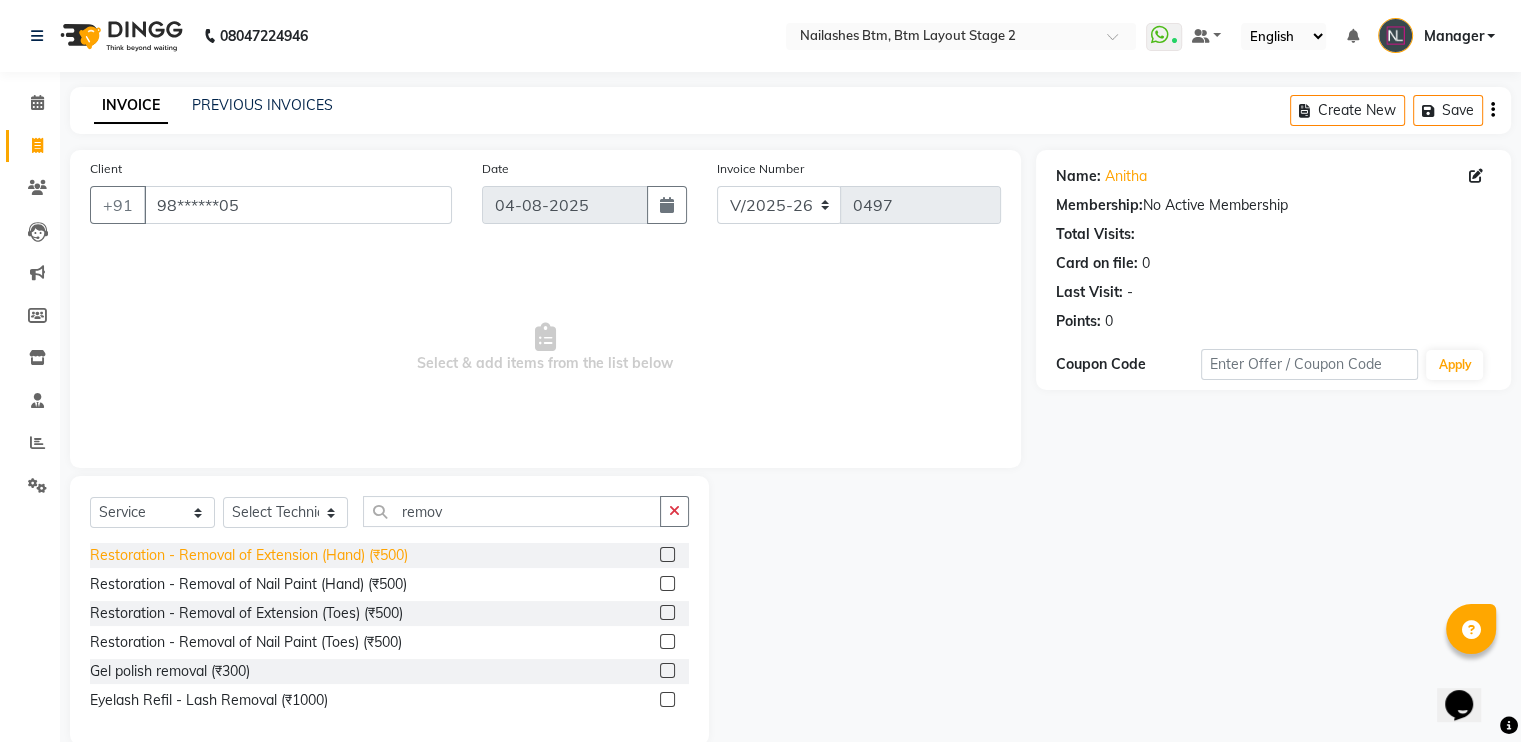 click on "Restoration - Removal of Extension (Hand) (₹500)" 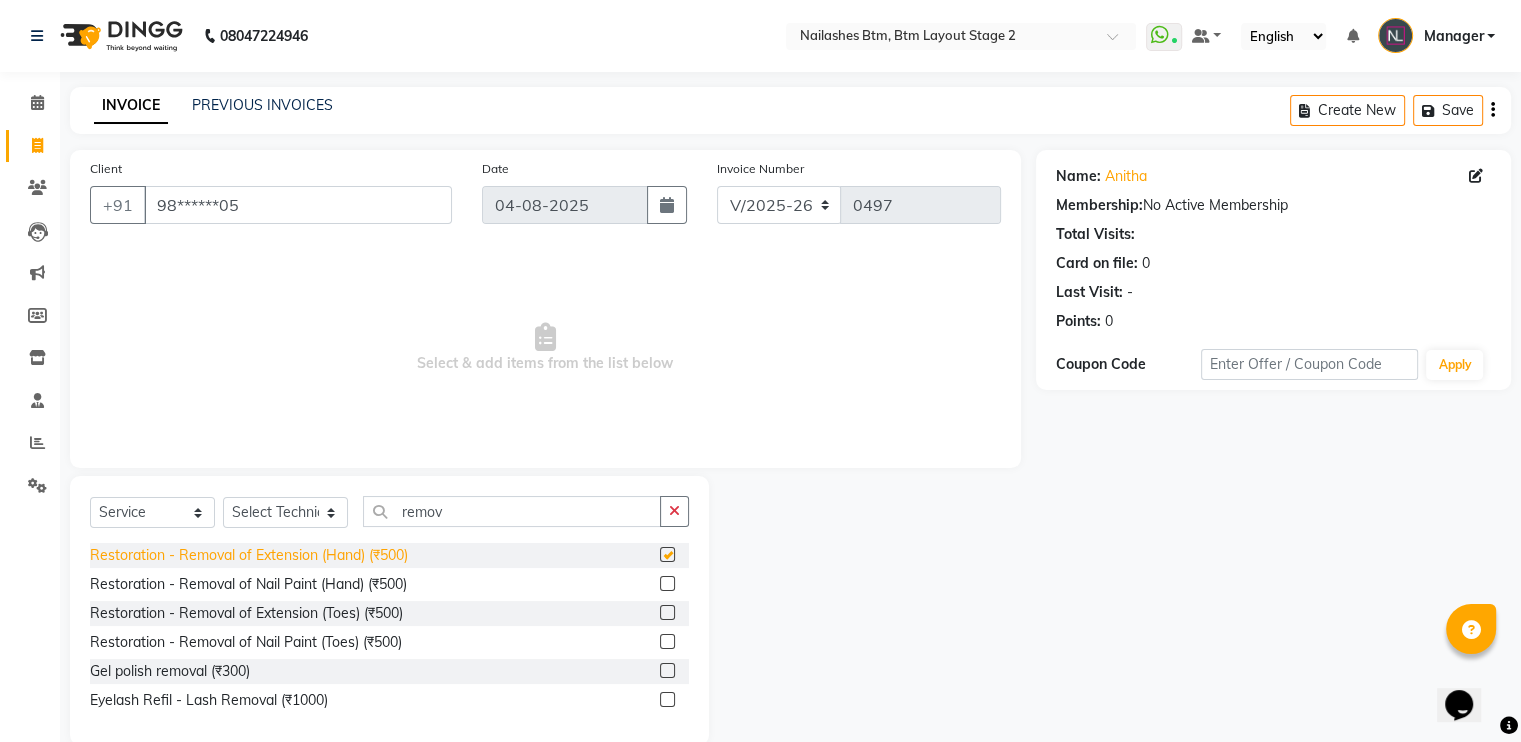 checkbox on "false" 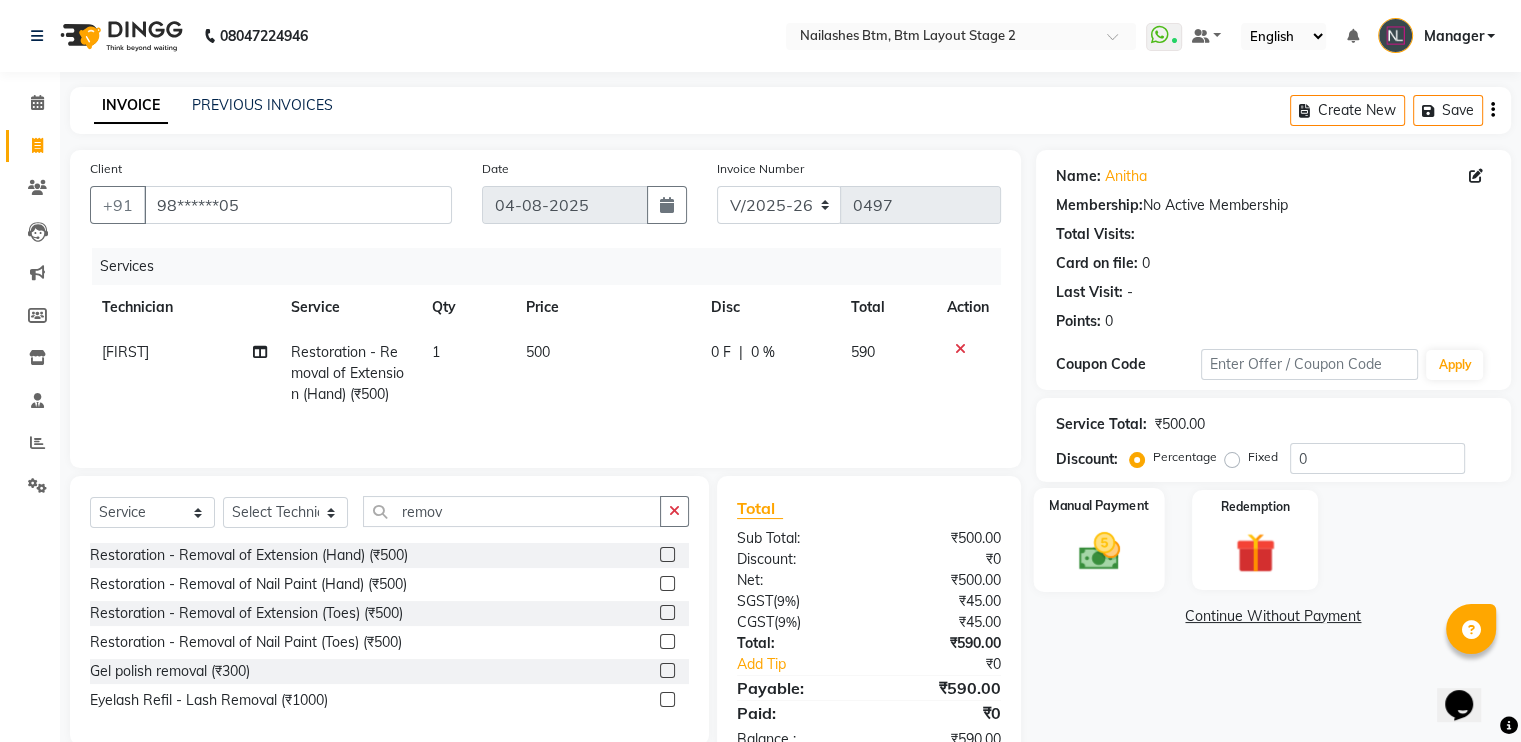 click 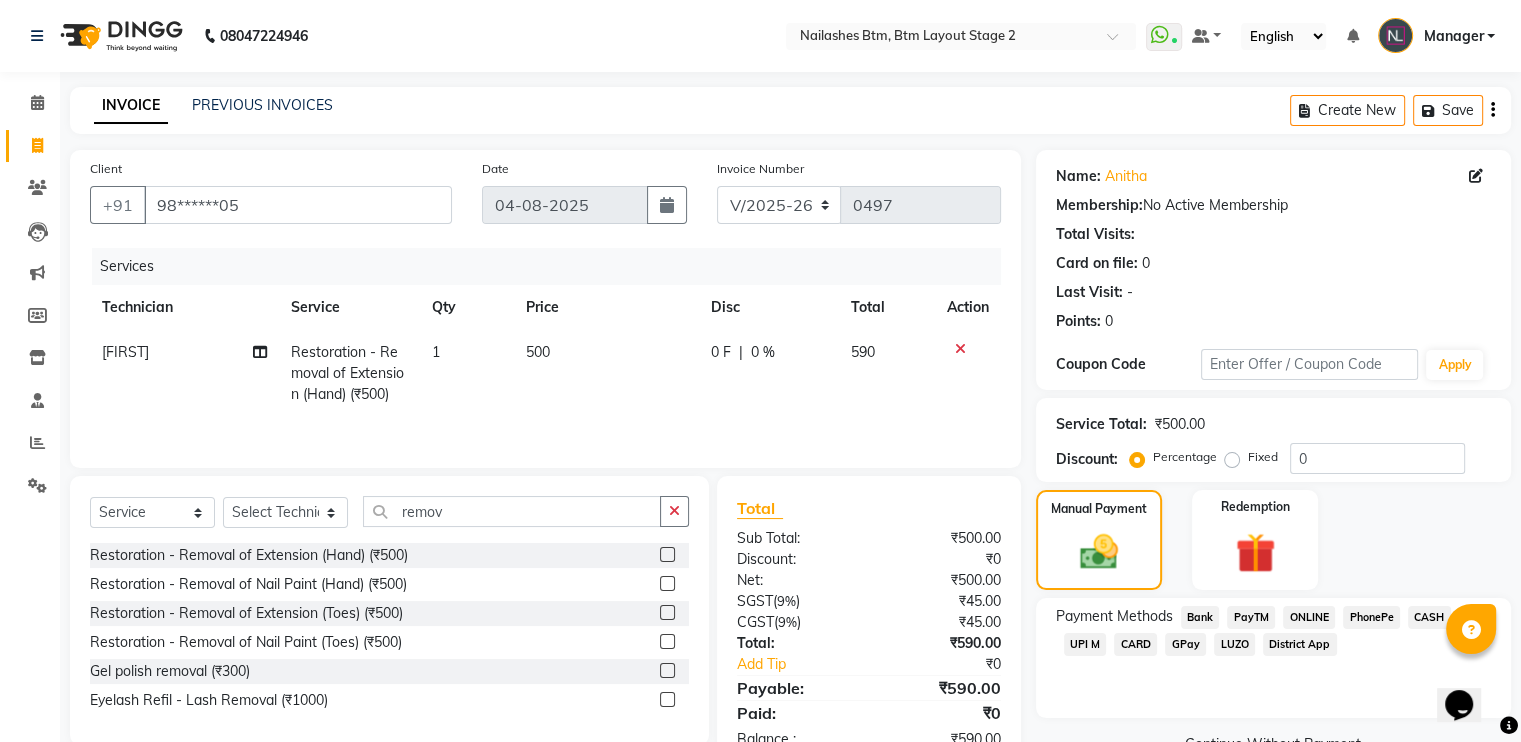 click on "GPay" 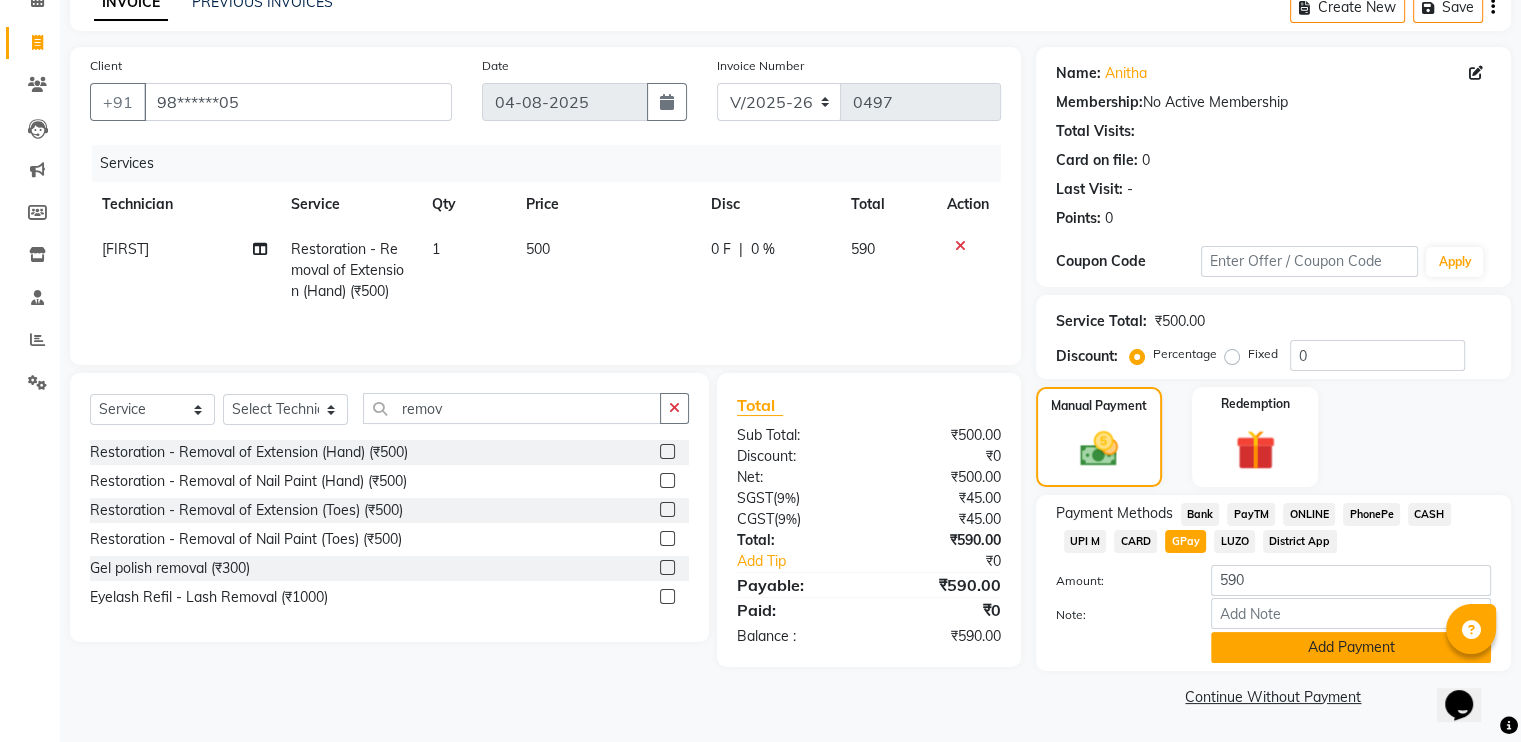 scroll, scrollTop: 104, scrollLeft: 0, axis: vertical 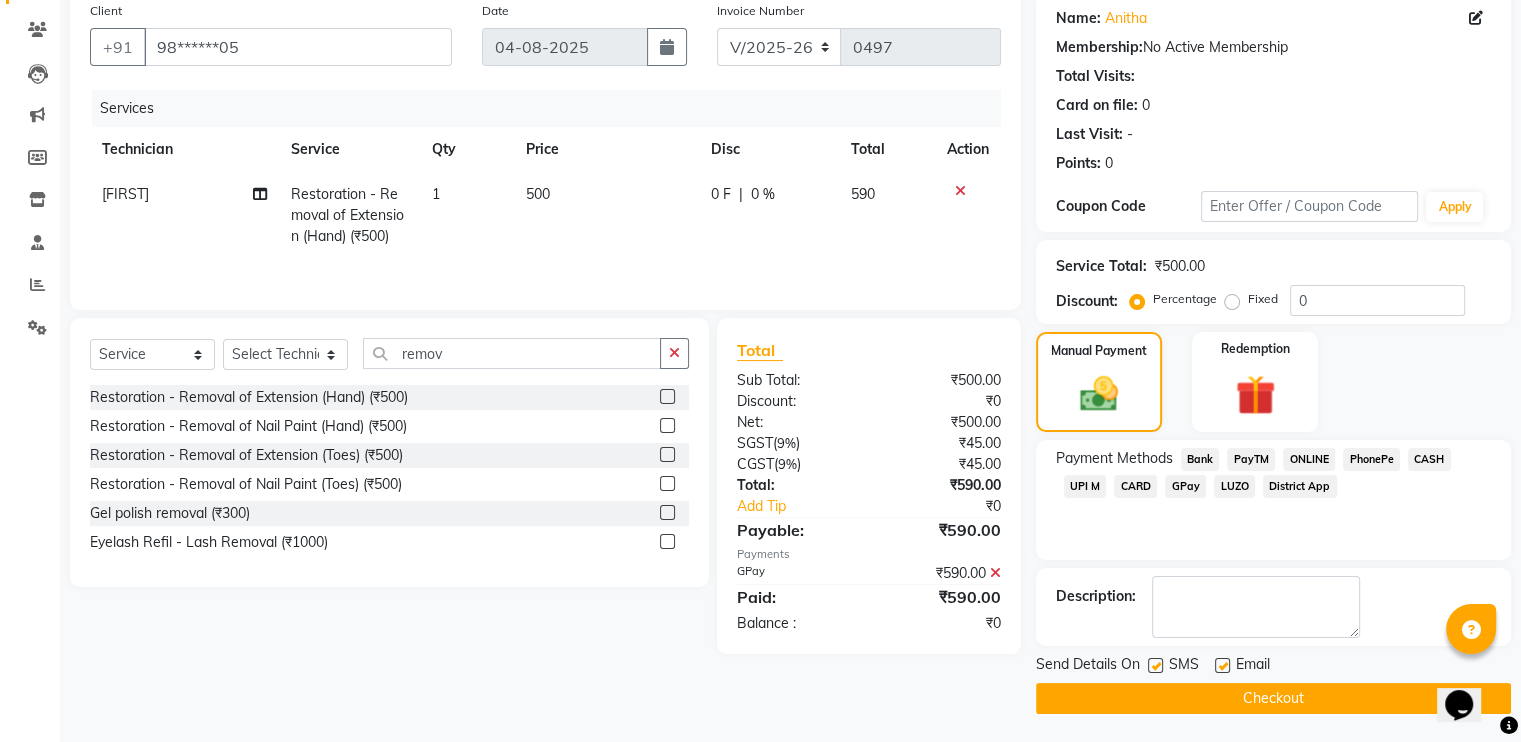 click on "Checkout" 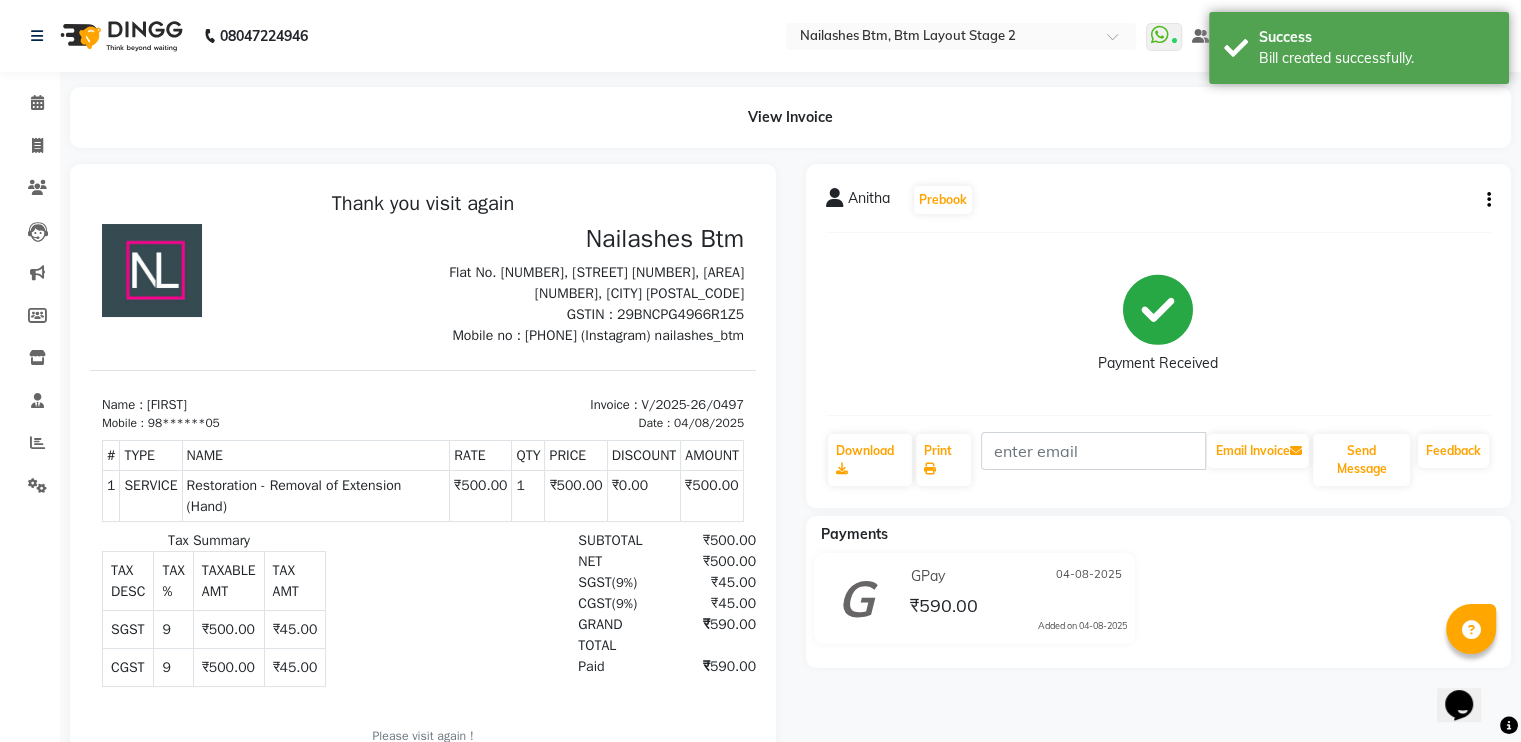scroll, scrollTop: 0, scrollLeft: 0, axis: both 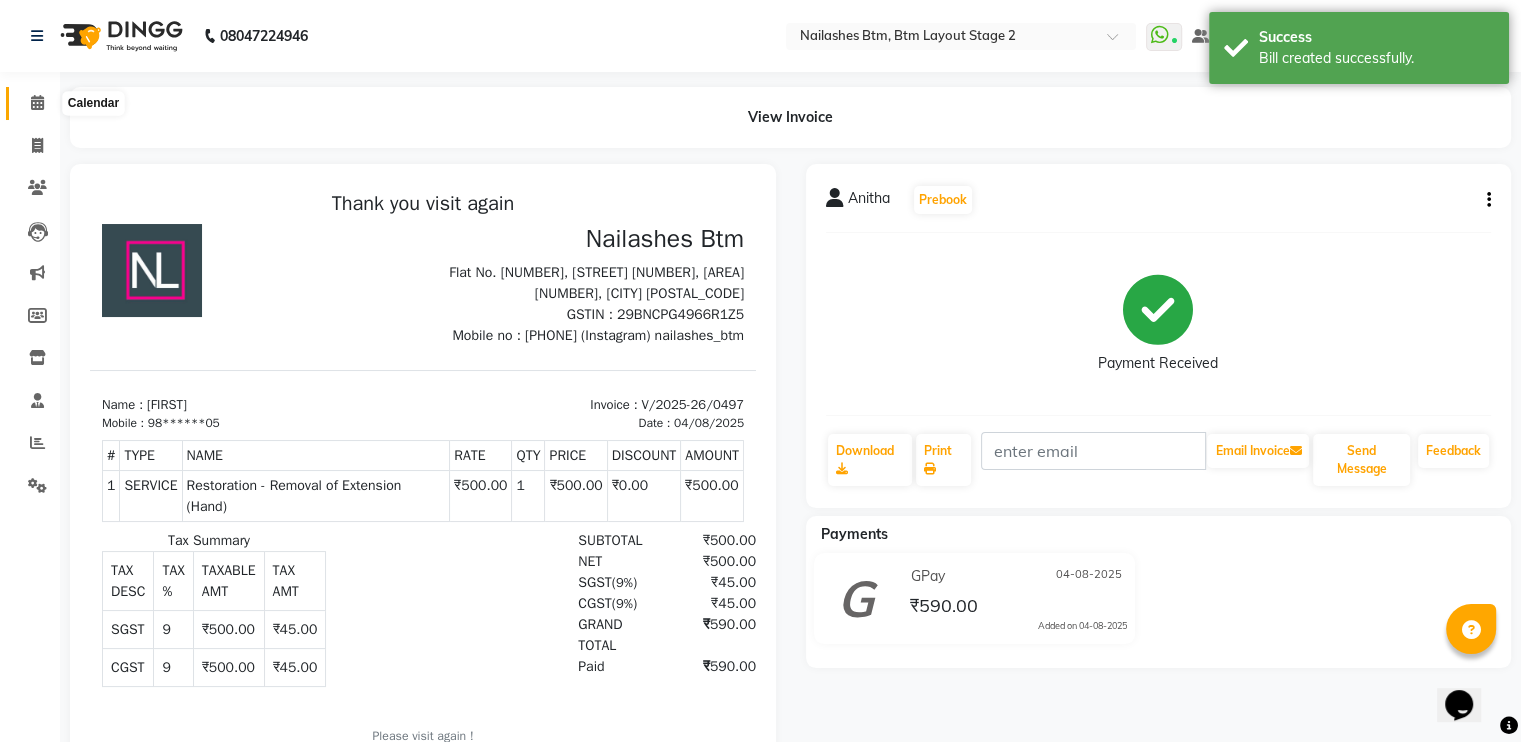 click 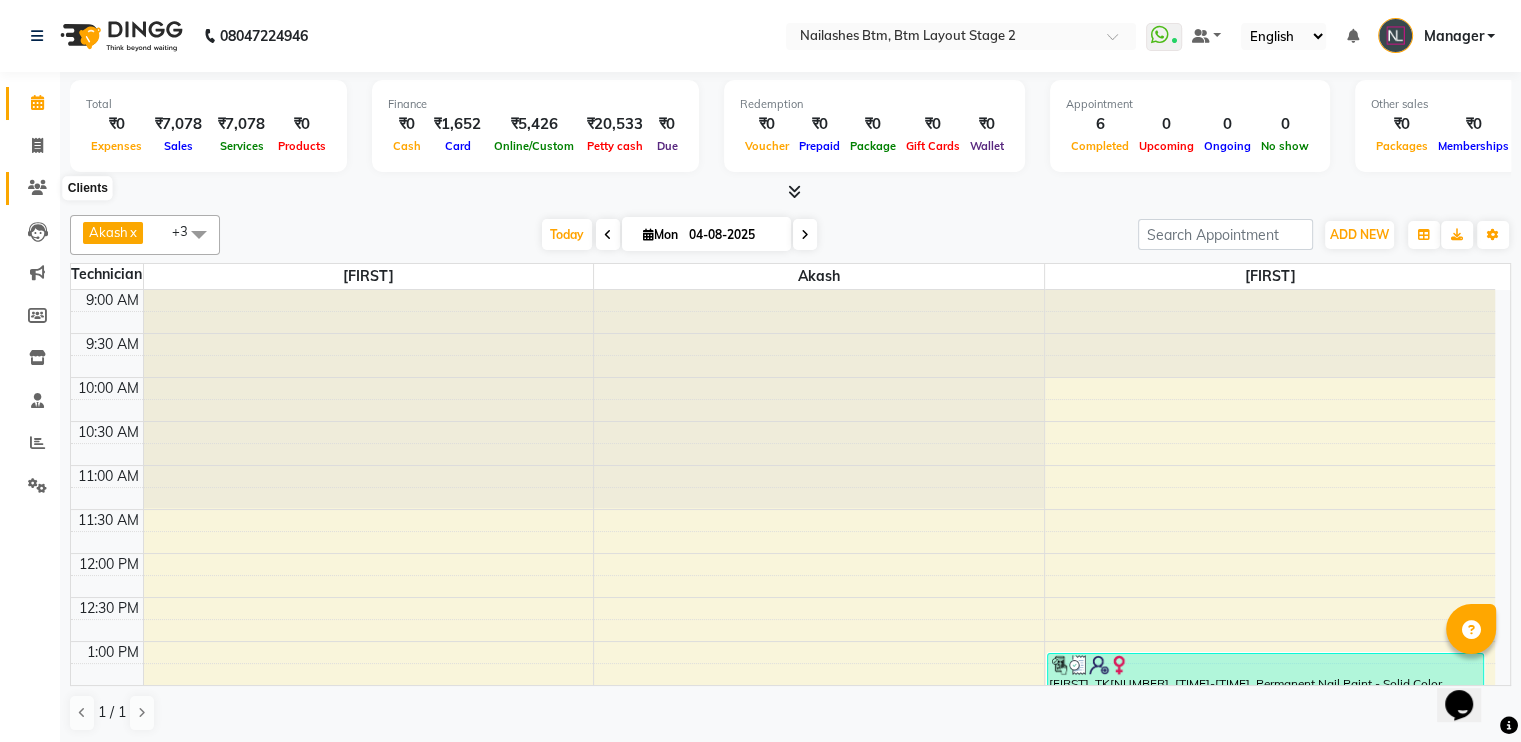 click 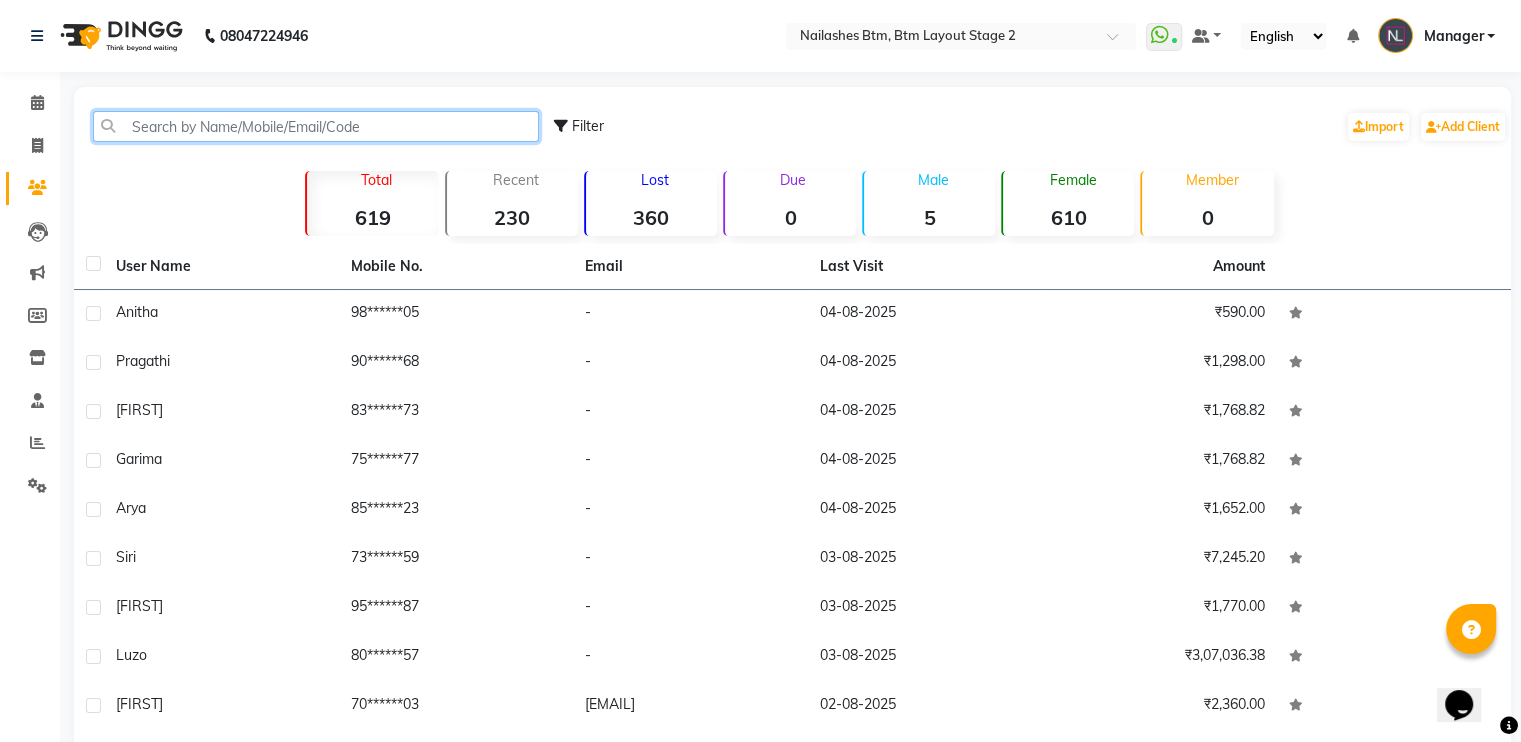 click 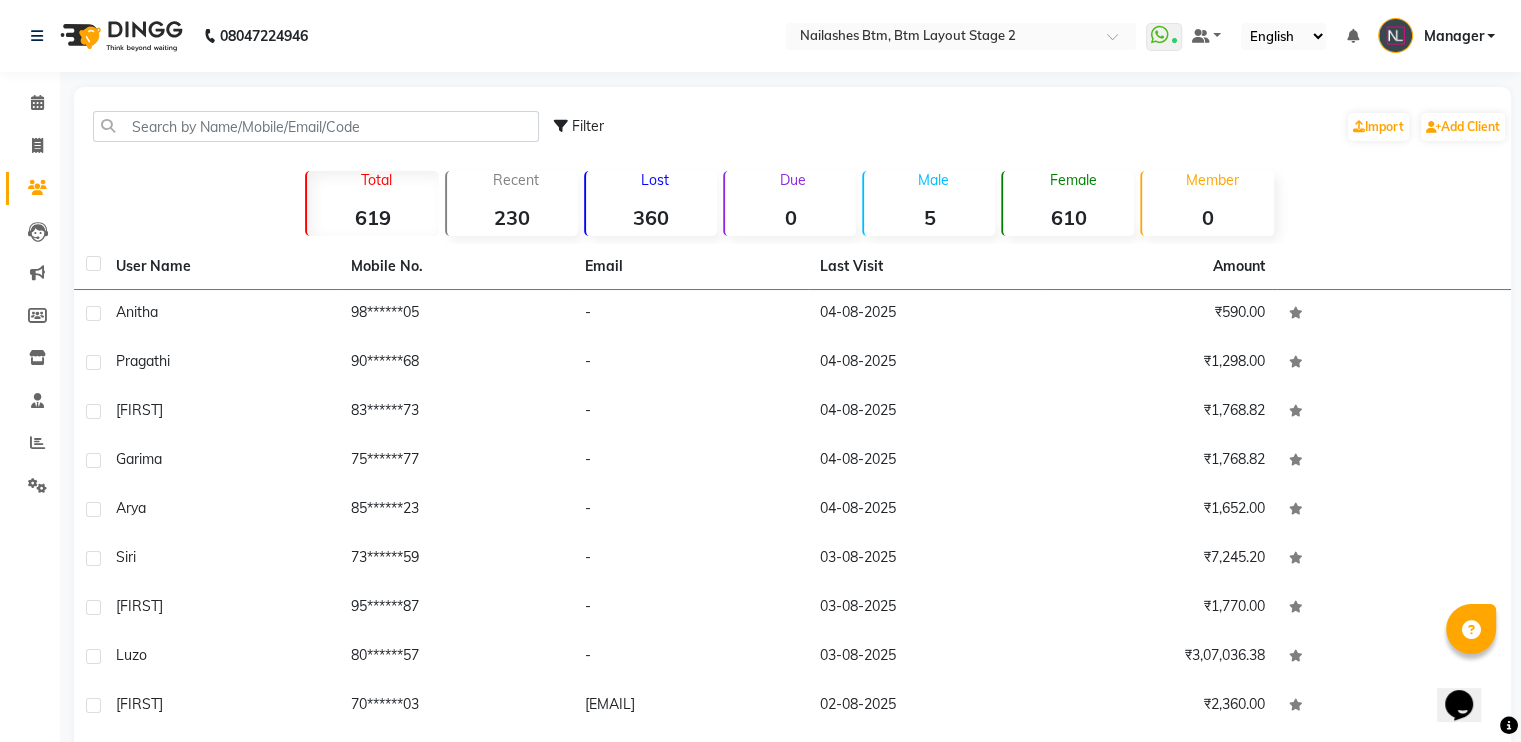 click on "Filter  Import   Add Client" 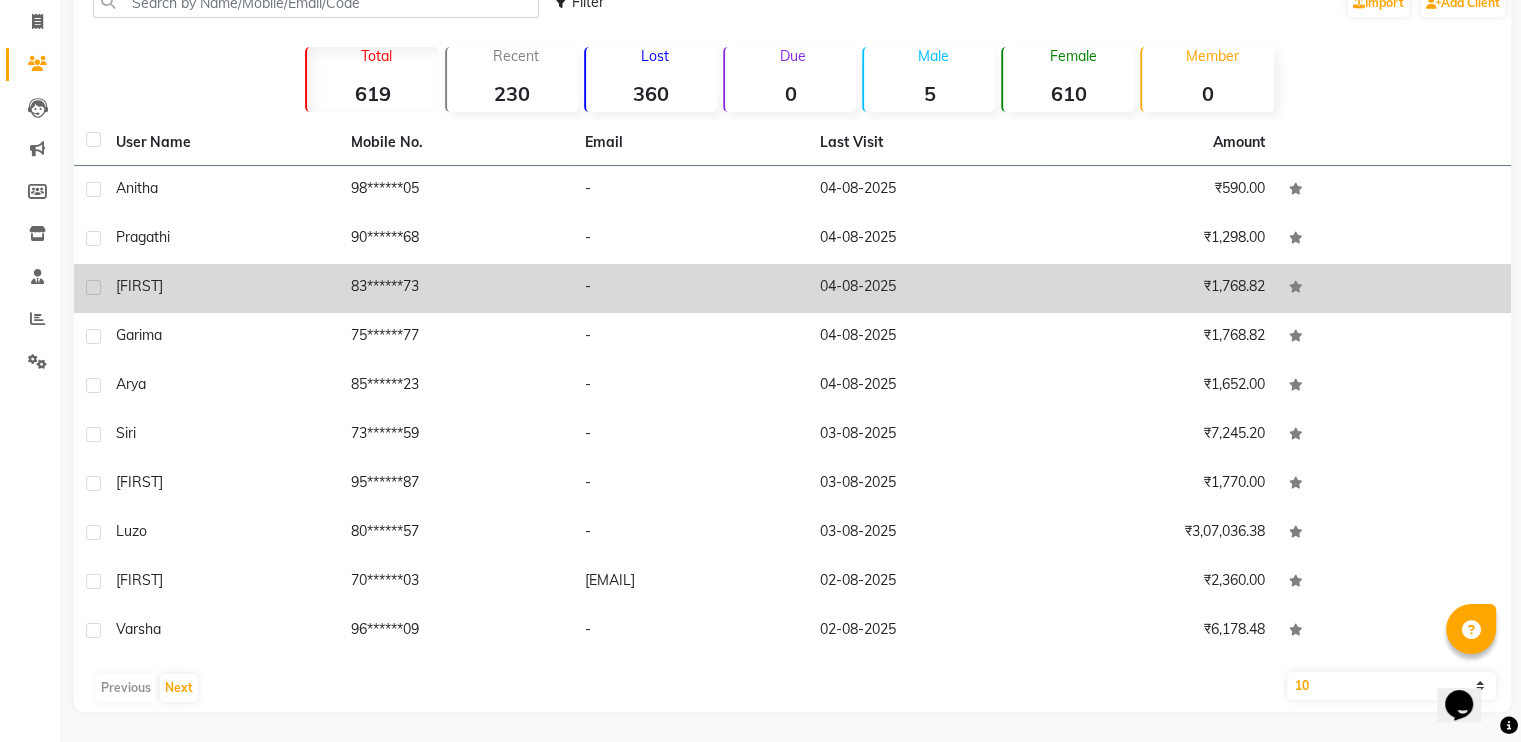 scroll, scrollTop: 0, scrollLeft: 0, axis: both 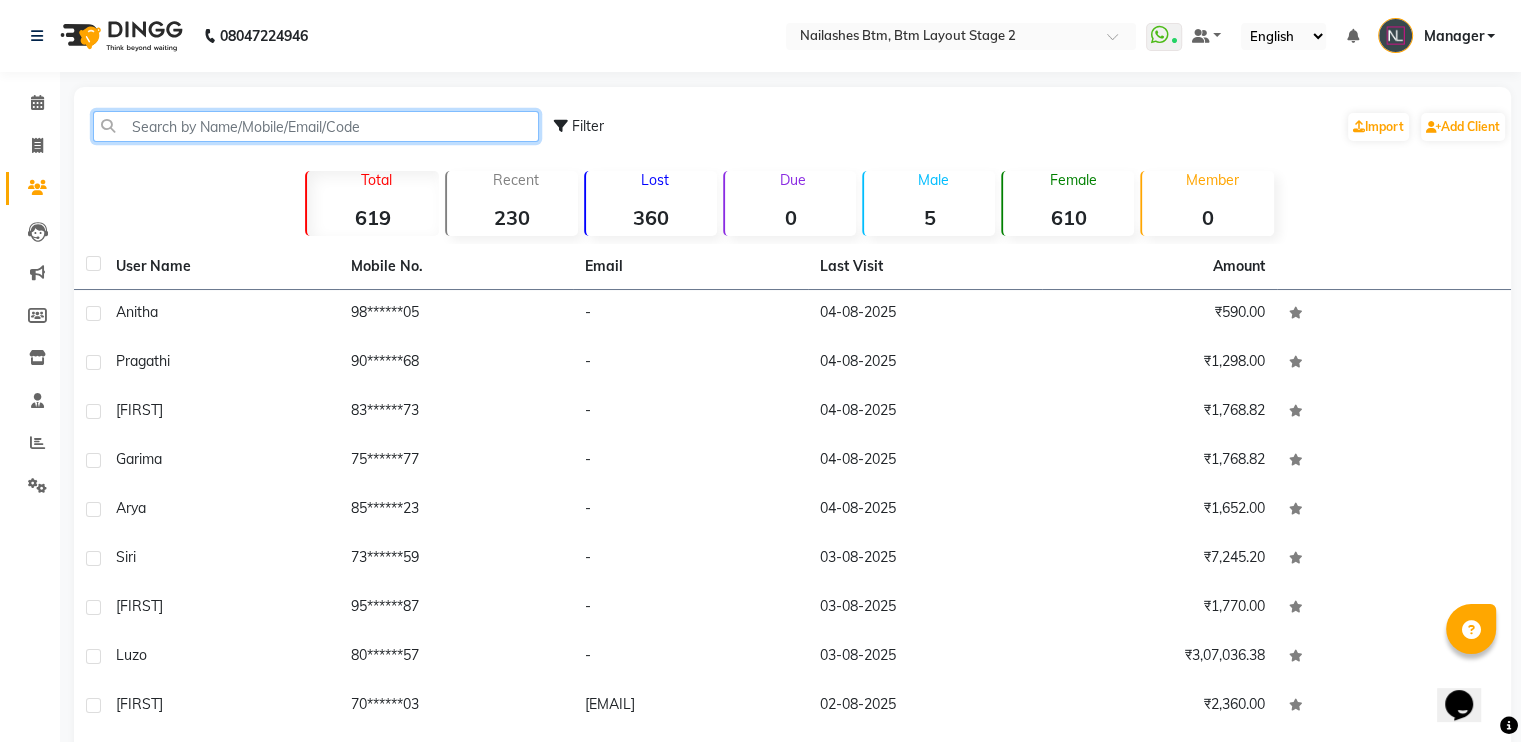 click 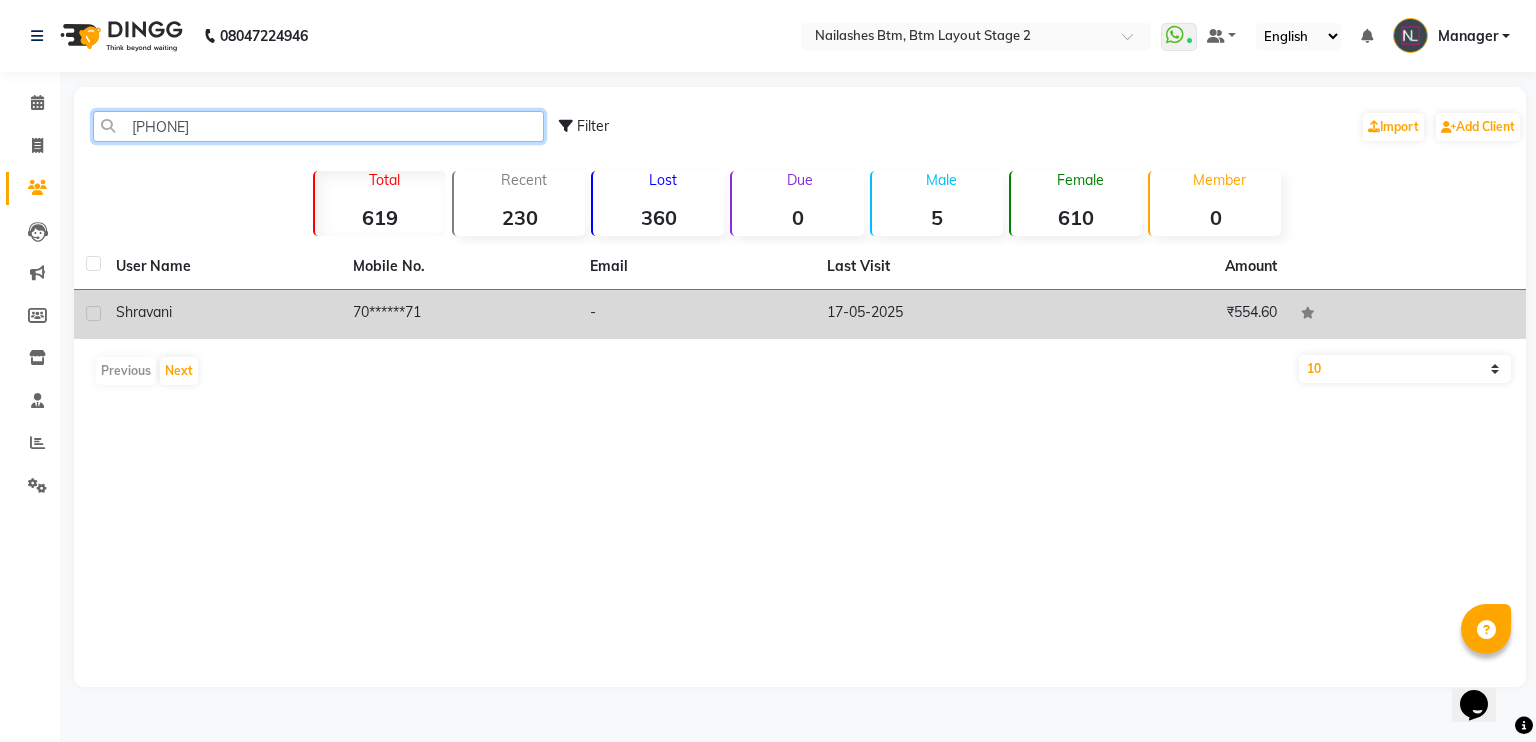 type on "[PHONE]" 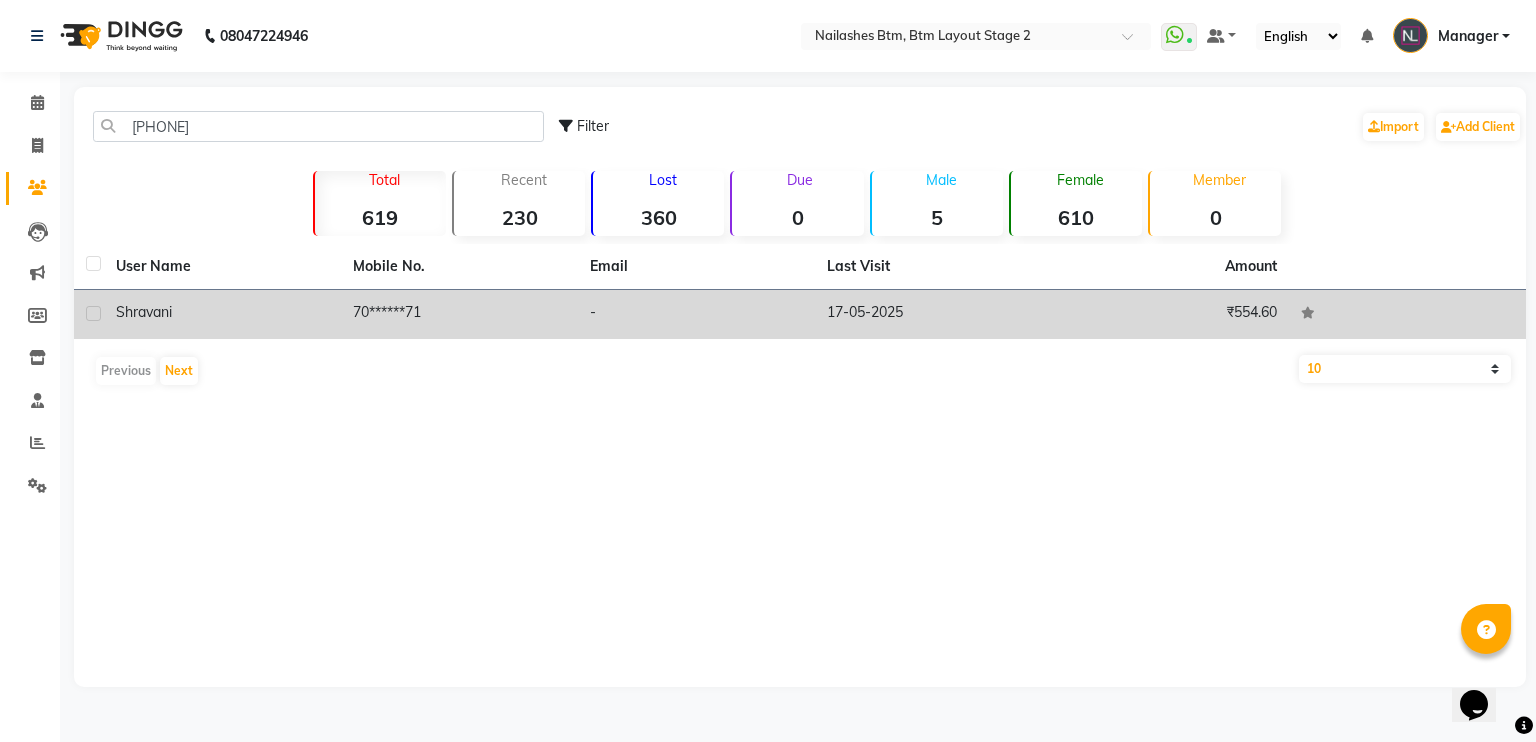 click on "70******71" 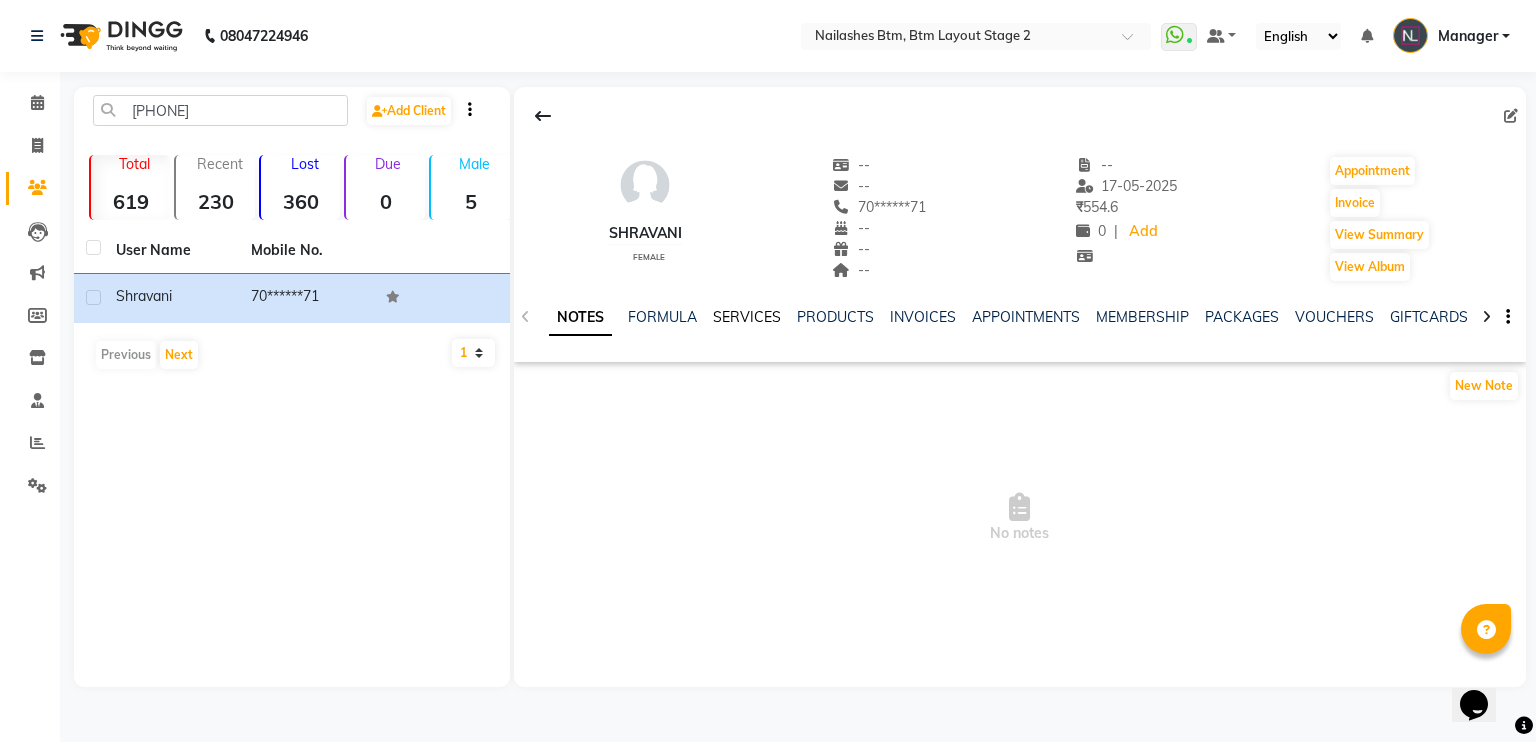 click on "SERVICES" 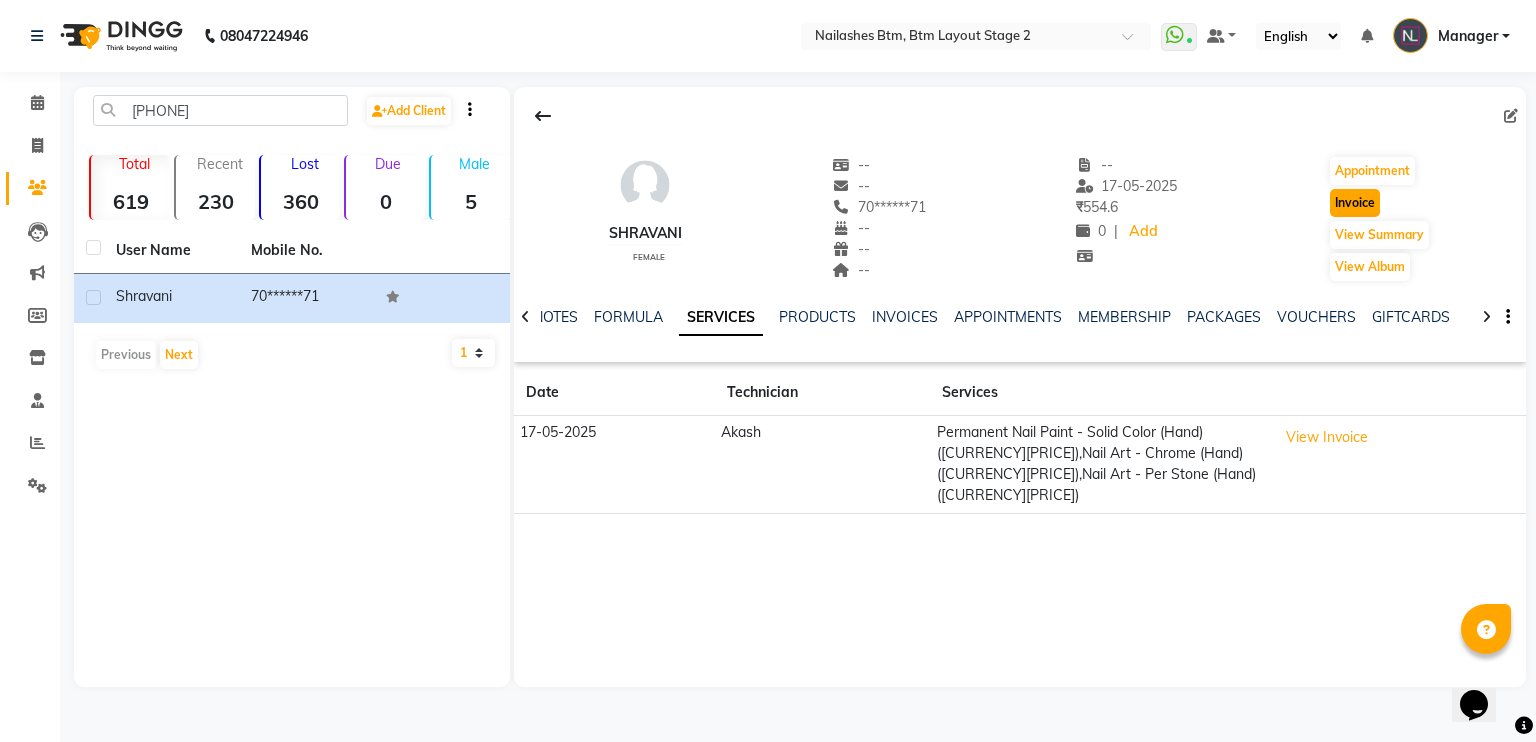 click on "Invoice" 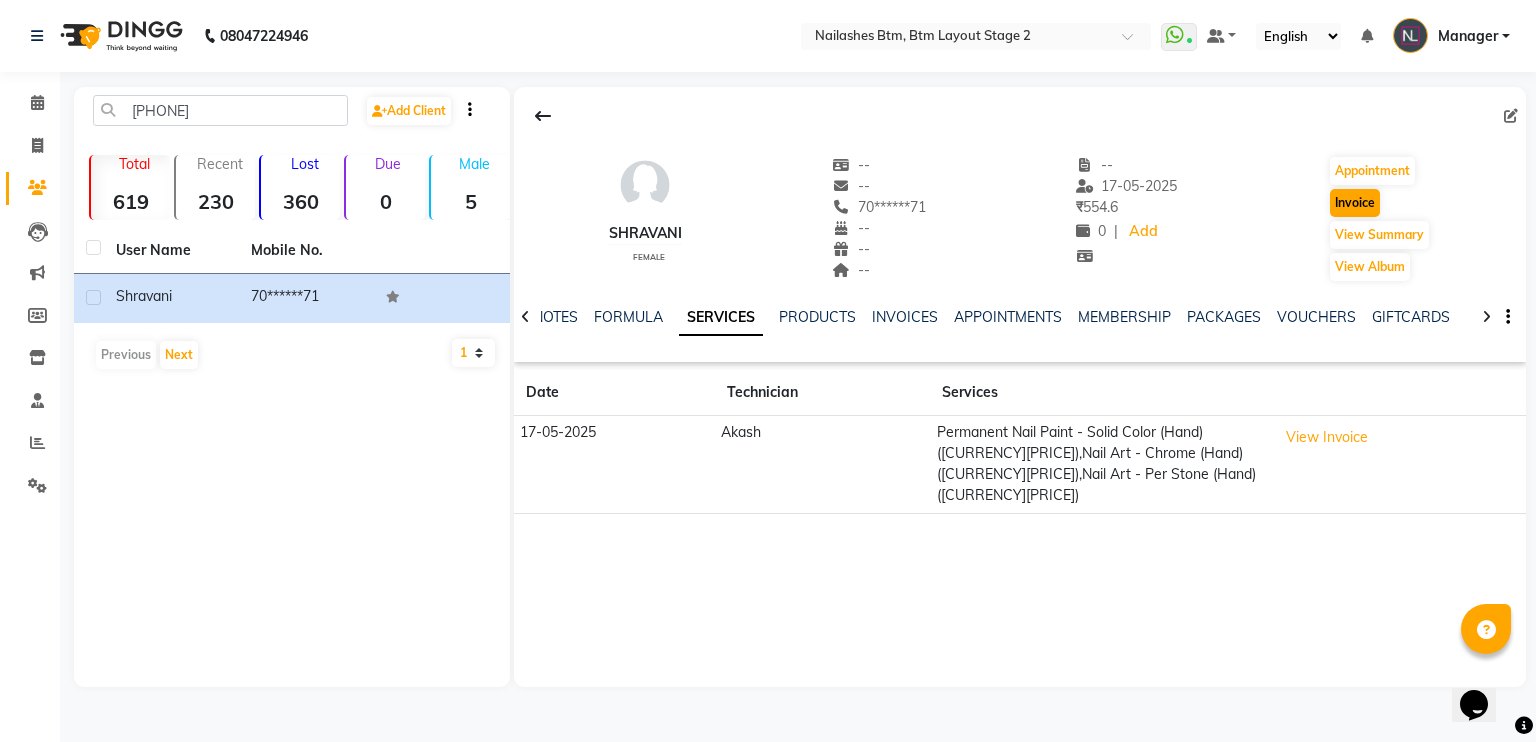 select on "6721" 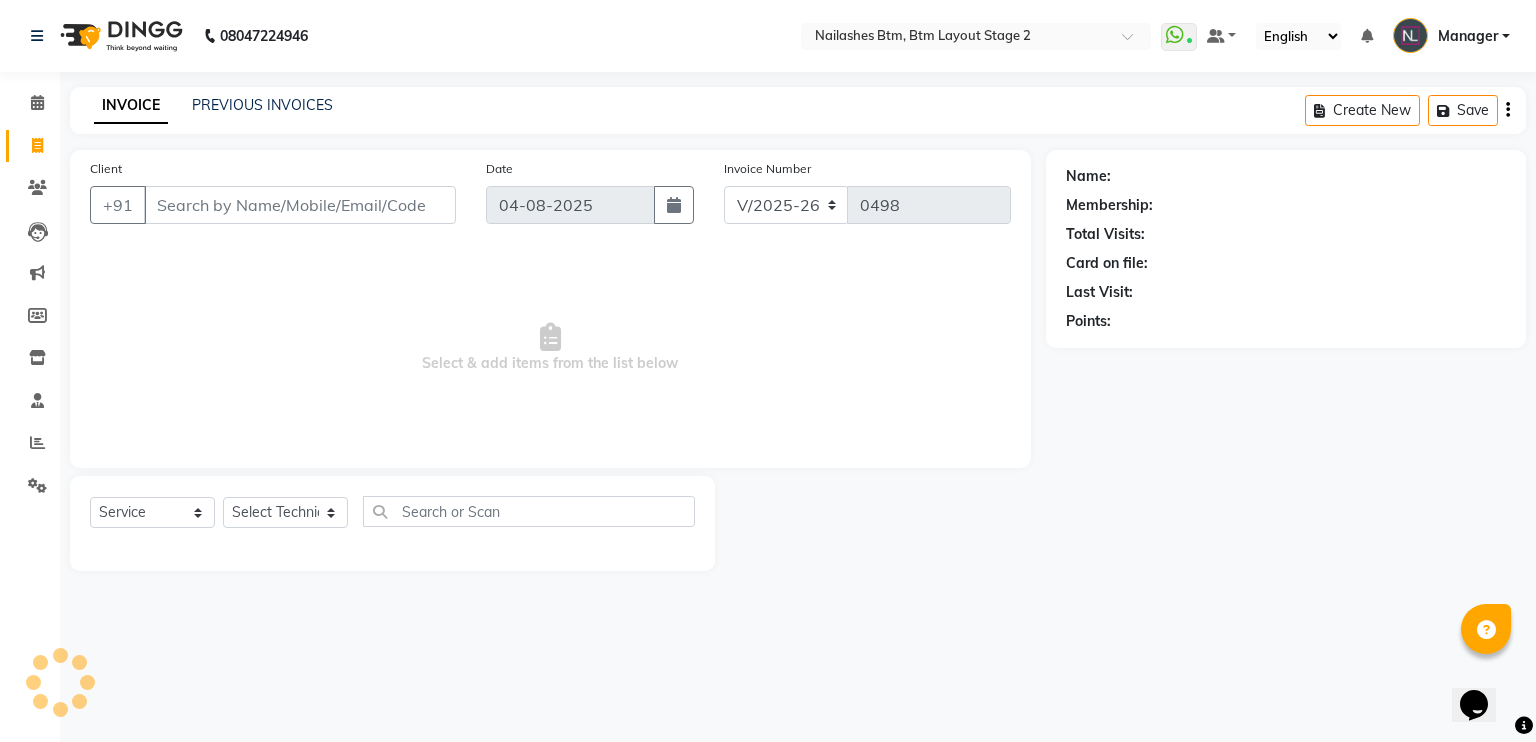type on "70******71" 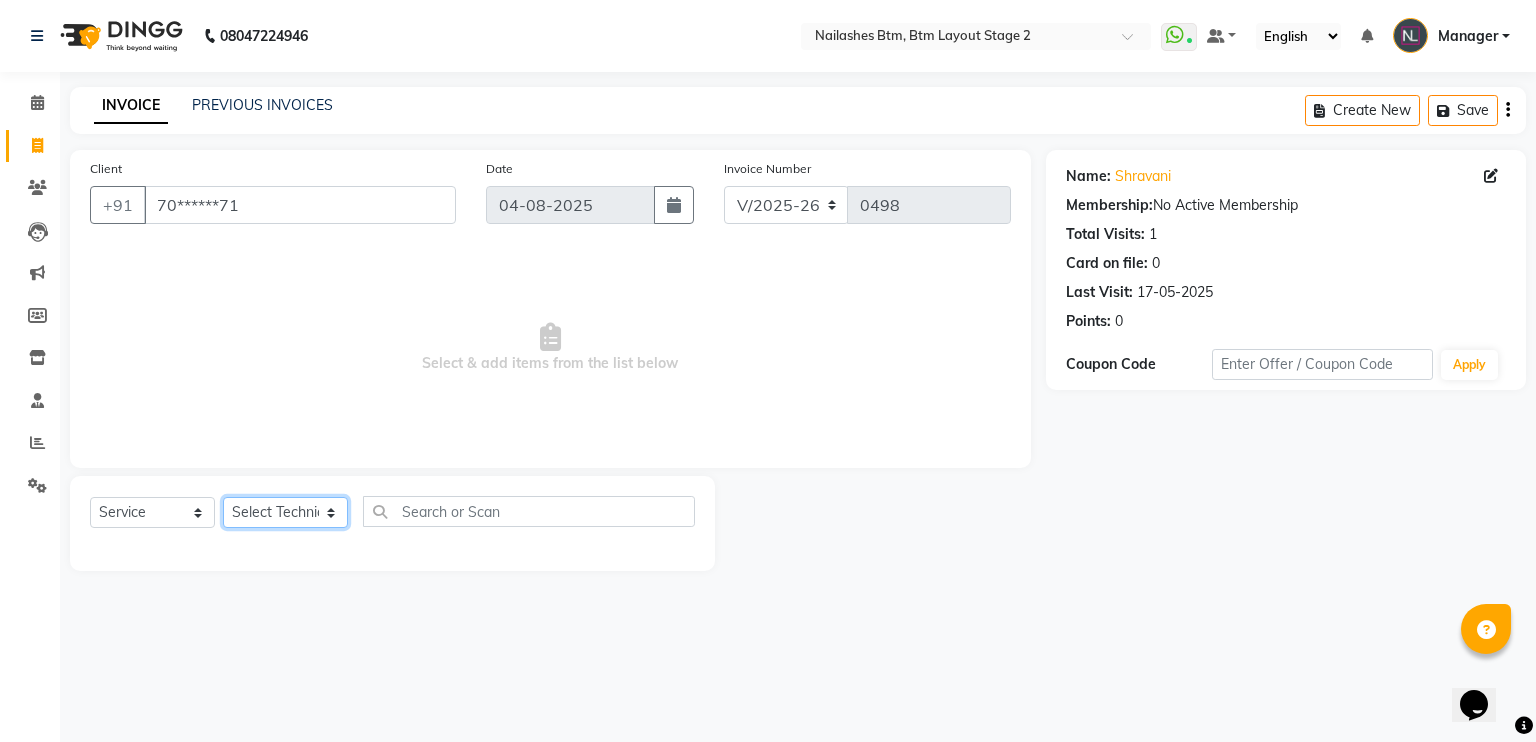 click on "Select Technician [FIRST] Manager [FIRST] [FIRST] [FIRST]" 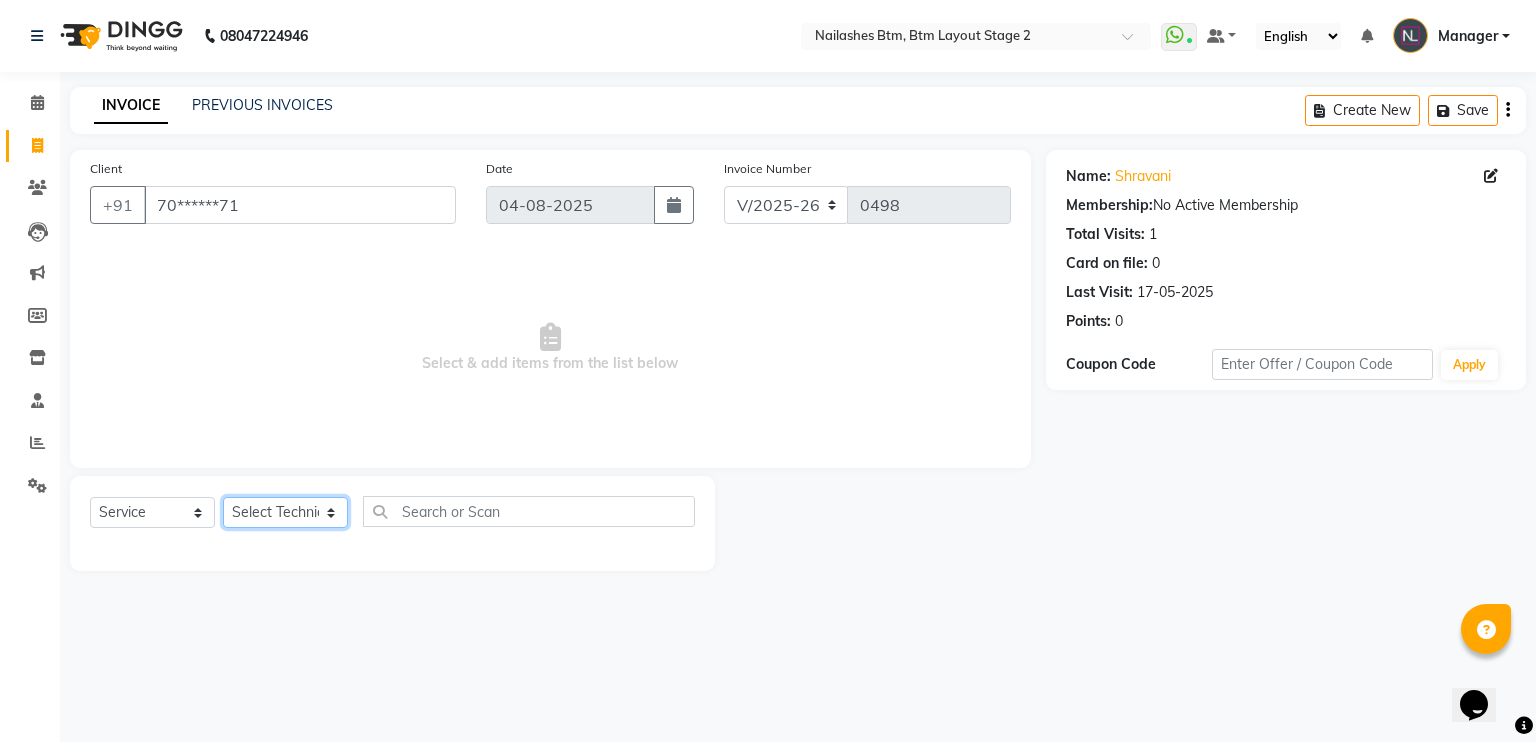 select on "56707" 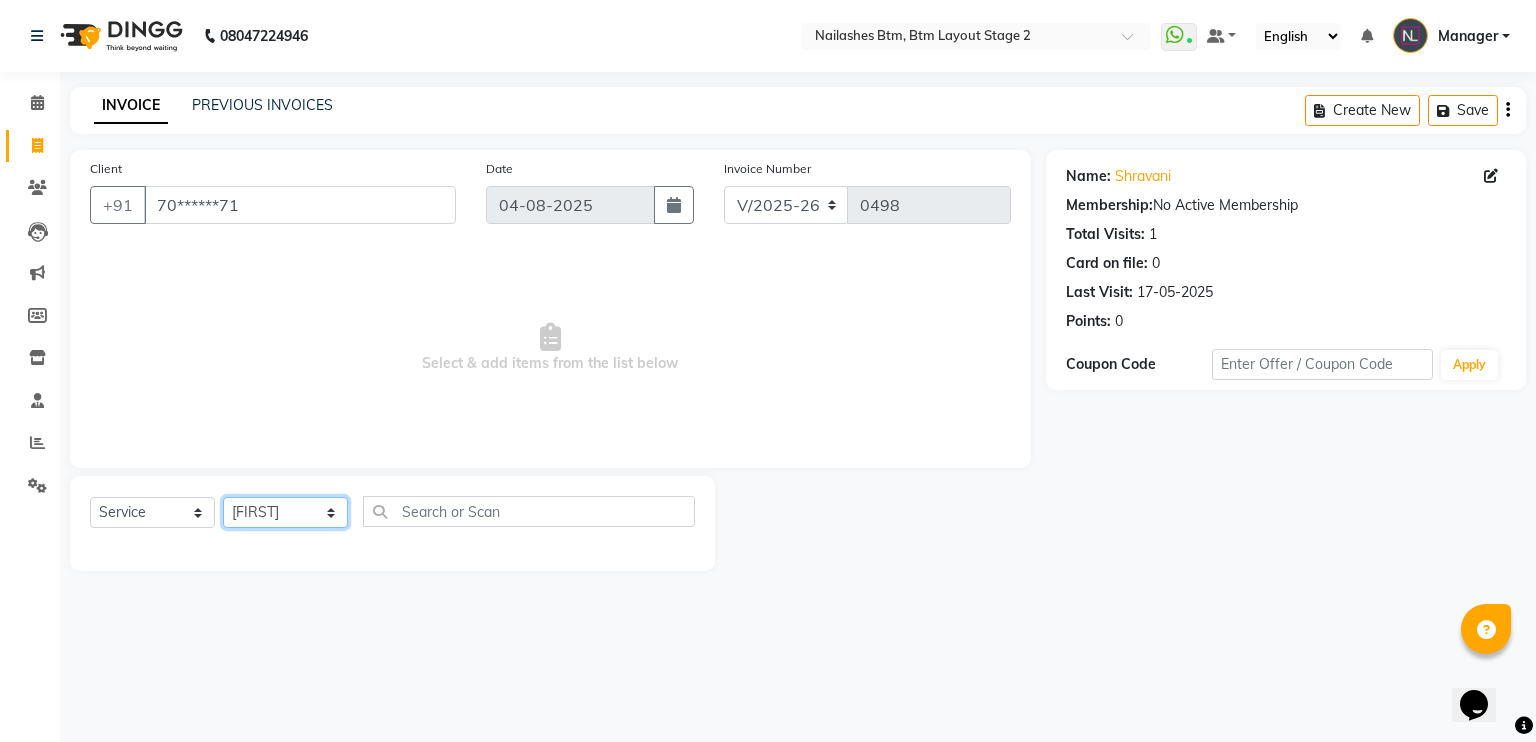 click on "Select Technician [FIRST] Manager [FIRST] [FIRST] [FIRST]" 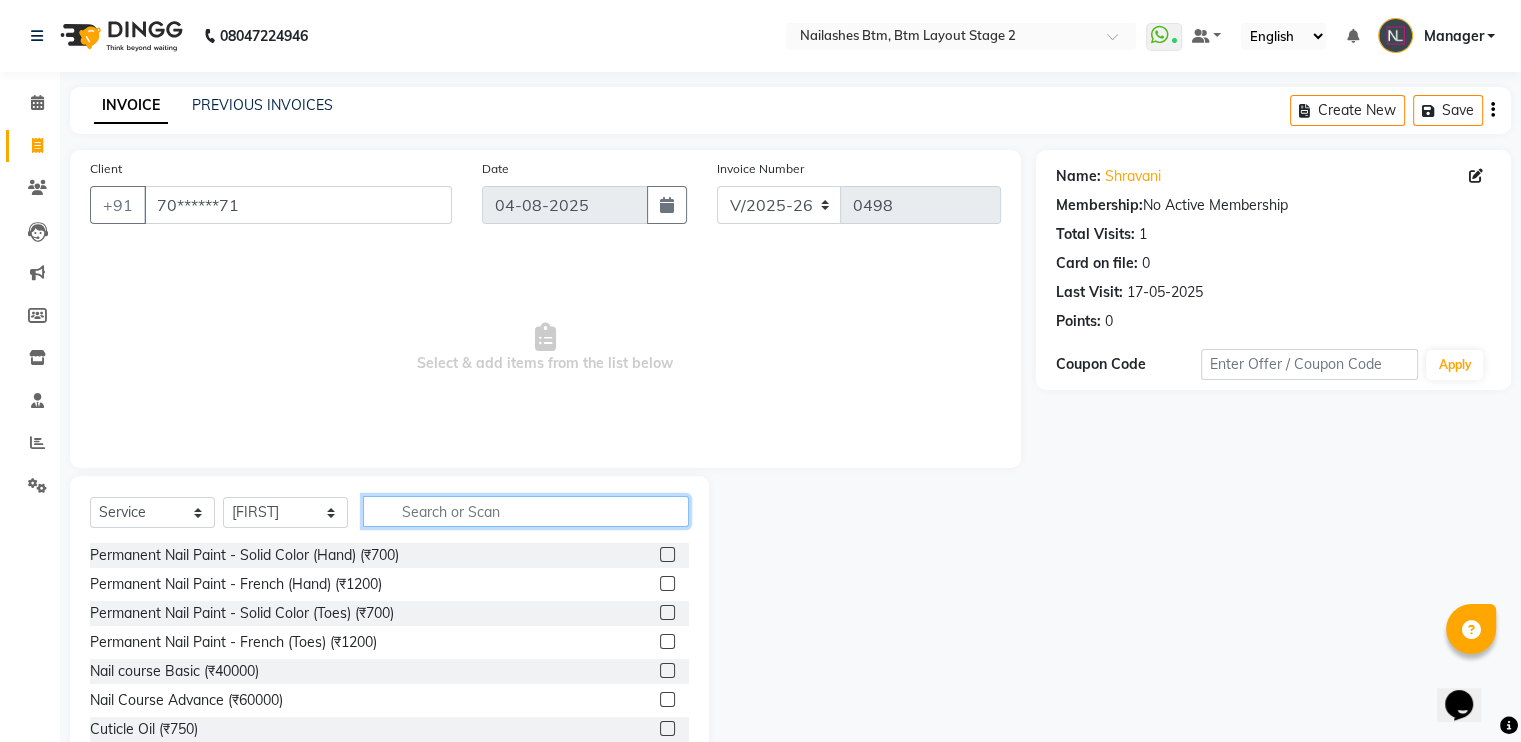 click 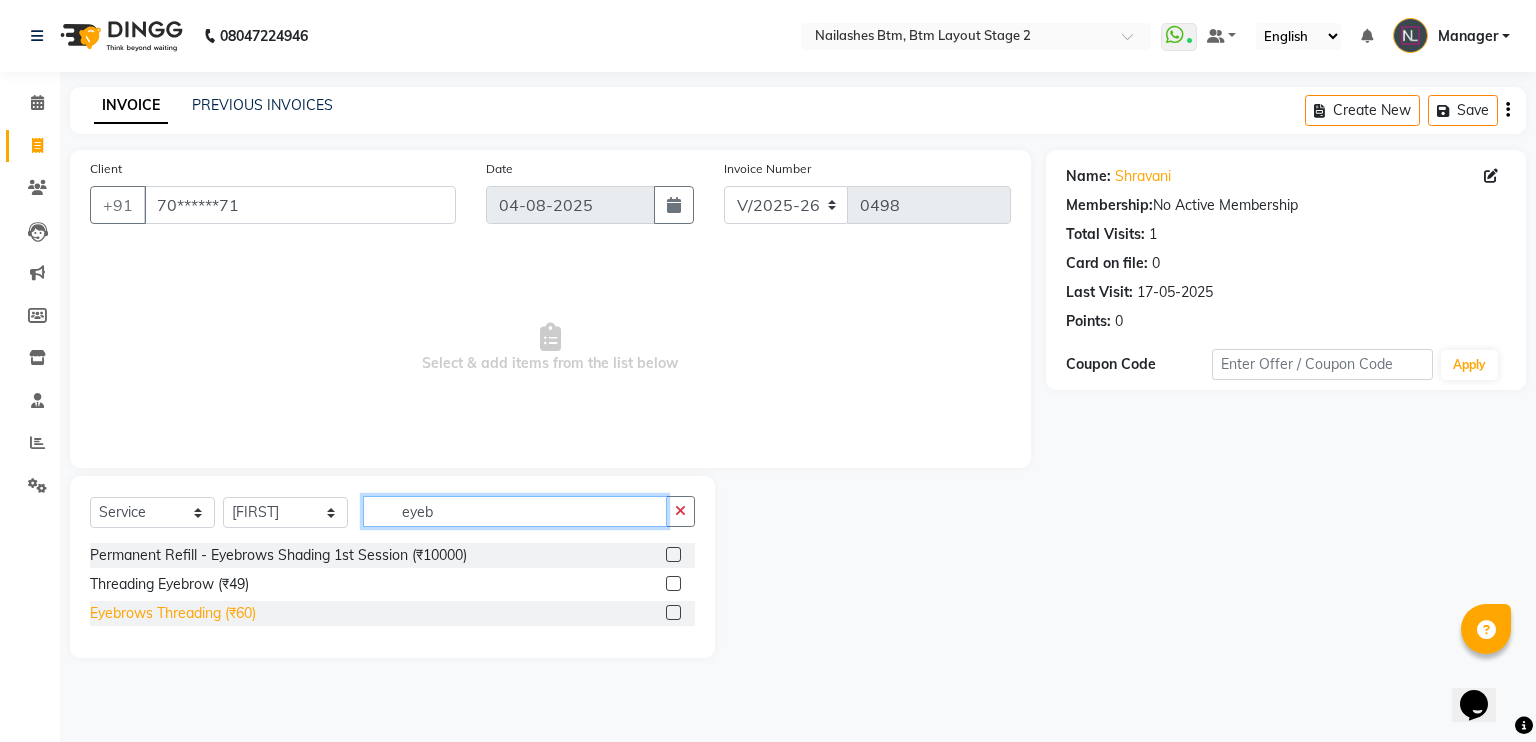 type on "eyeb" 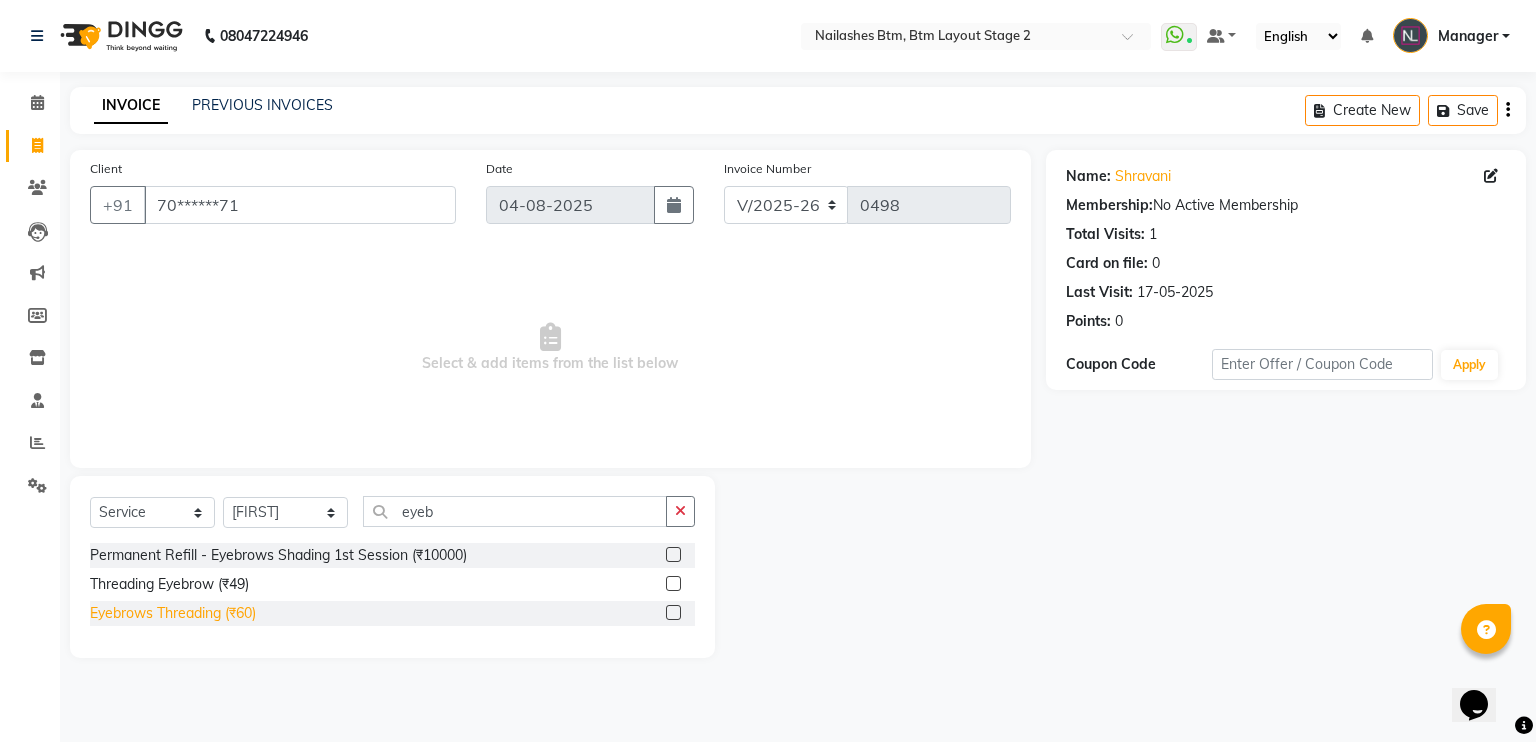 click on "Eyebrows Threading (₹60)" 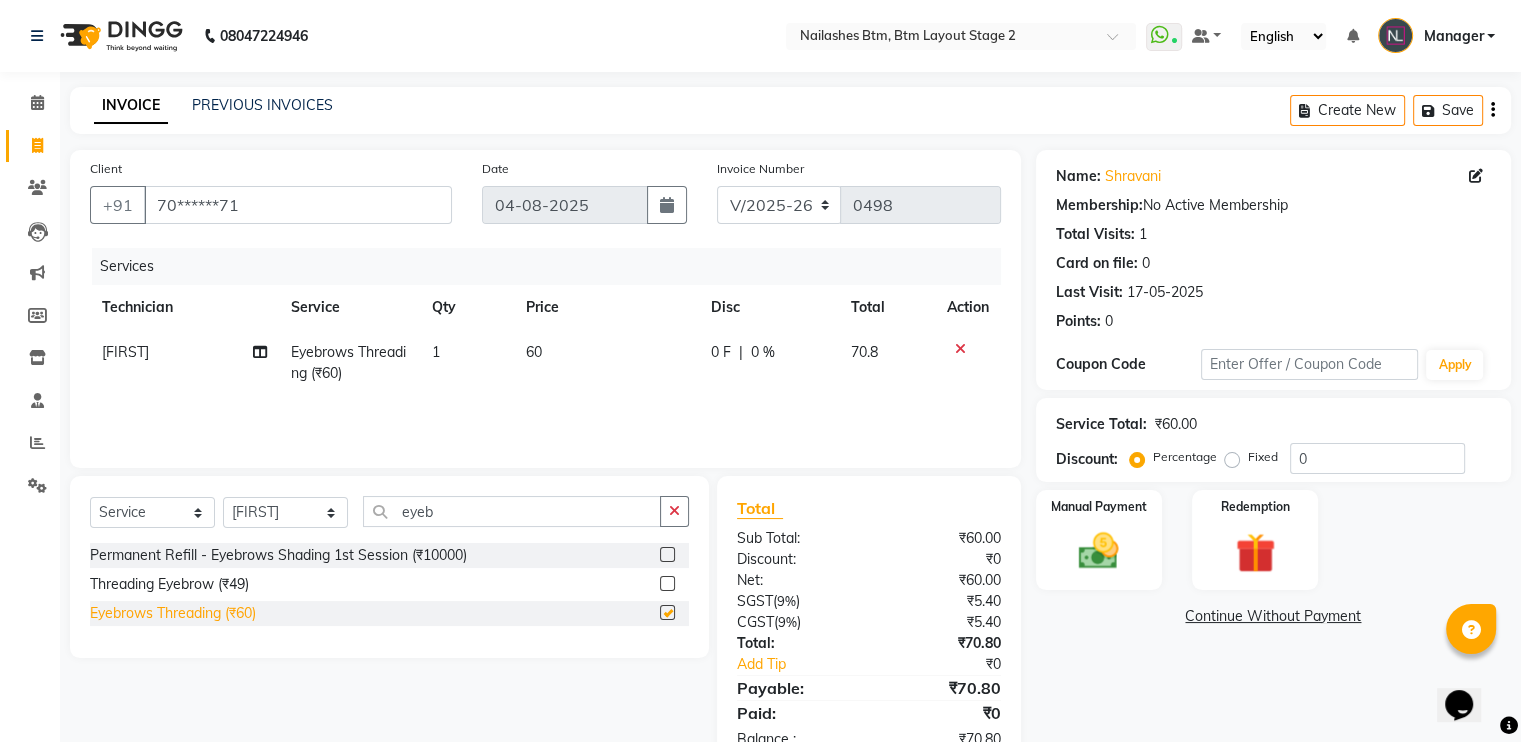checkbox on "false" 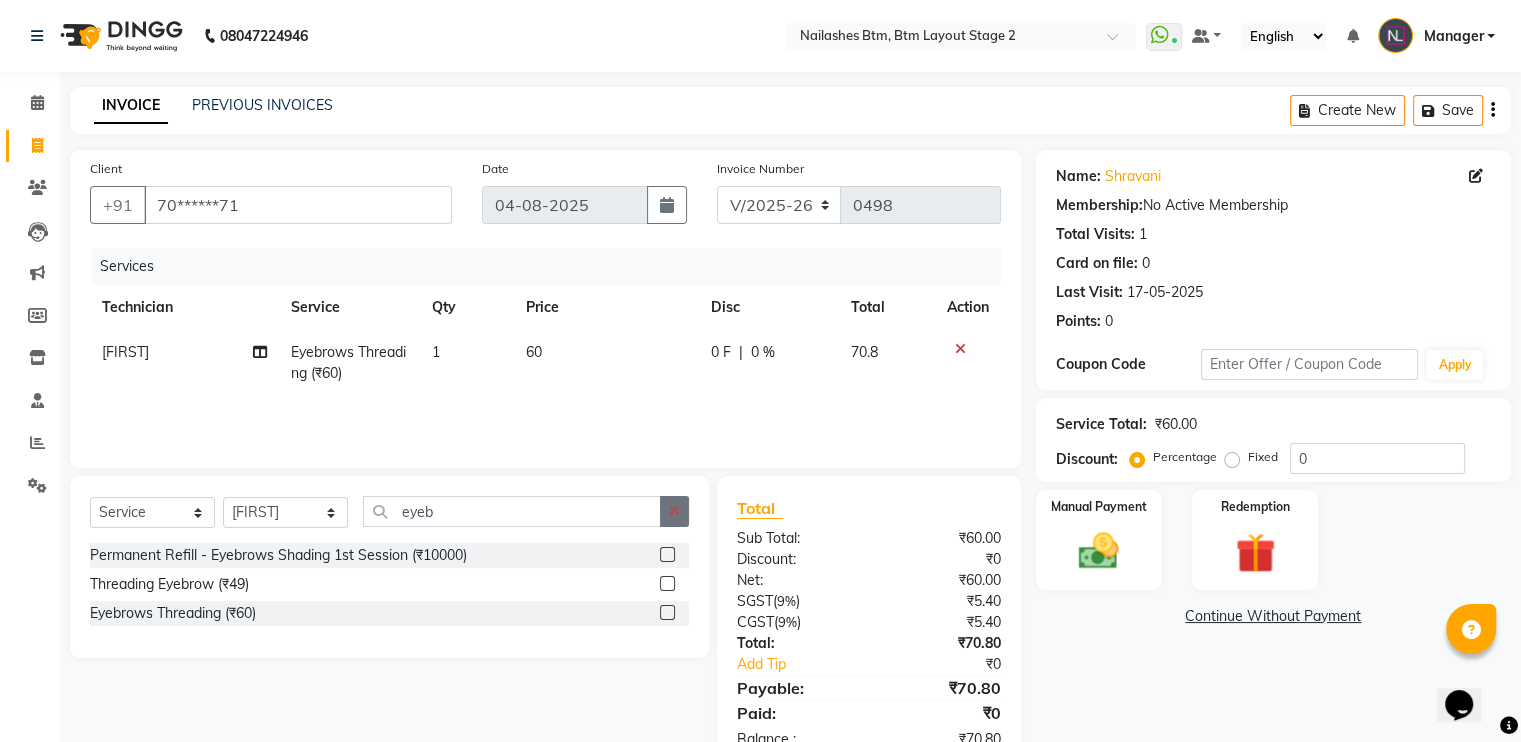 click 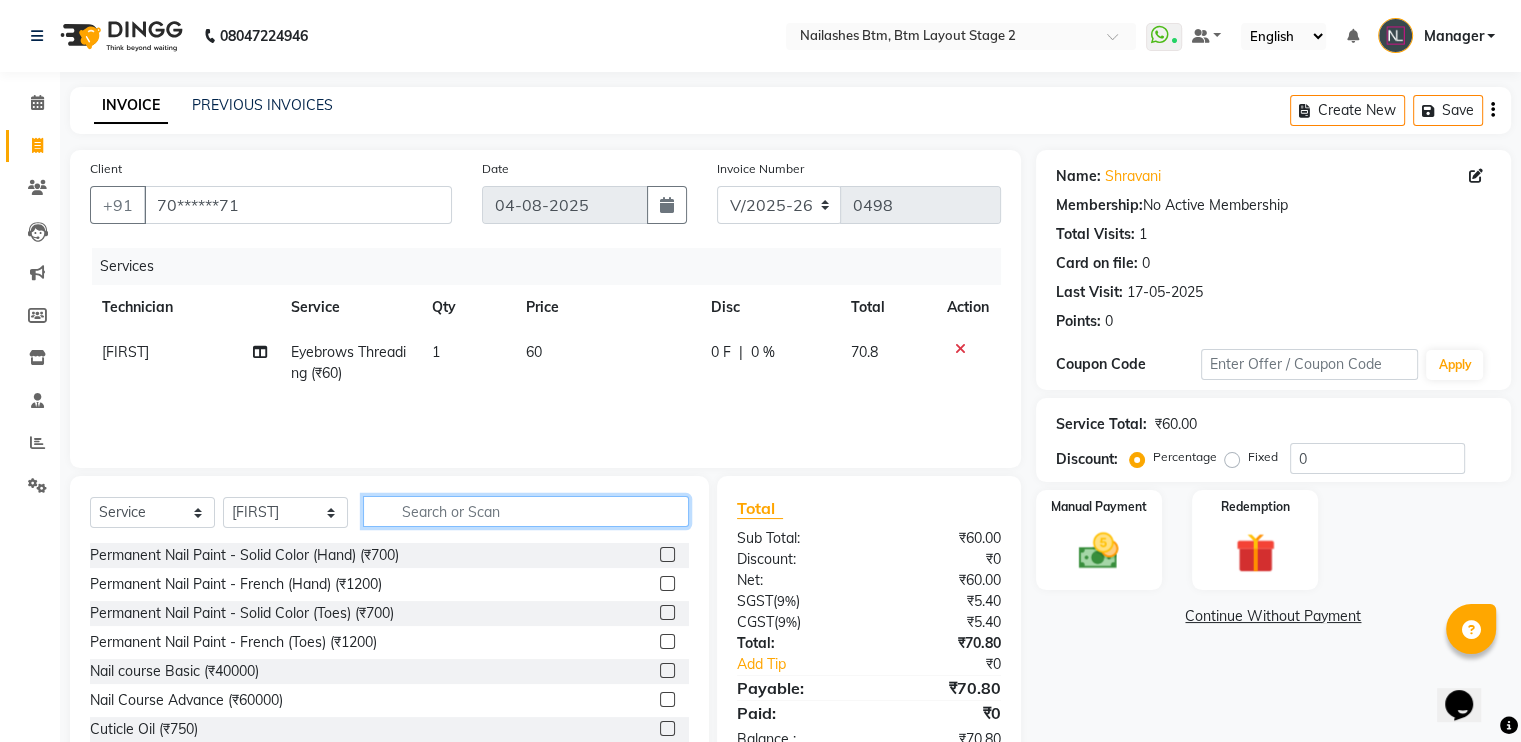 click 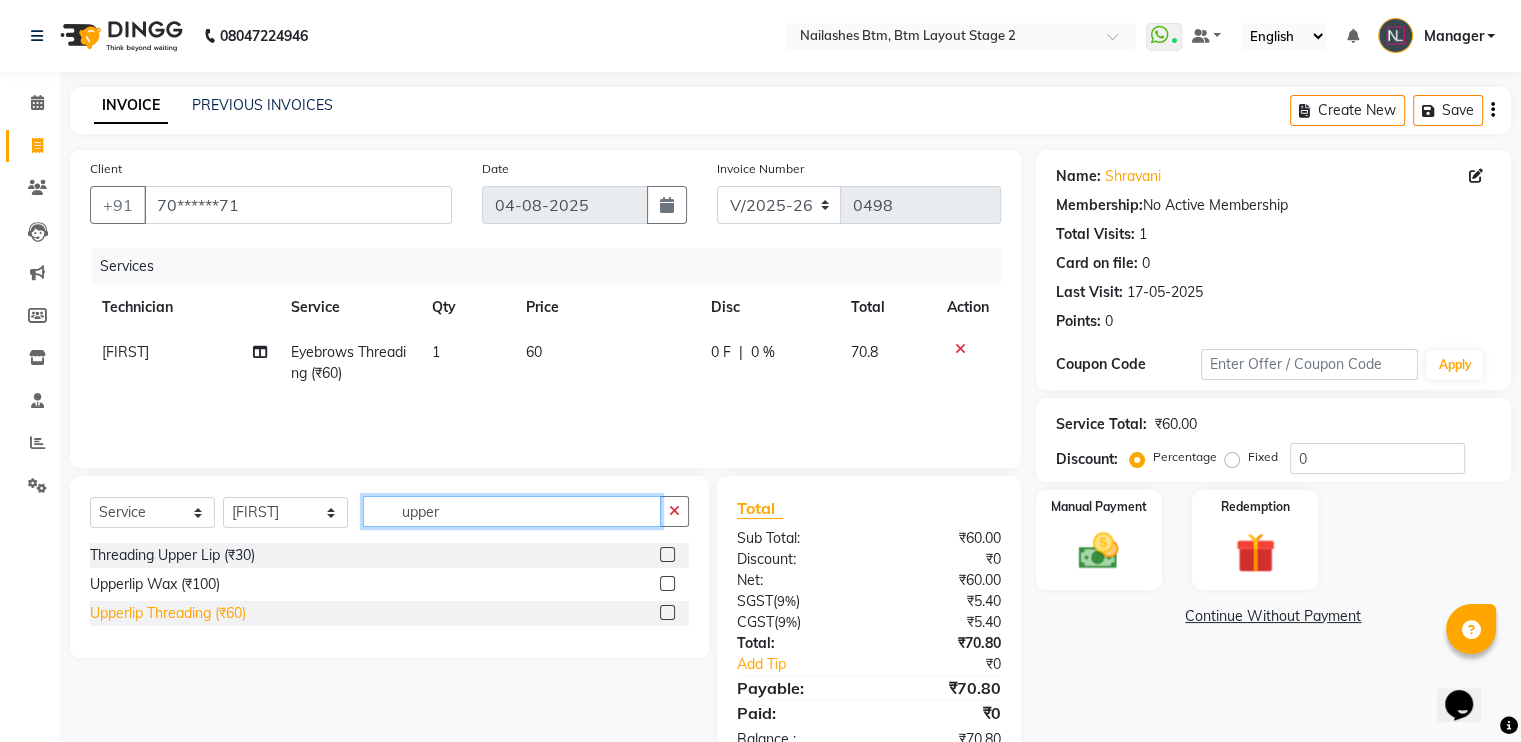 type on "upper" 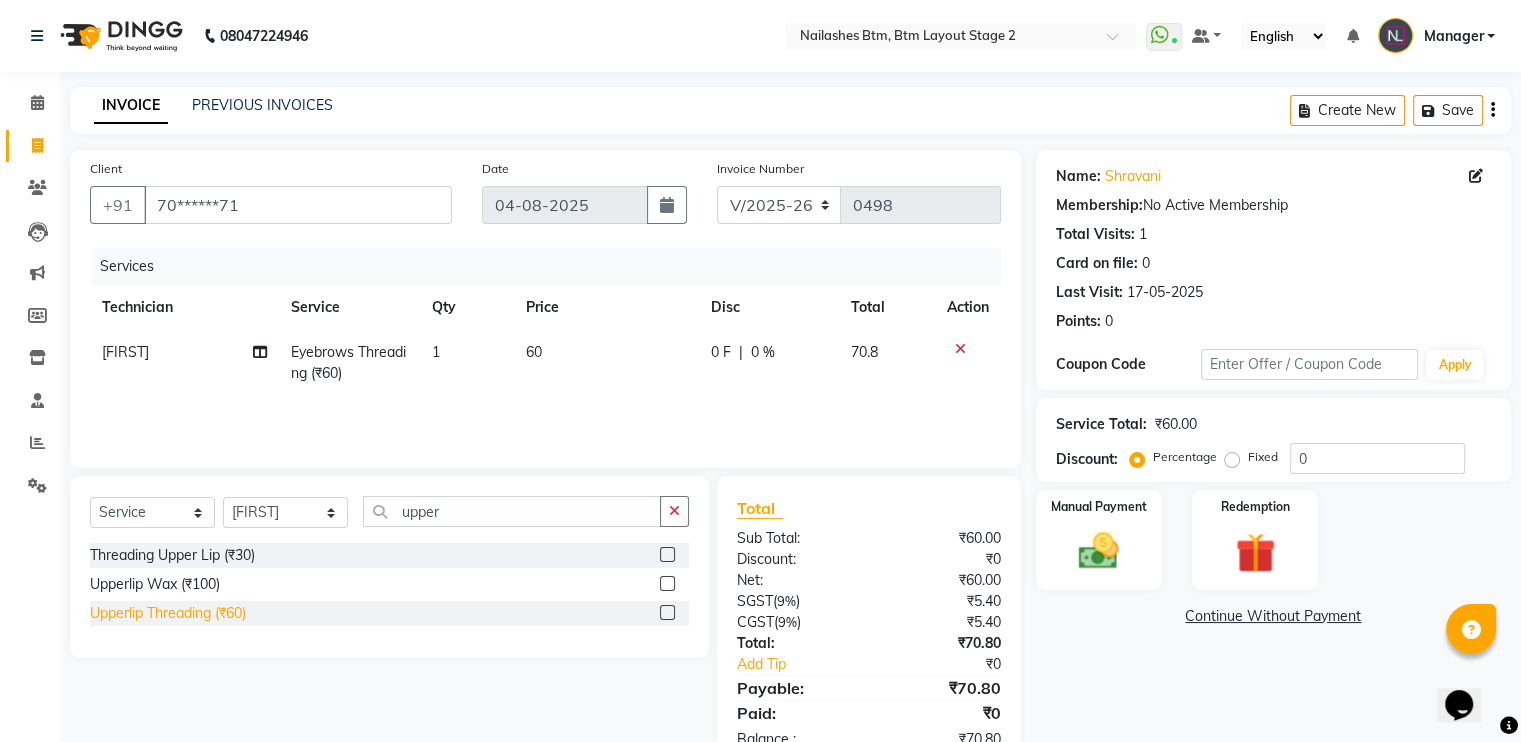 click on "Upperlip Threading (₹60)" 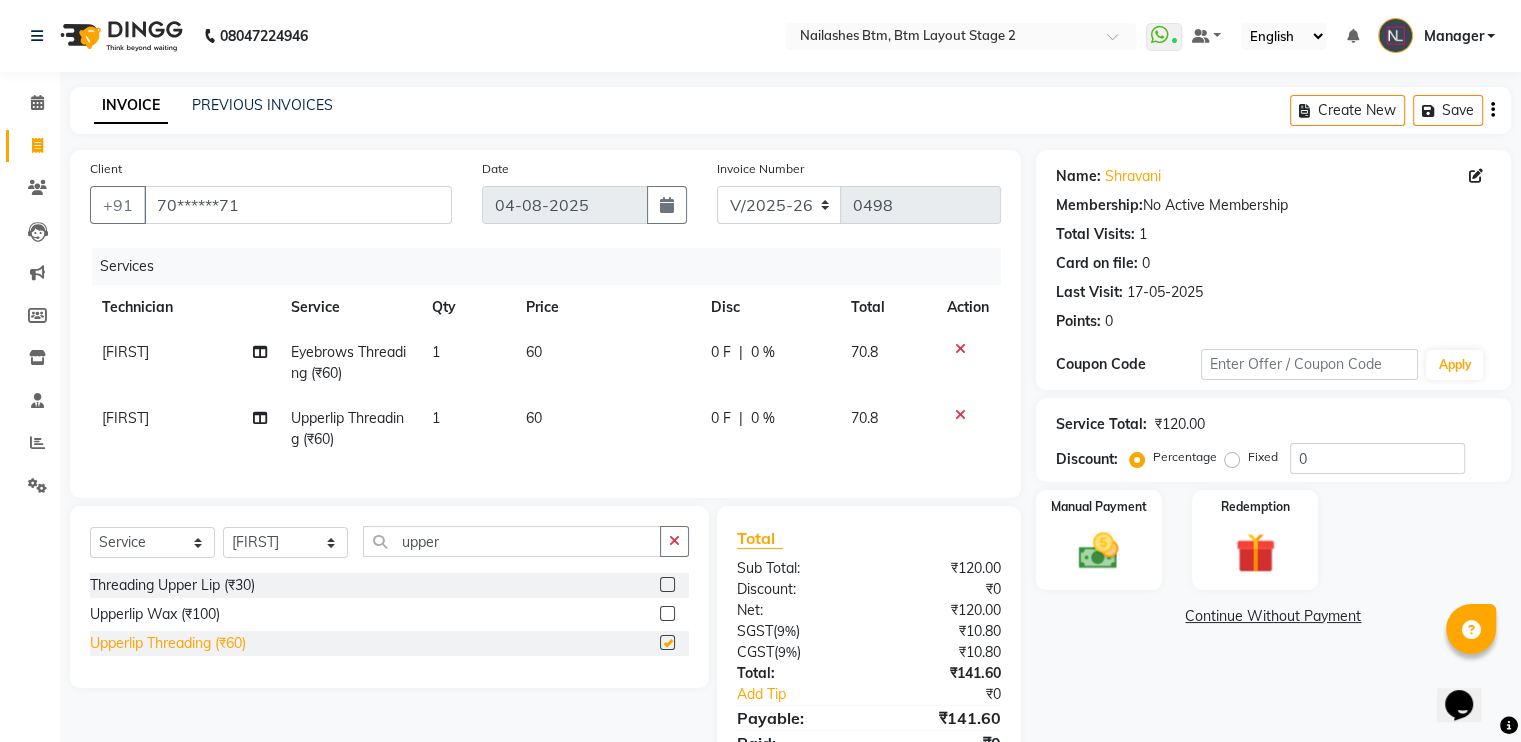 checkbox on "false" 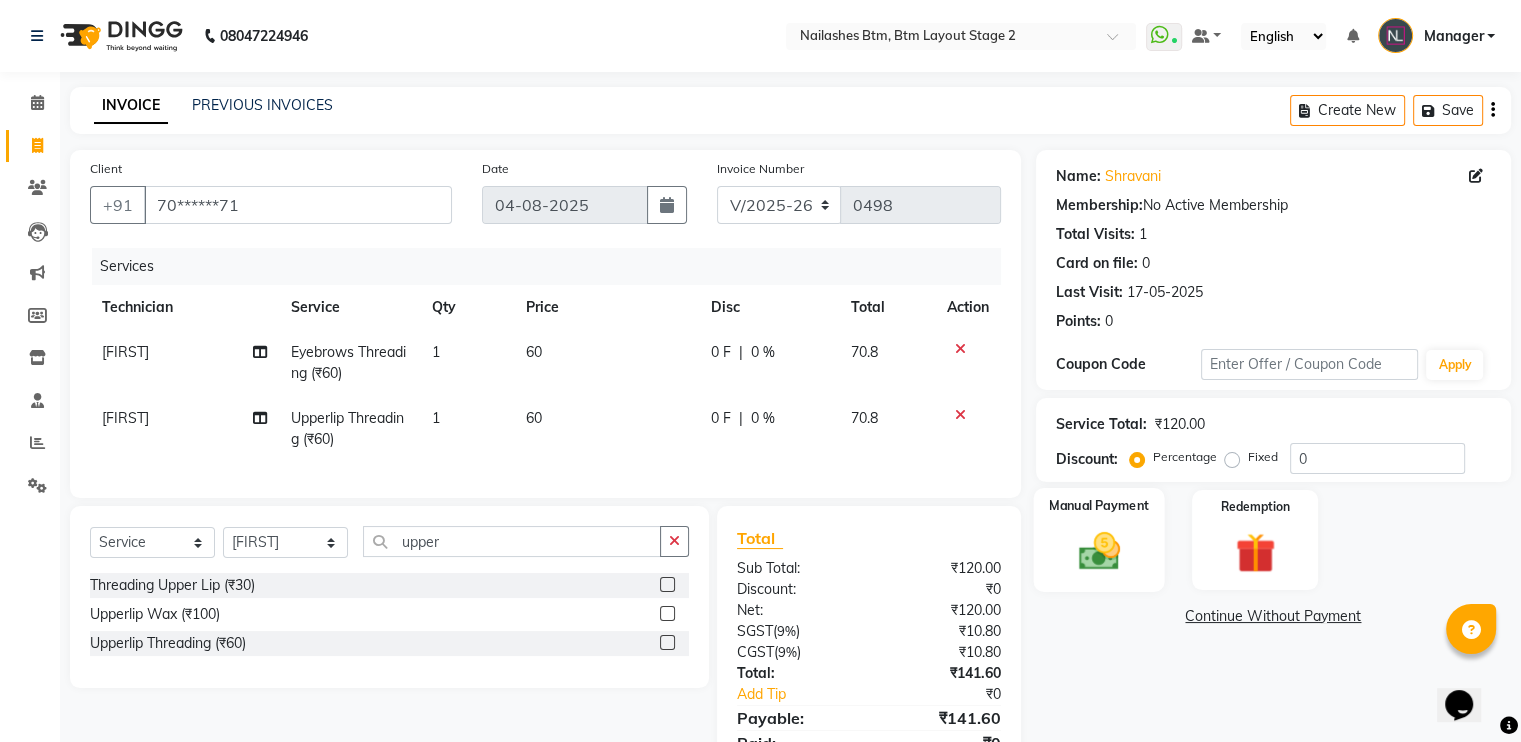 click 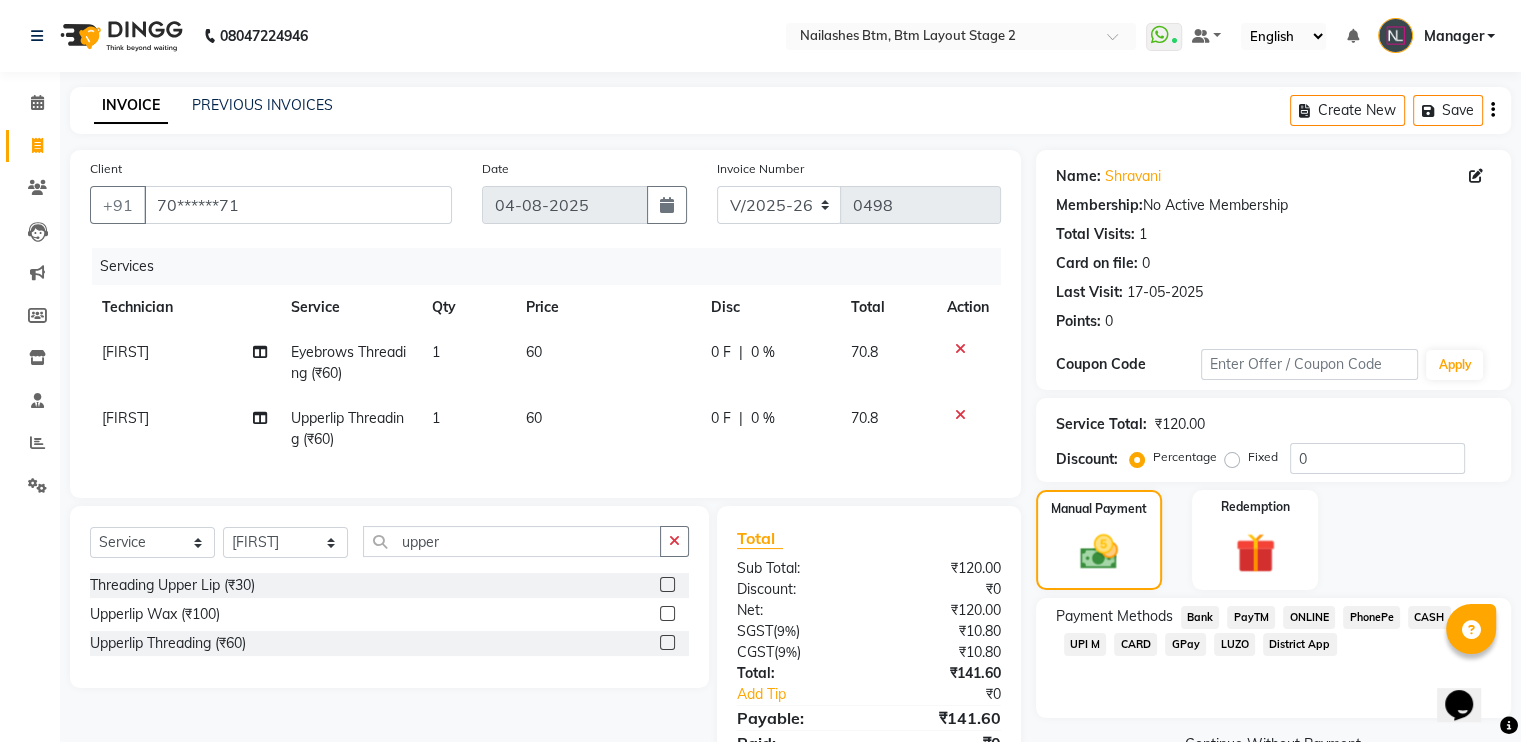 click on "GPay" 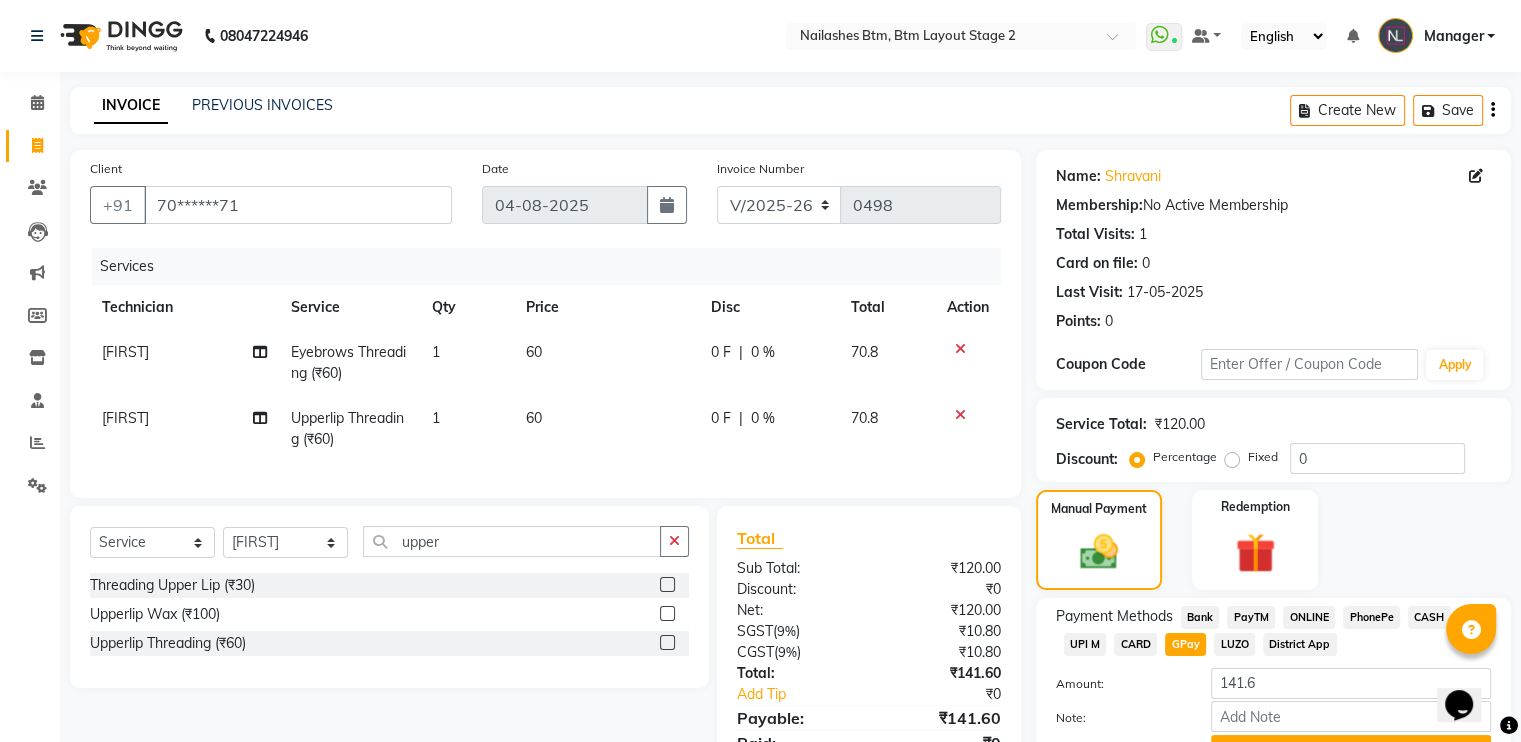 scroll, scrollTop: 104, scrollLeft: 0, axis: vertical 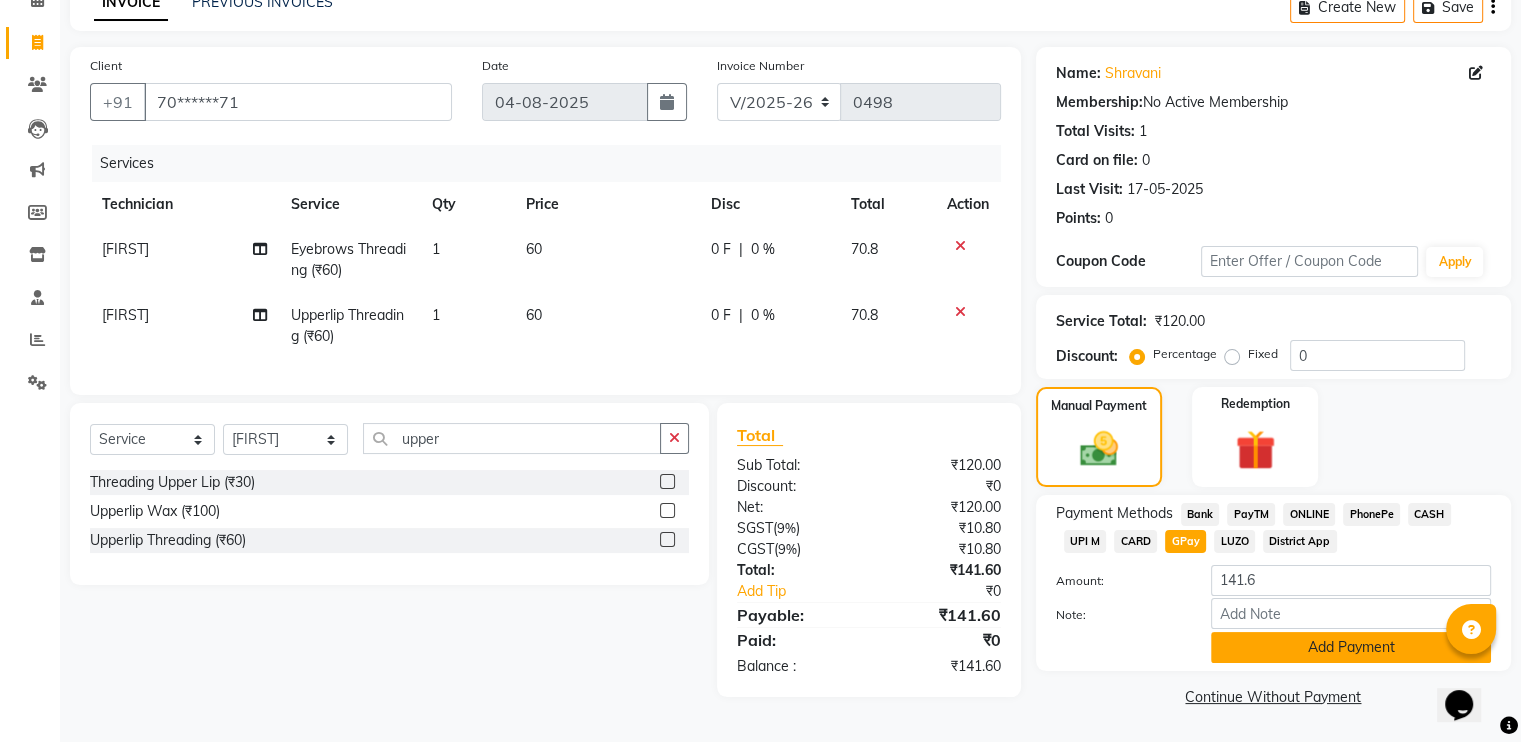 click on "Add Payment" 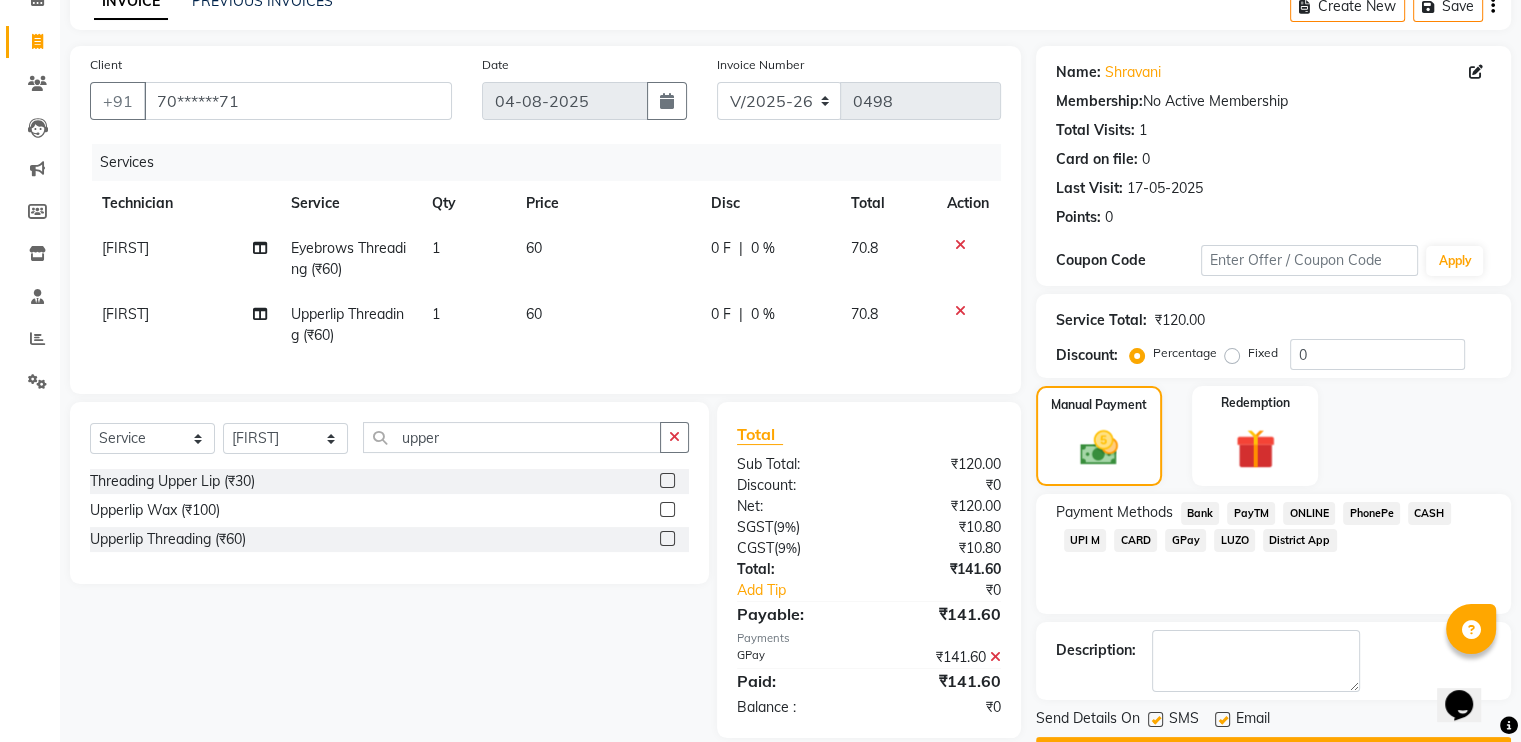 scroll, scrollTop: 158, scrollLeft: 0, axis: vertical 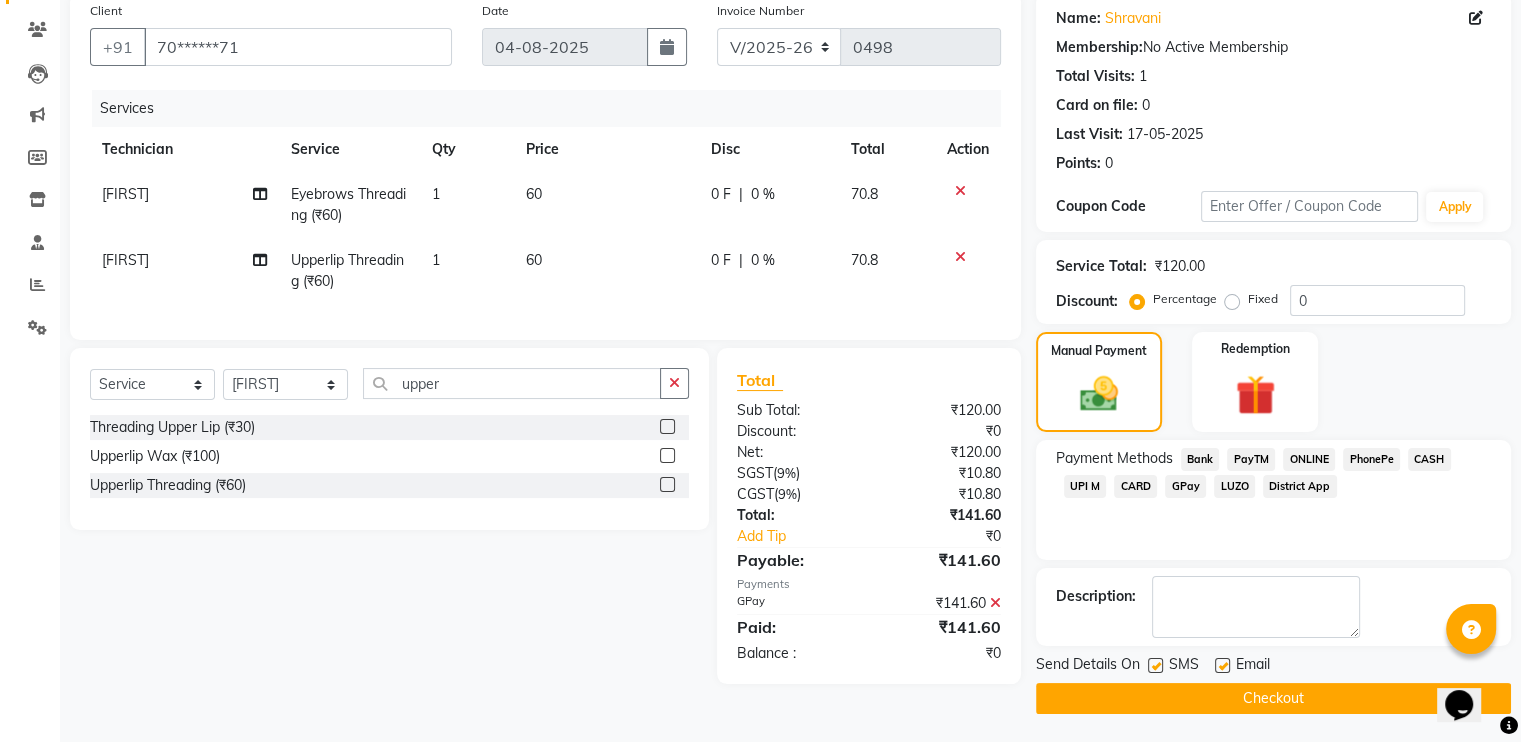 click on "Checkout" 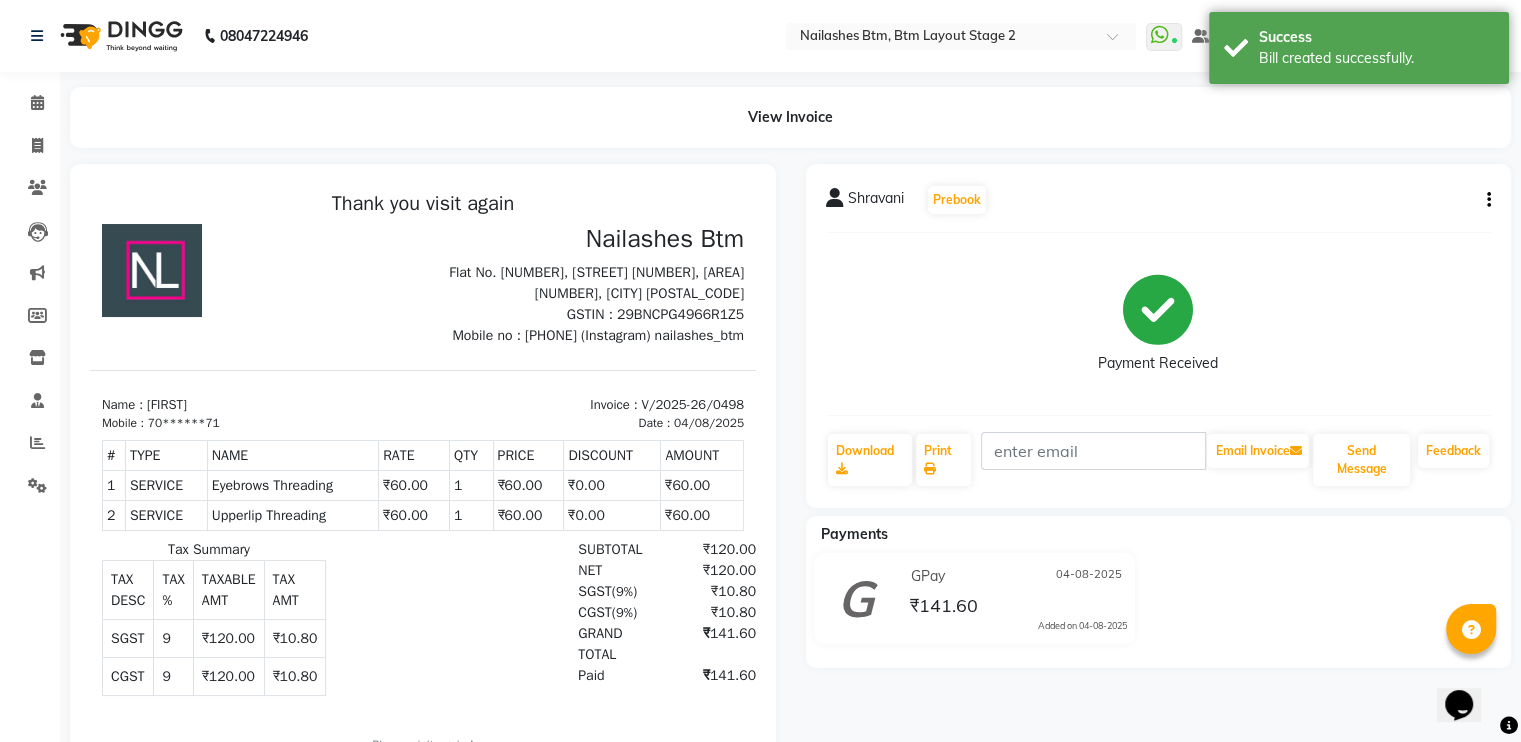 scroll, scrollTop: 0, scrollLeft: 0, axis: both 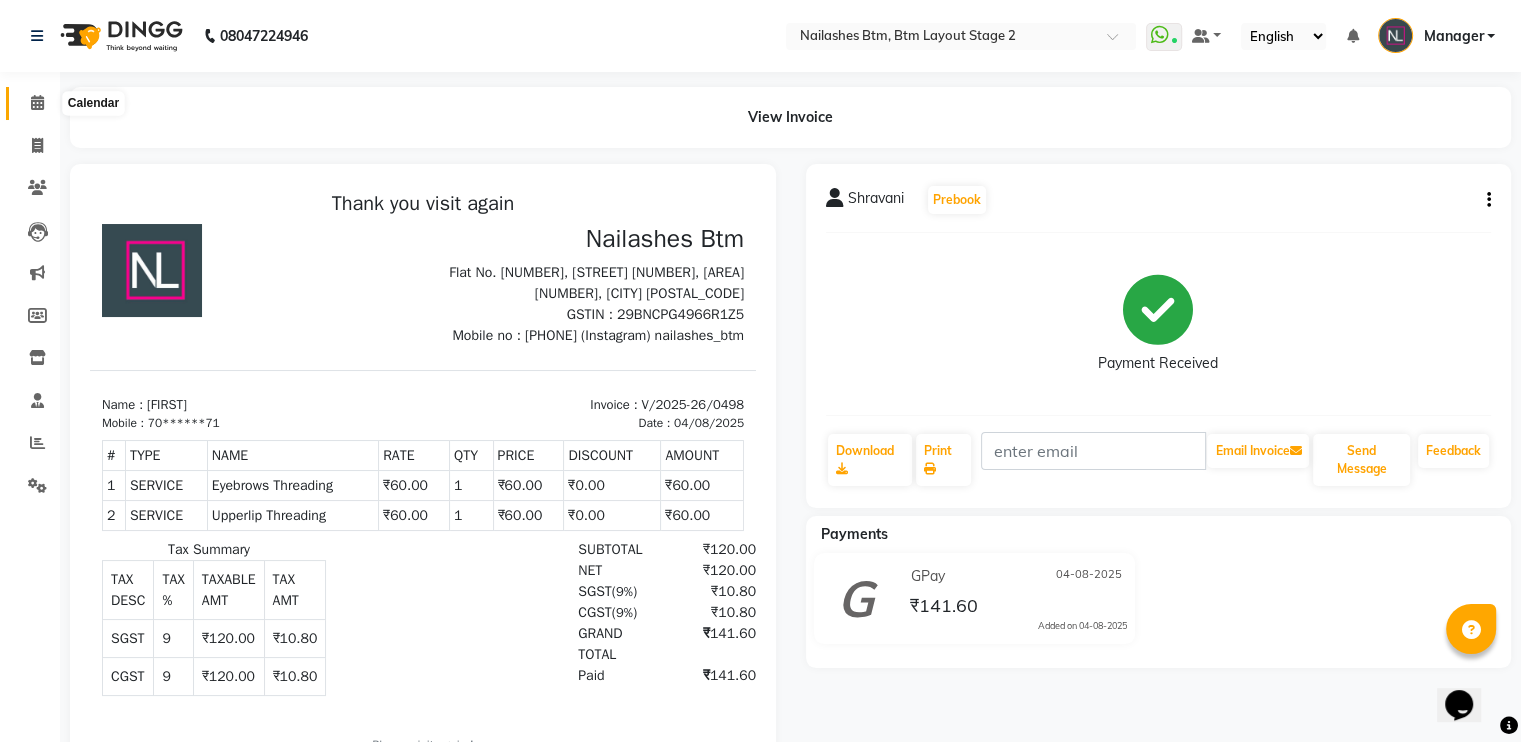 click 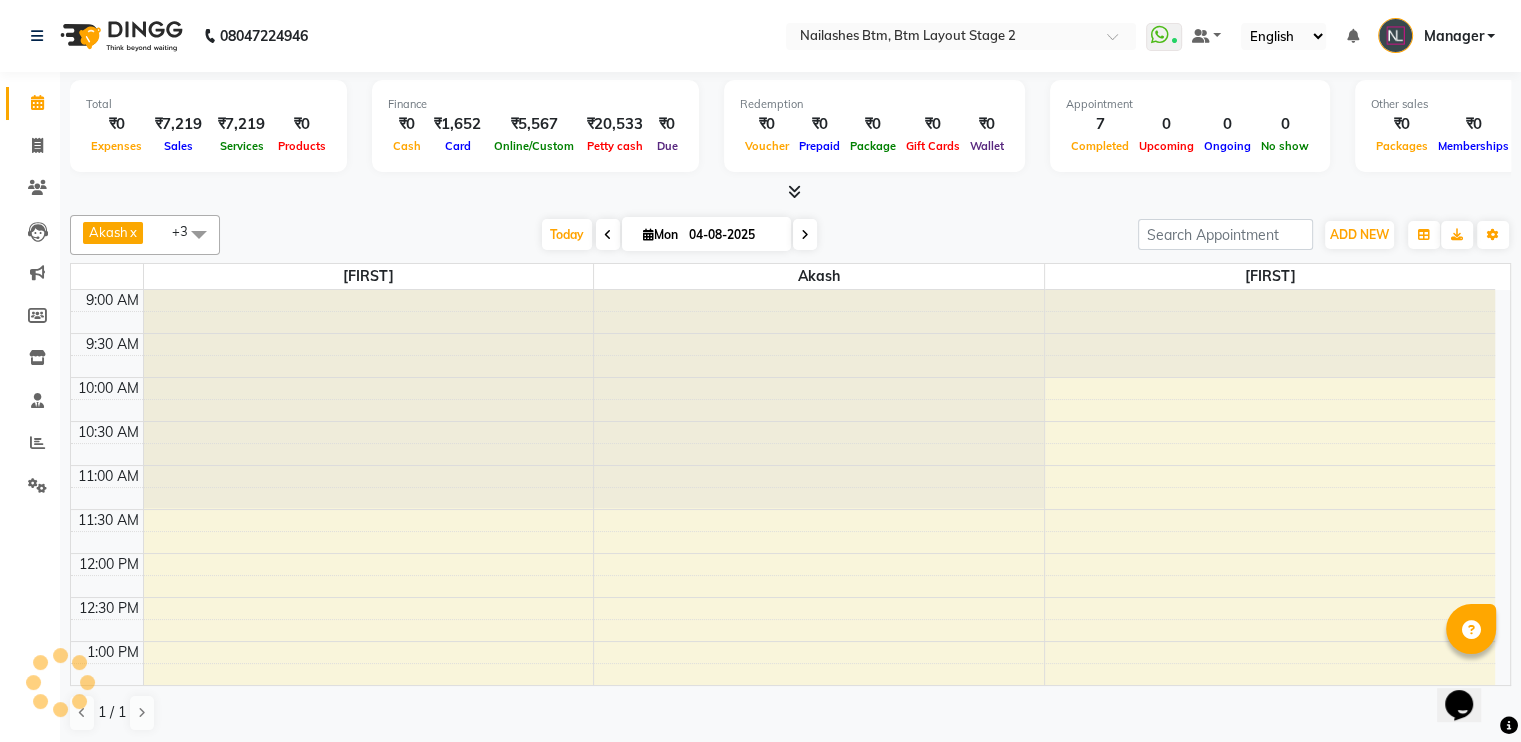 scroll, scrollTop: 0, scrollLeft: 0, axis: both 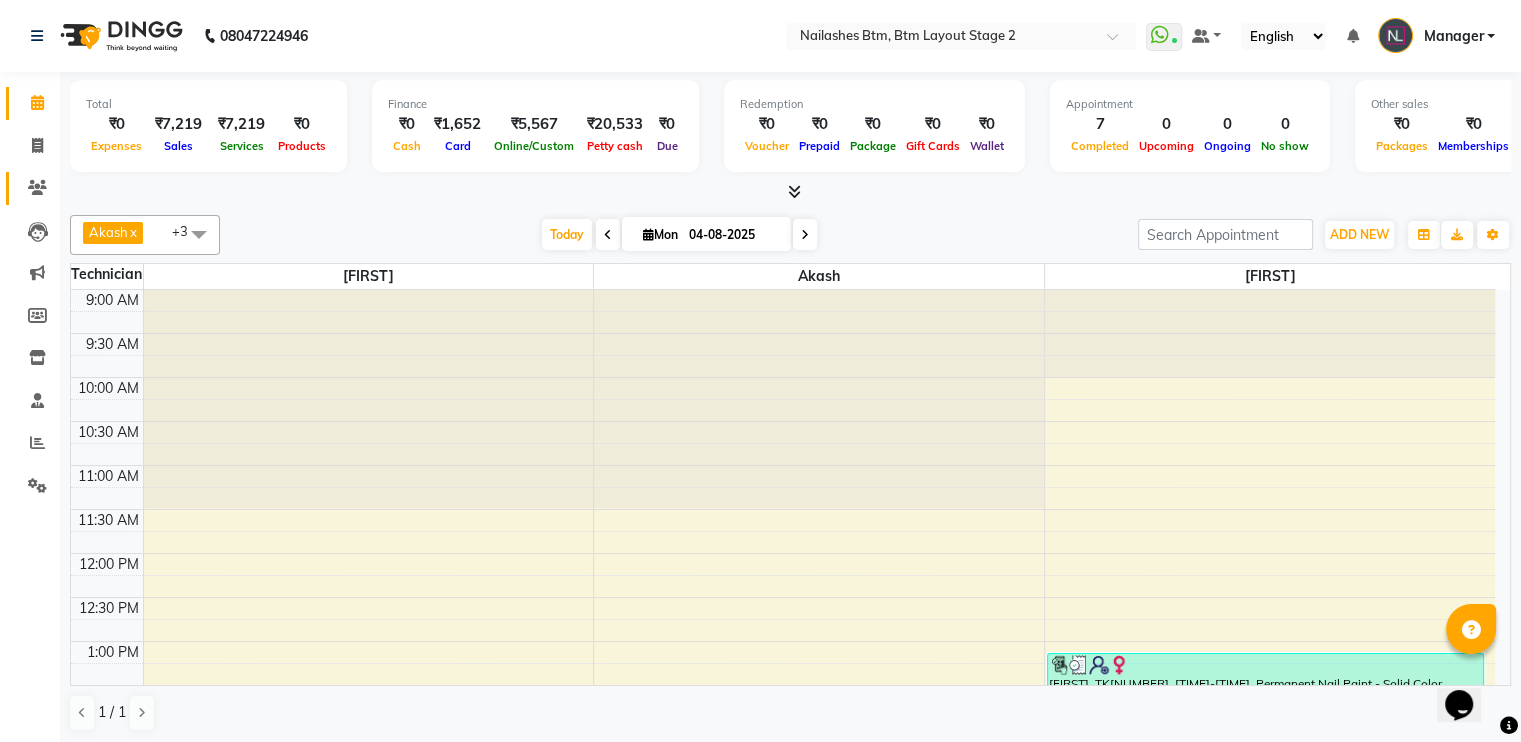 click 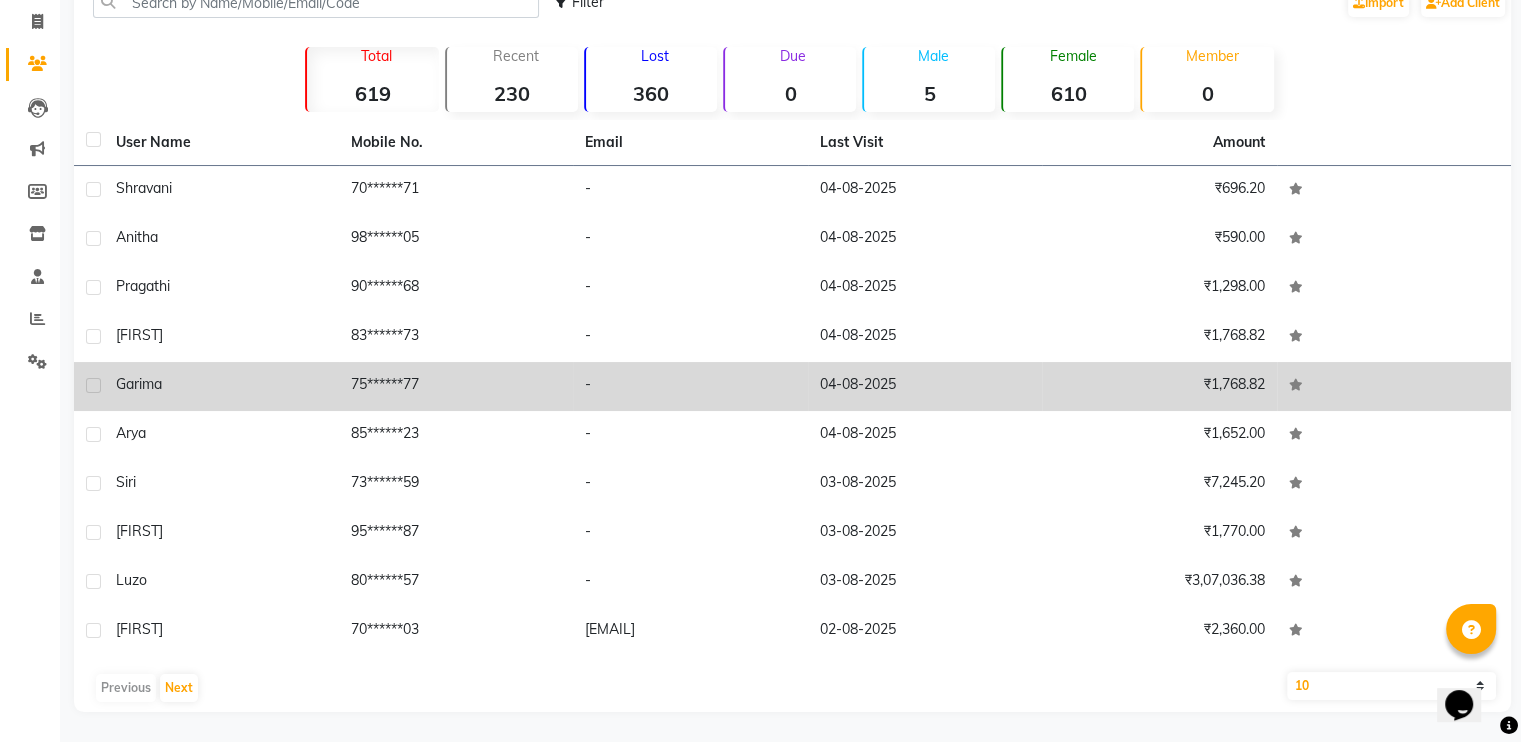 scroll, scrollTop: 140, scrollLeft: 0, axis: vertical 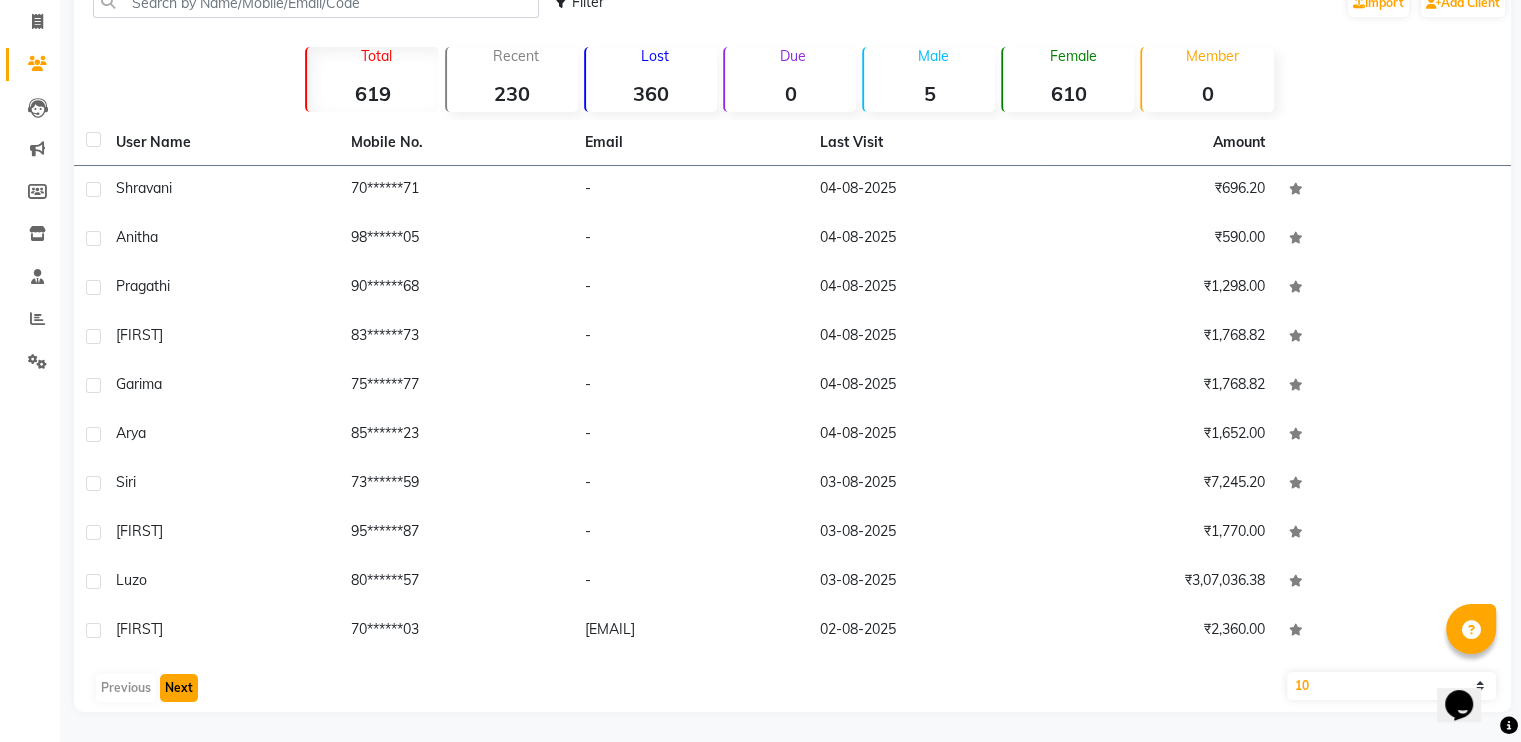 click on "Next" 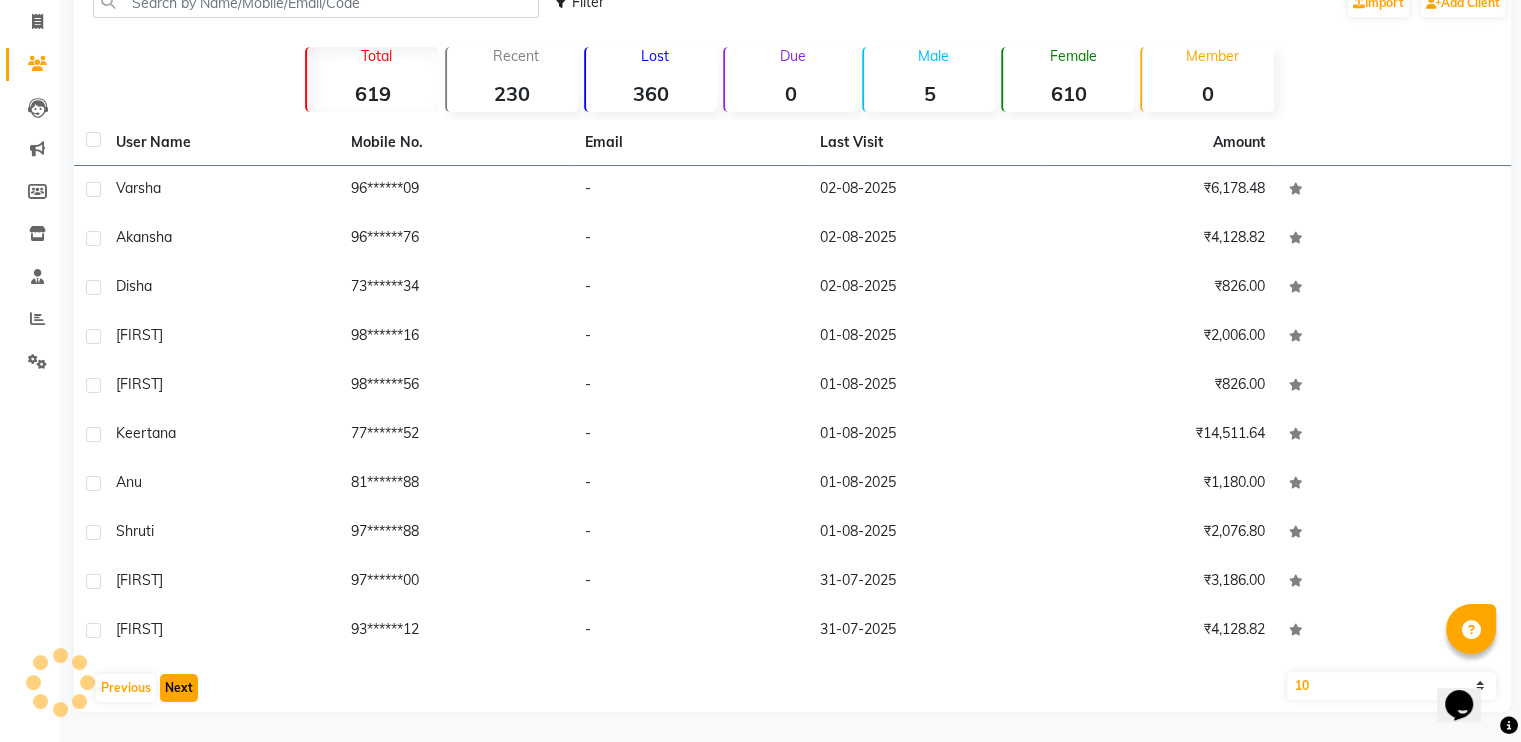 scroll, scrollTop: 123, scrollLeft: 0, axis: vertical 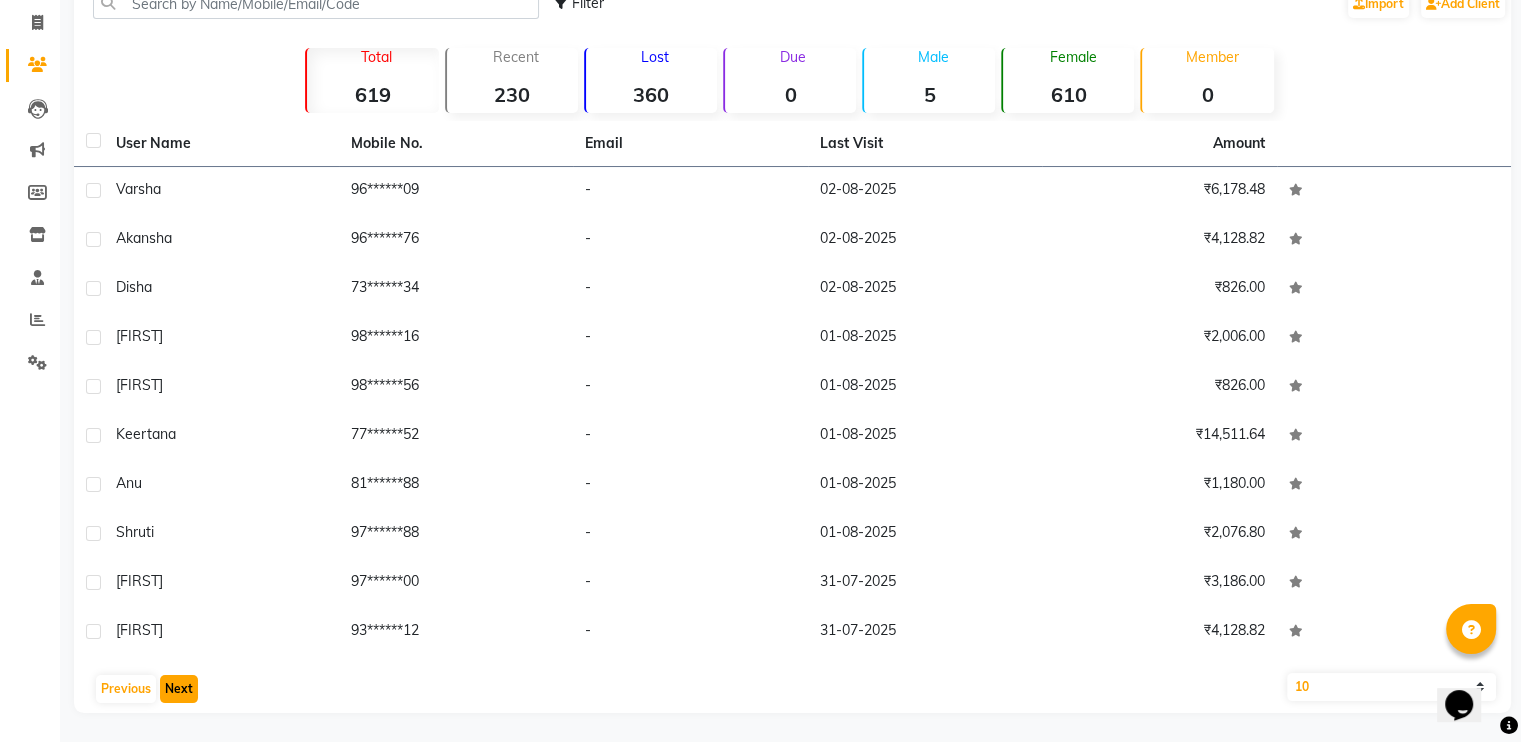 click on "Next" 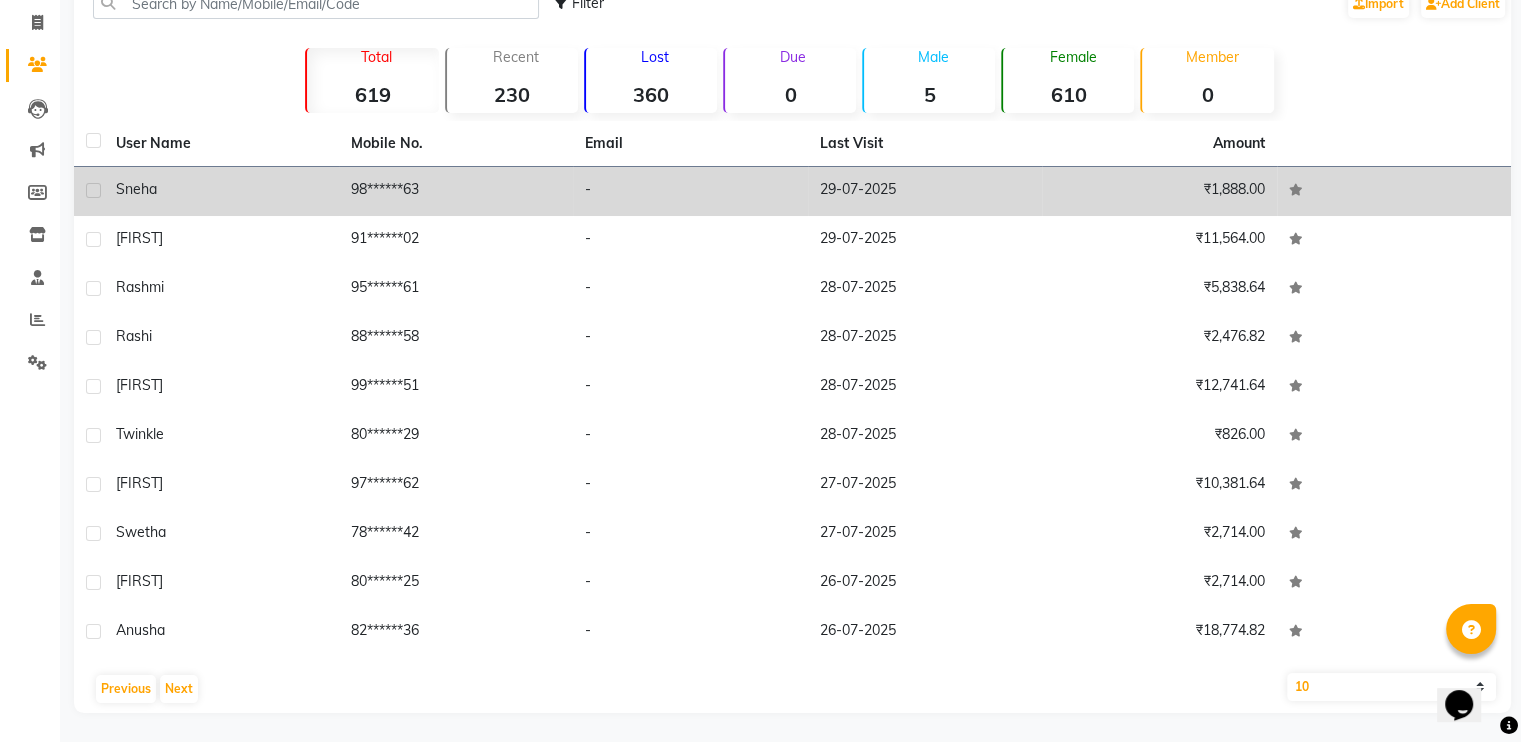 click on "98******63" 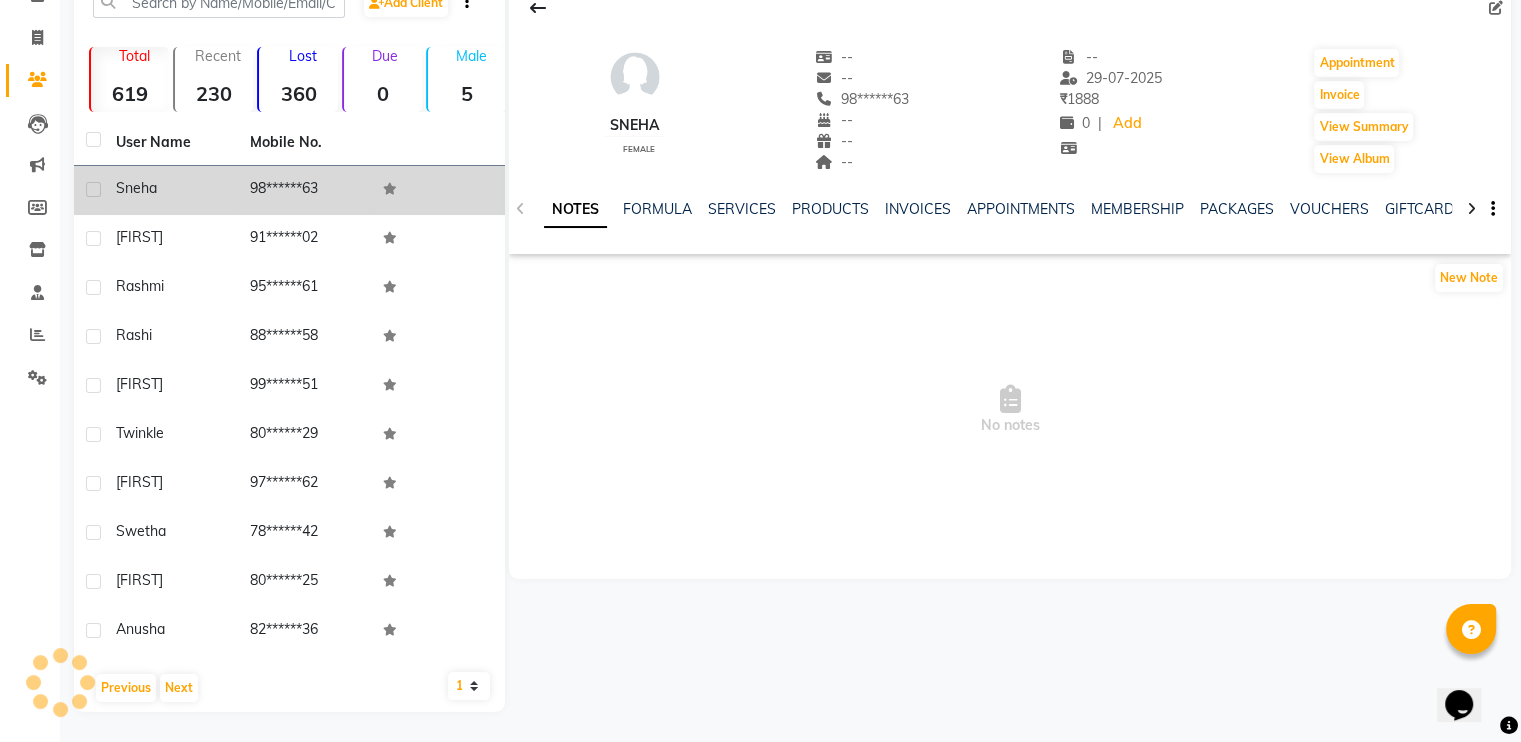 scroll, scrollTop: 107, scrollLeft: 0, axis: vertical 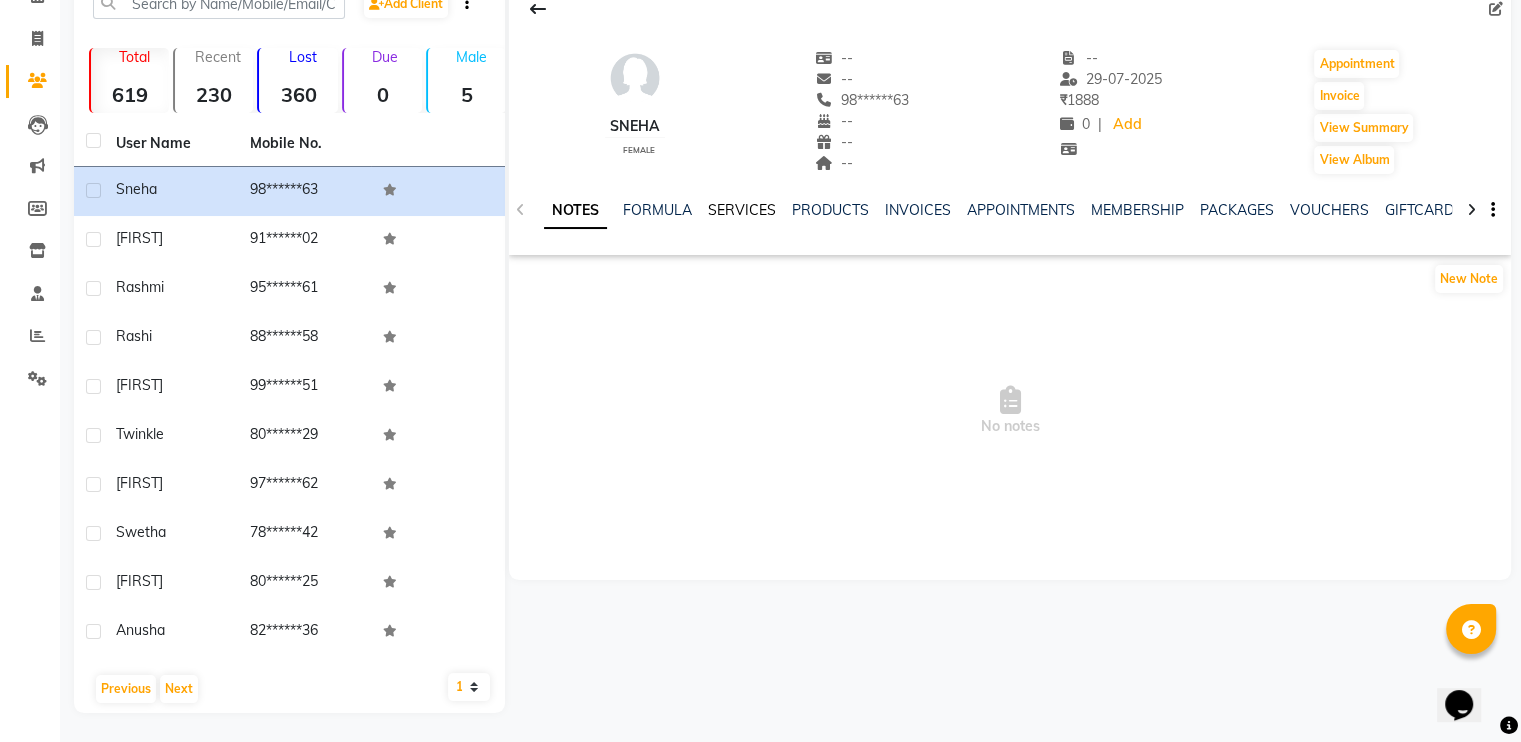 click on "SERVICES" 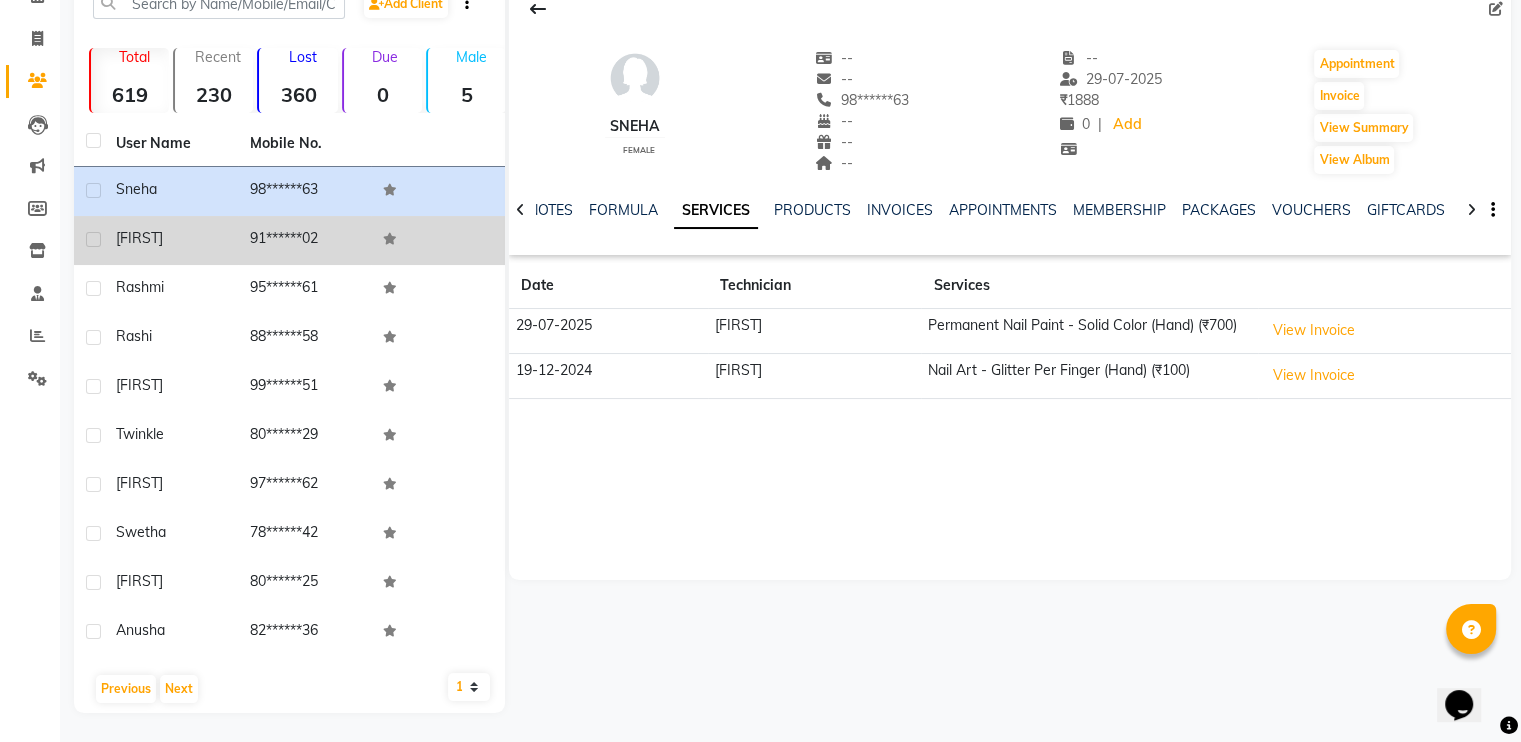 click on "91******02" 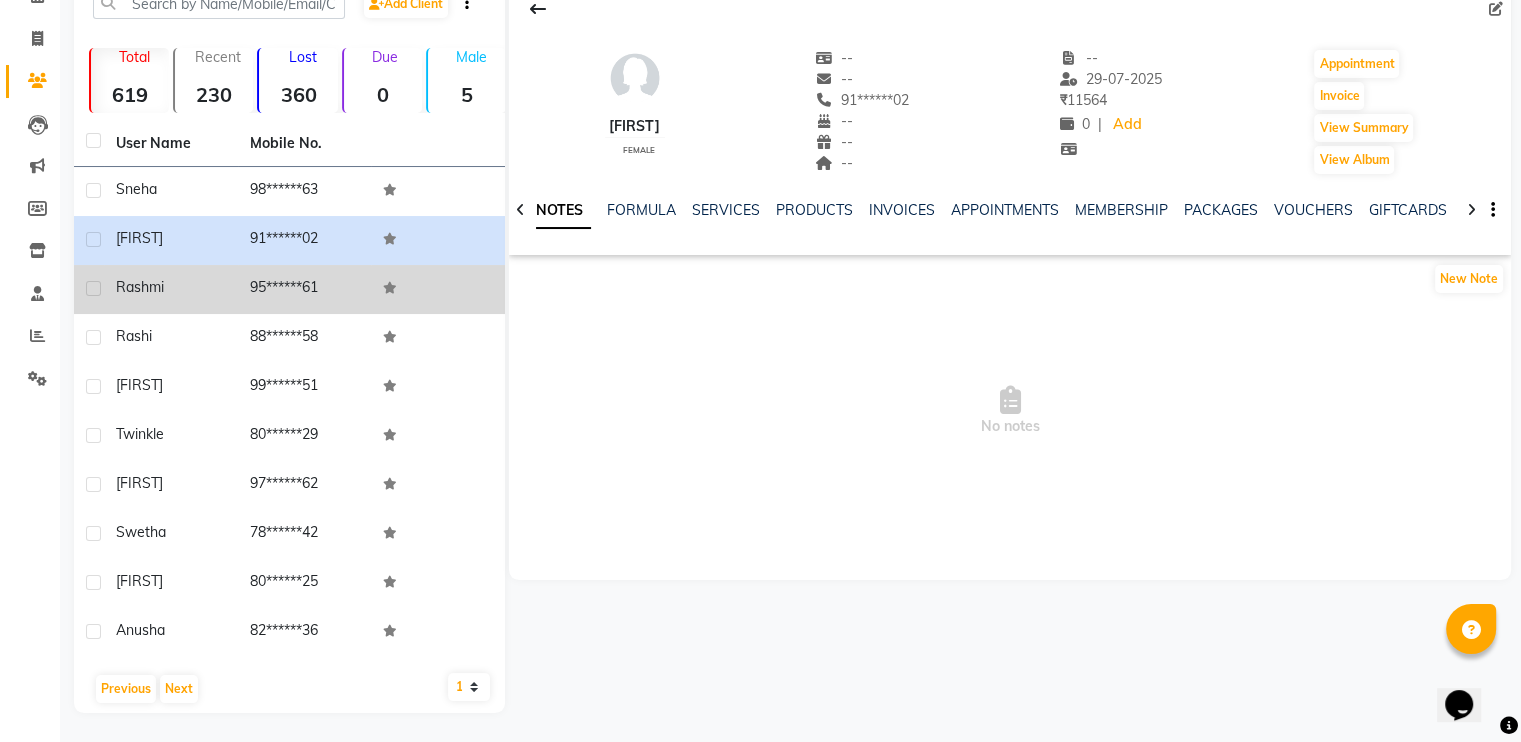 click on "95******61" 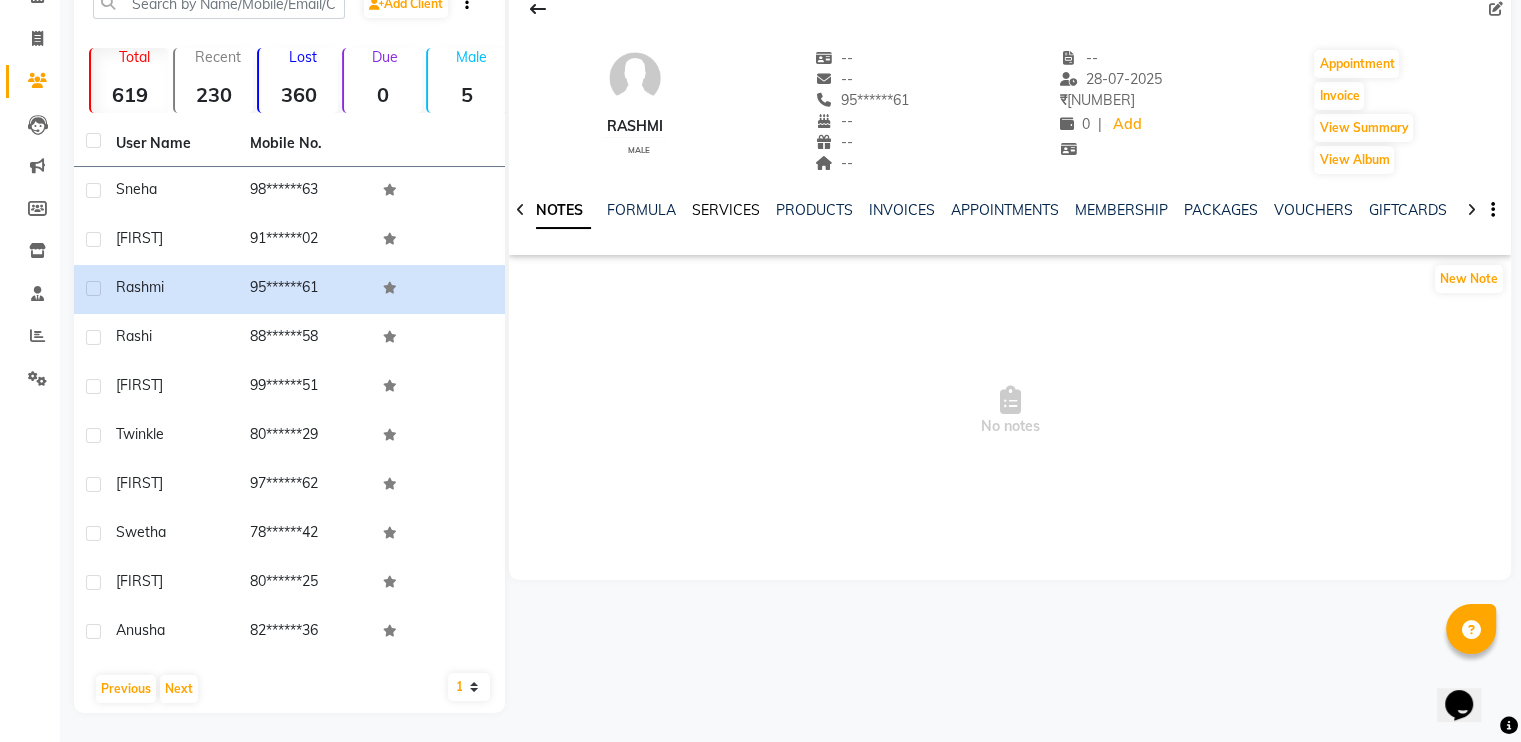 click on "SERVICES" 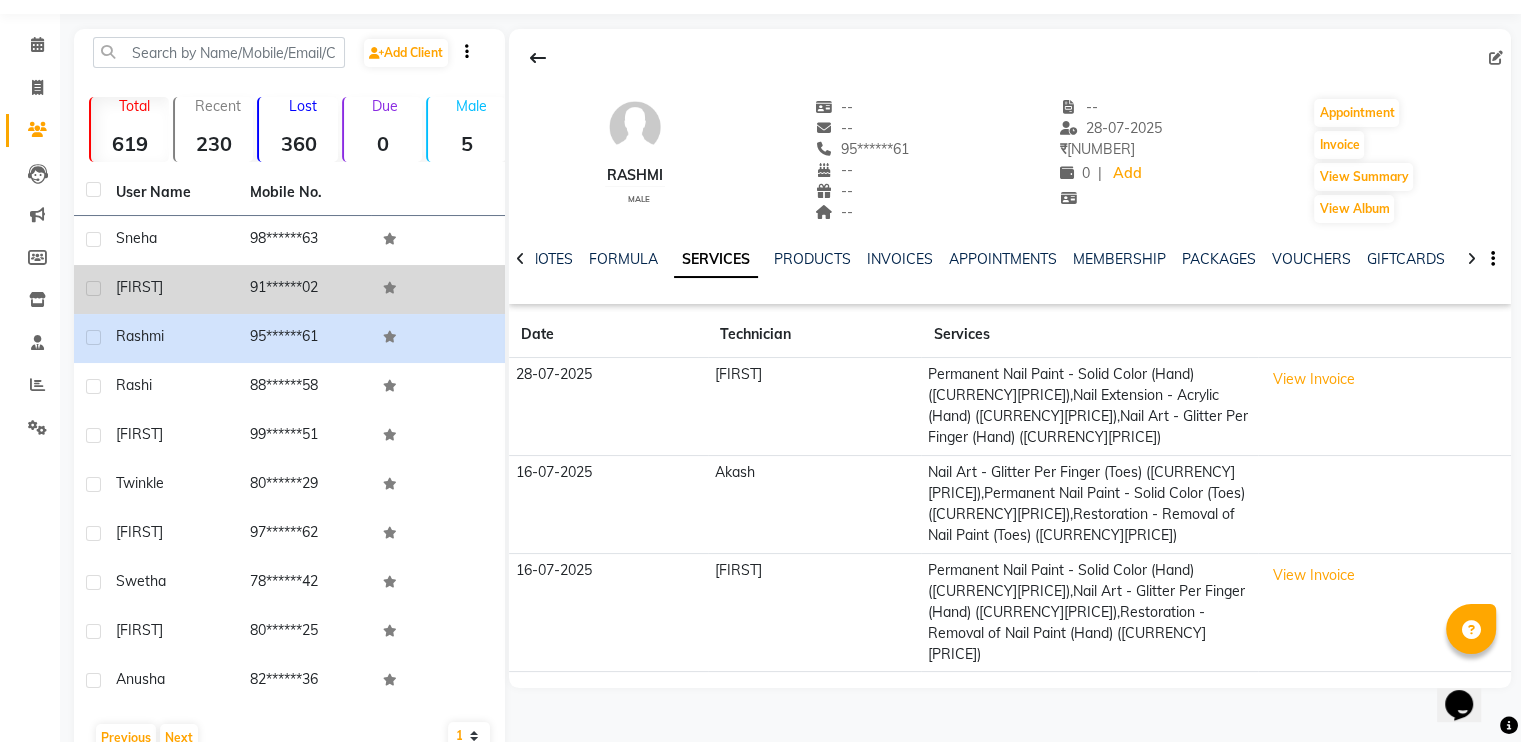 scroll, scrollTop: 59, scrollLeft: 0, axis: vertical 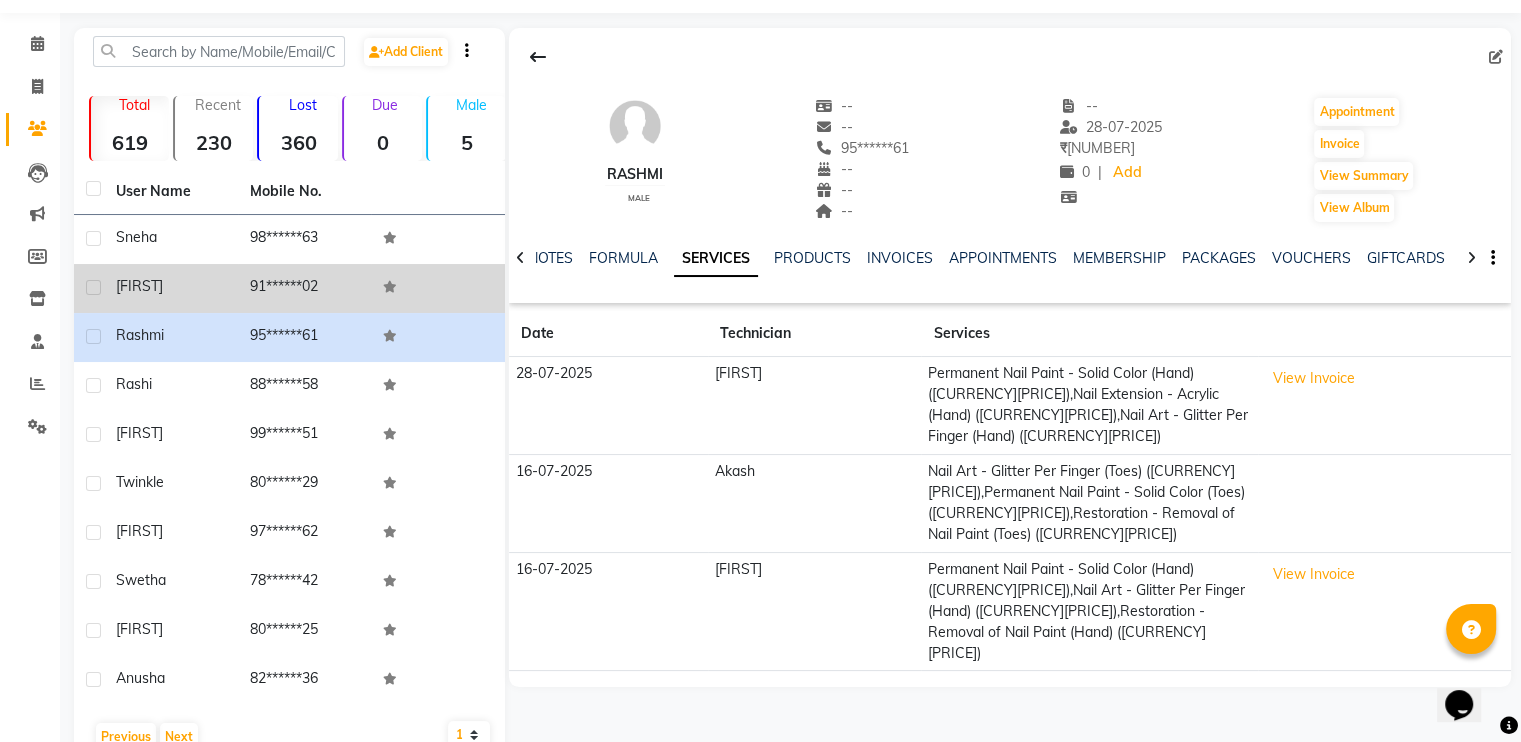 click on "Sneha" 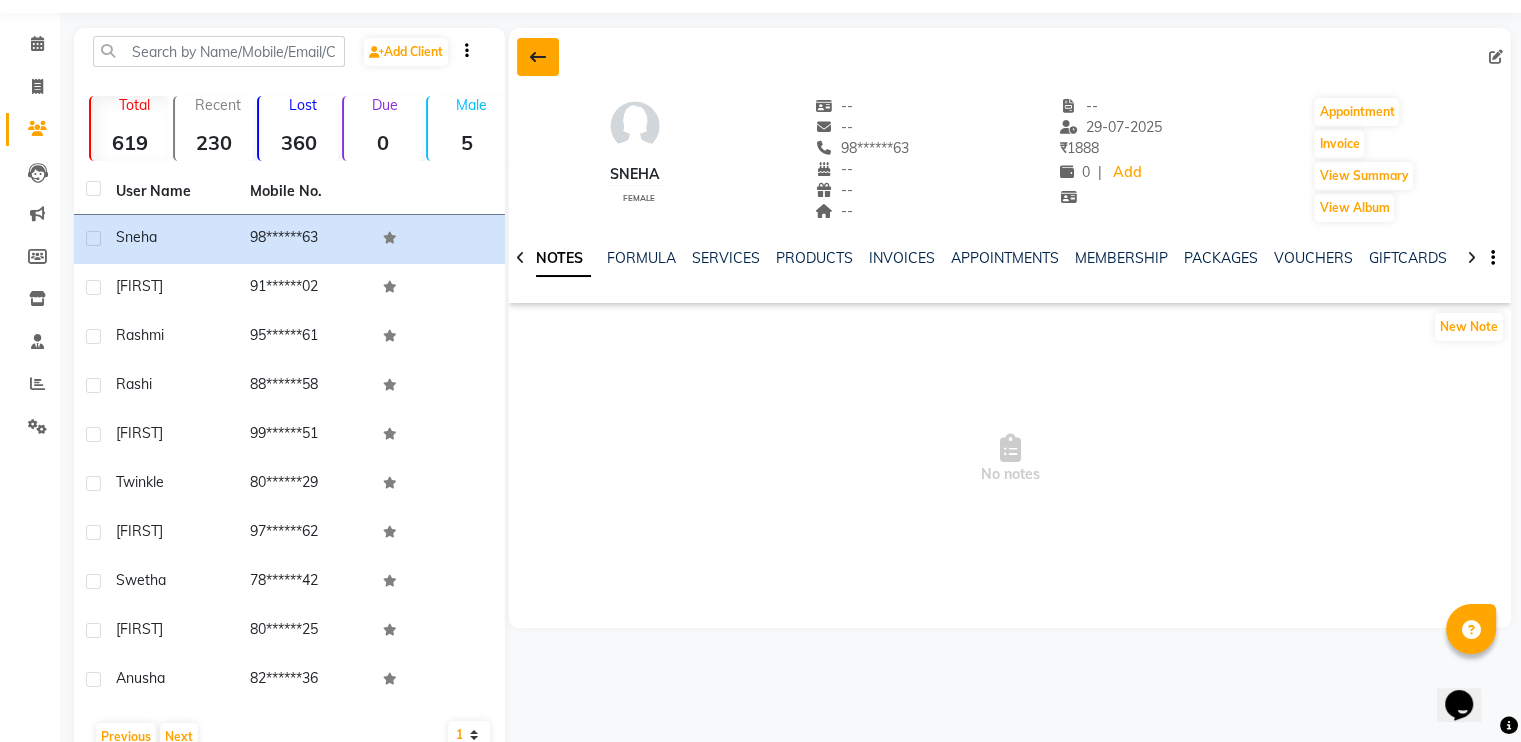 click 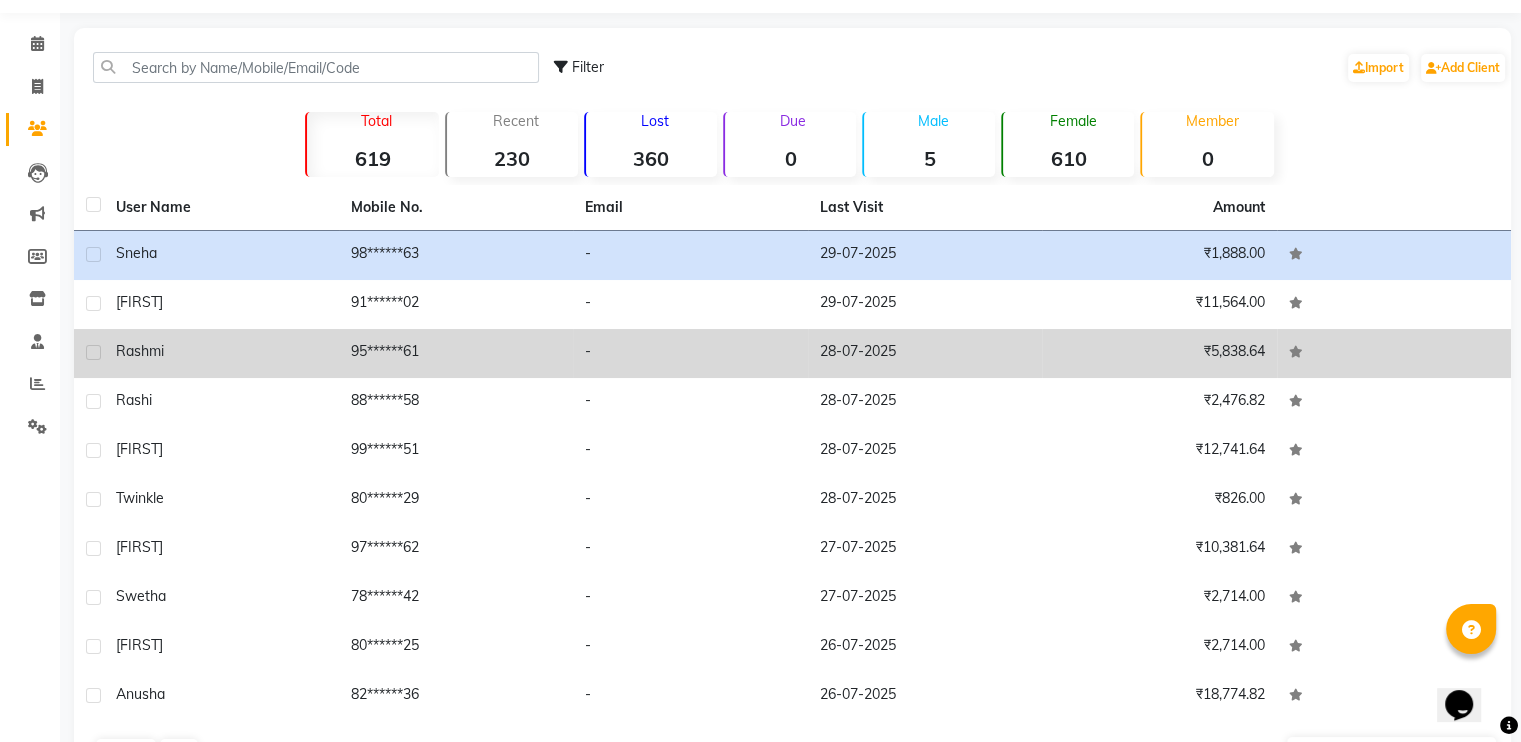 scroll, scrollTop: 123, scrollLeft: 0, axis: vertical 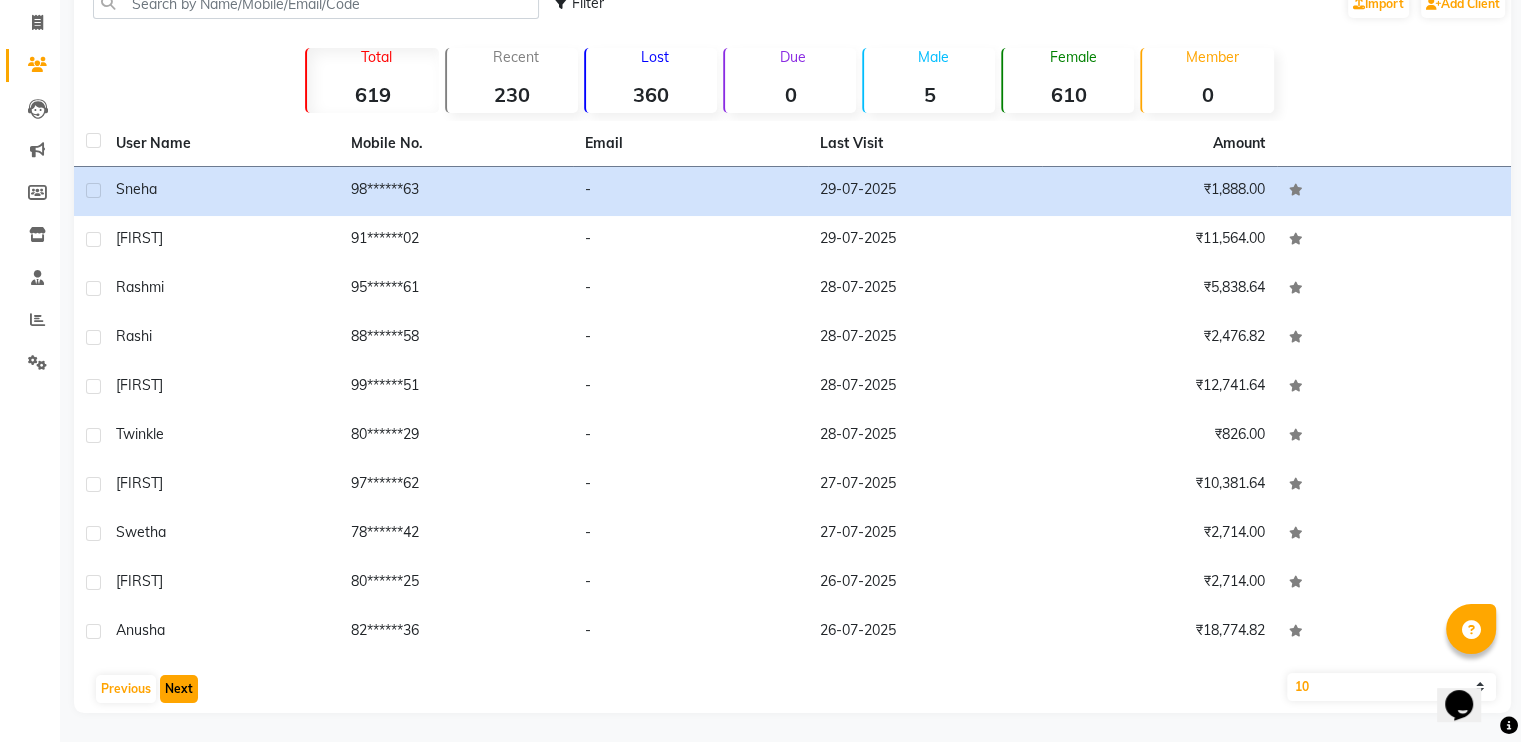 click on "Next" 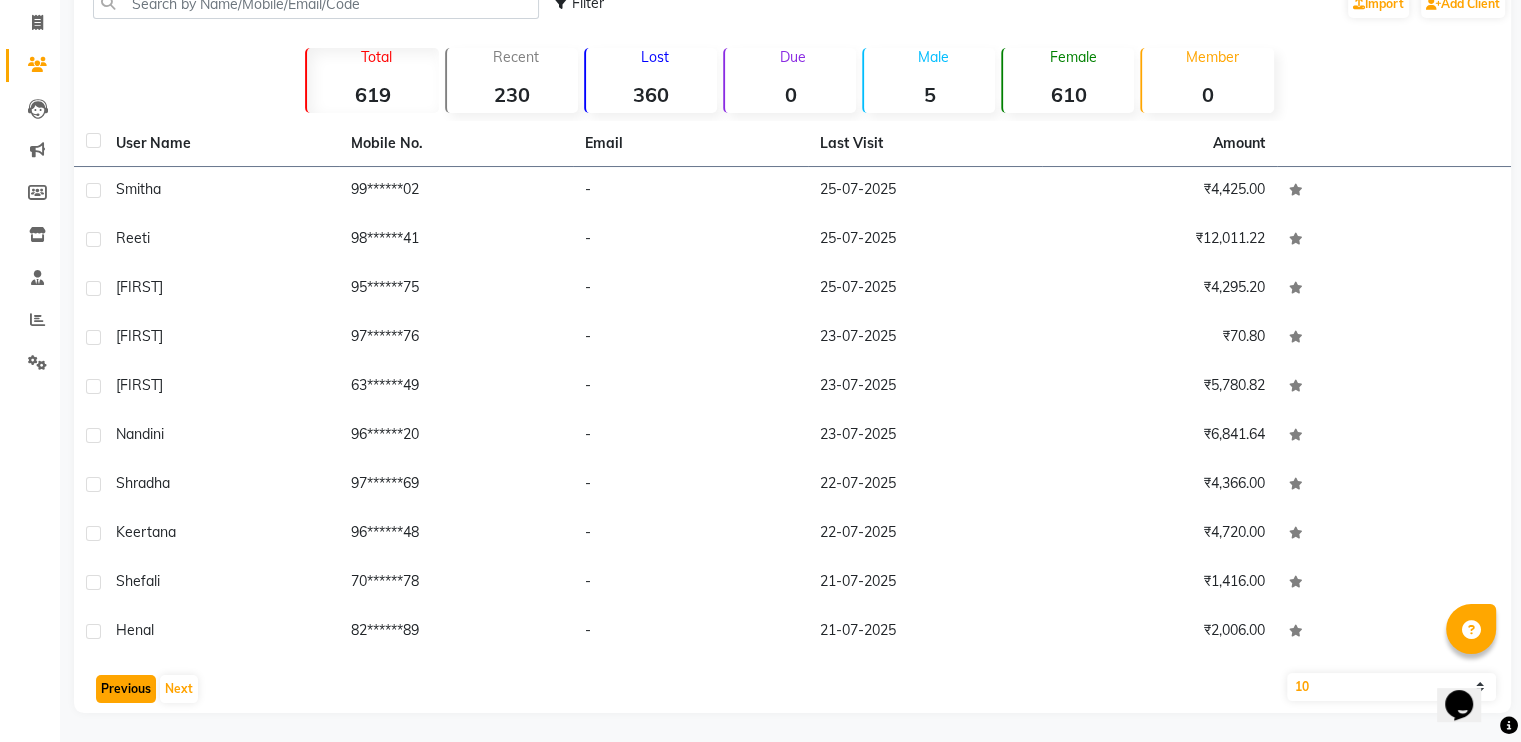 click on "Previous" 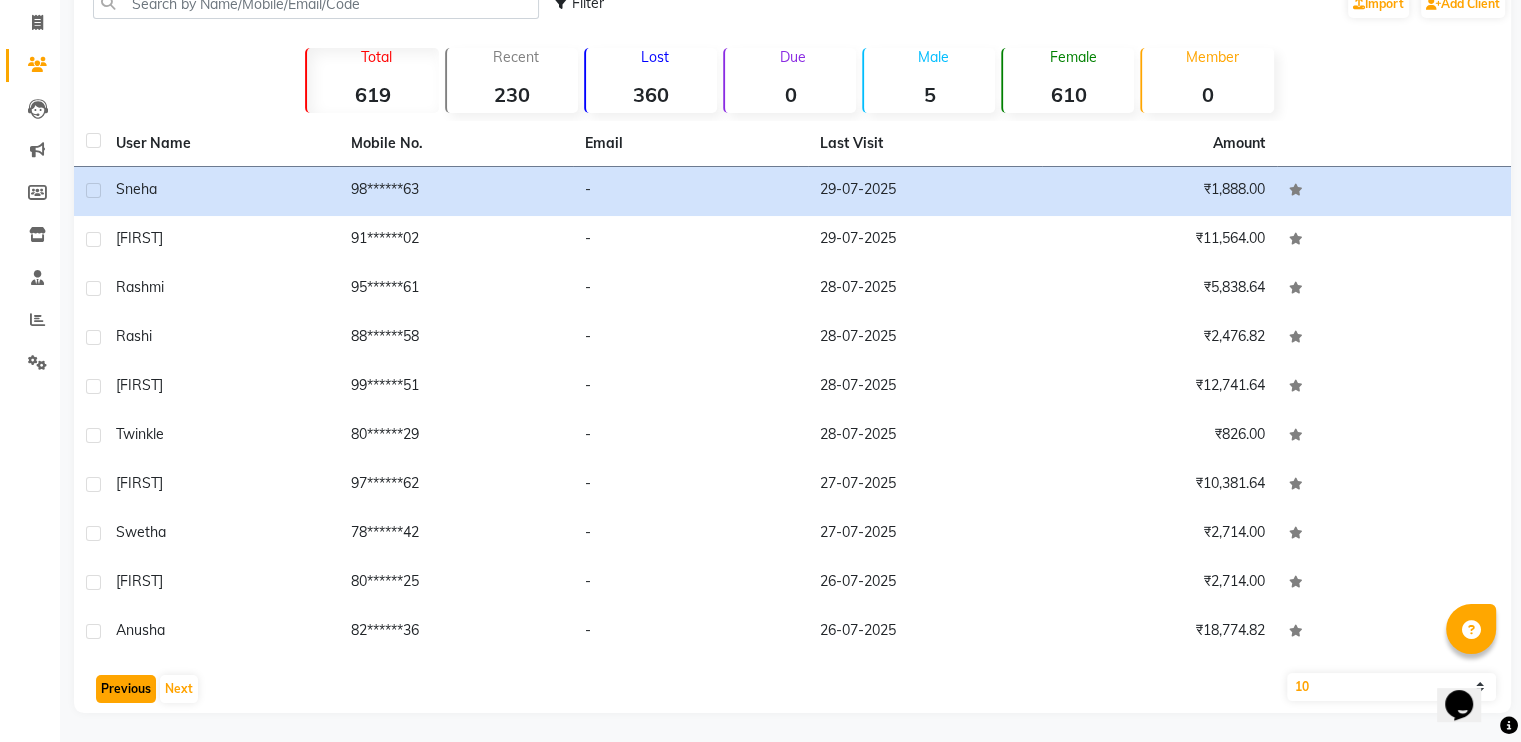 click on "Previous" 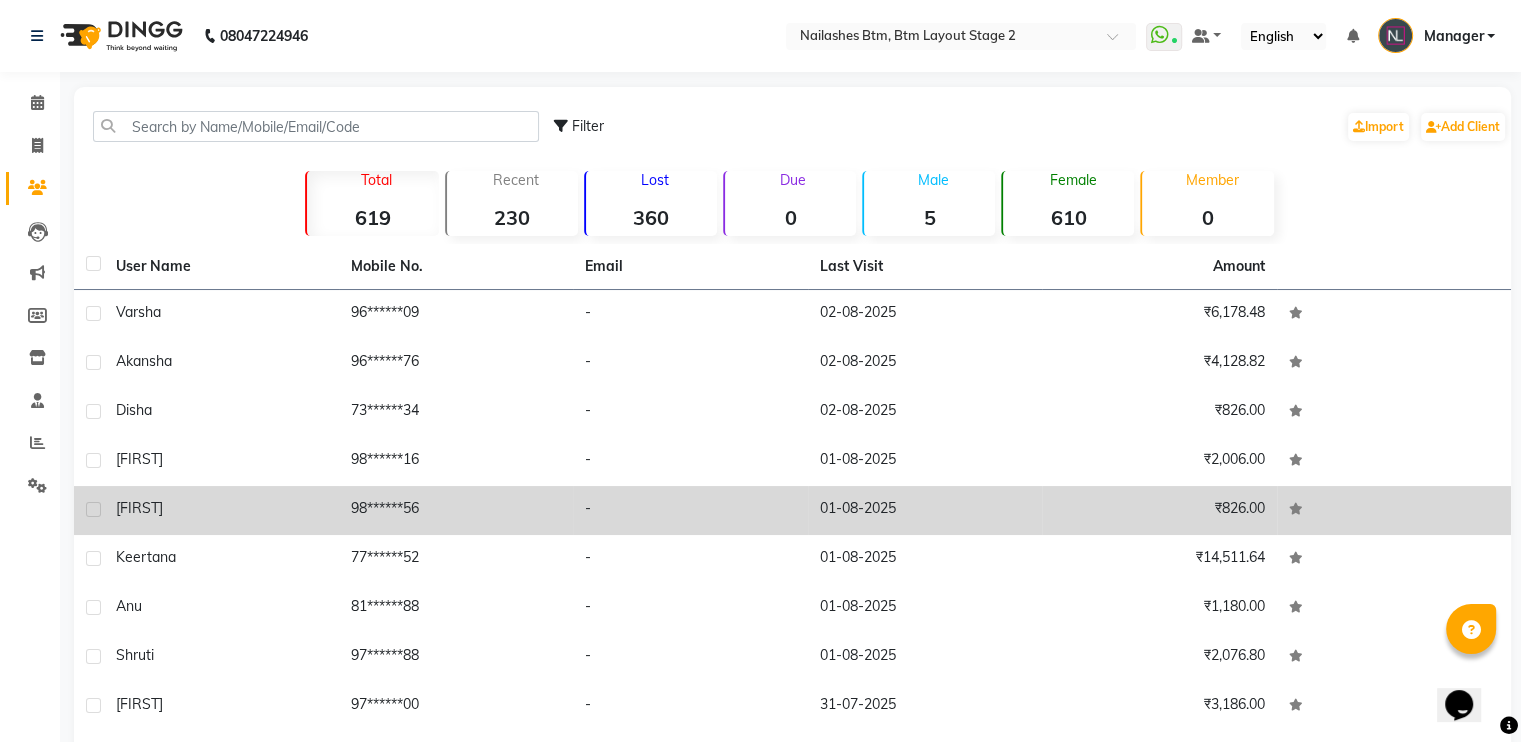 scroll, scrollTop: 123, scrollLeft: 0, axis: vertical 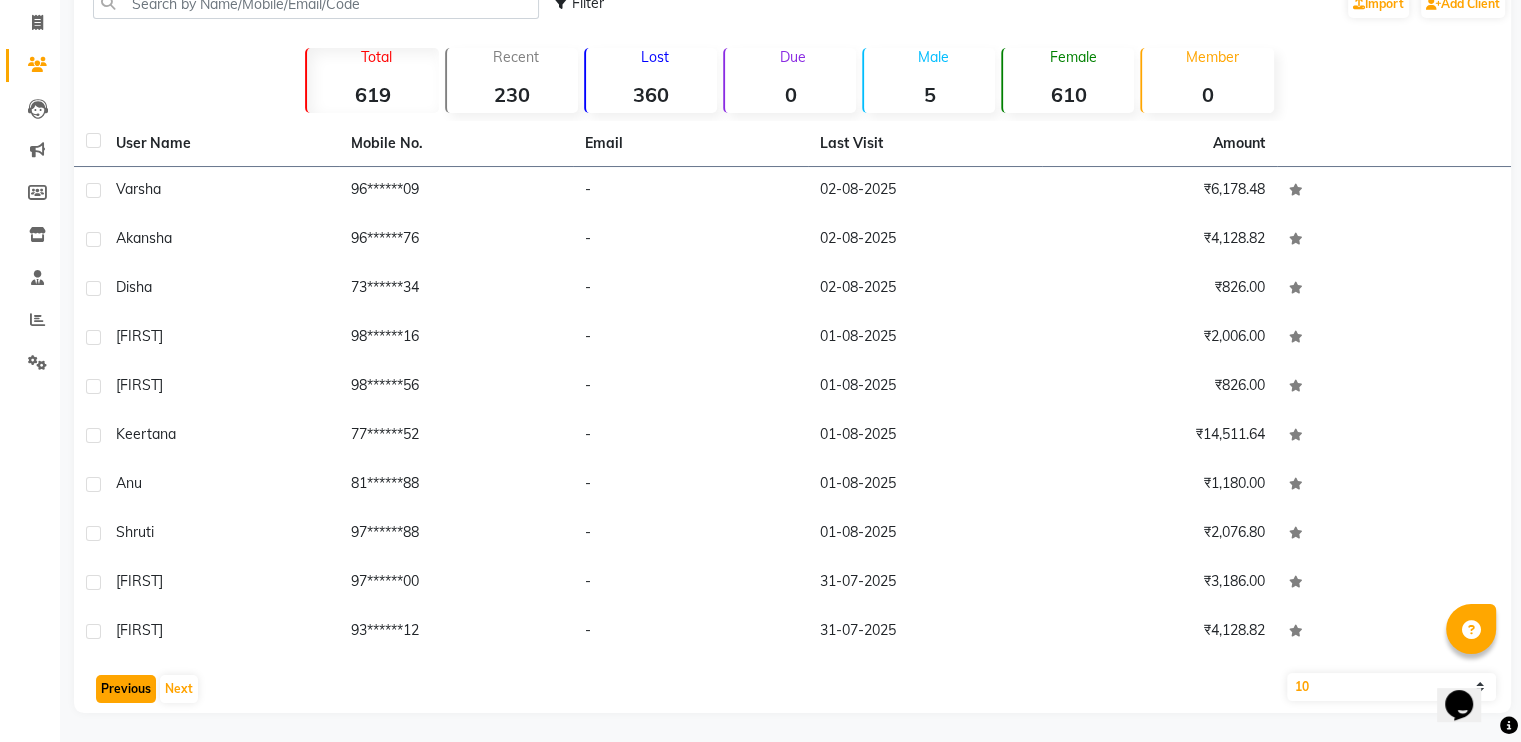click on "Previous" 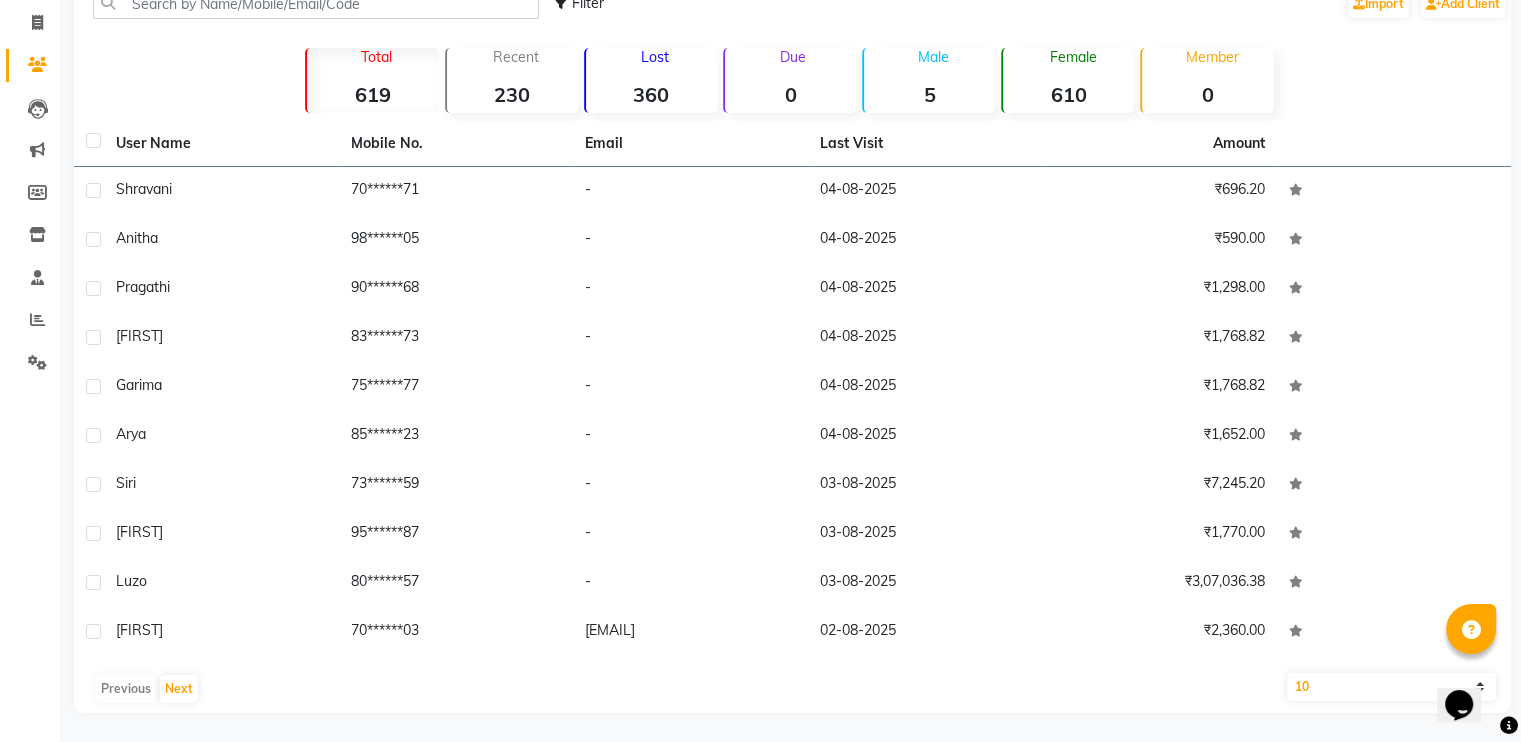 scroll, scrollTop: 0, scrollLeft: 0, axis: both 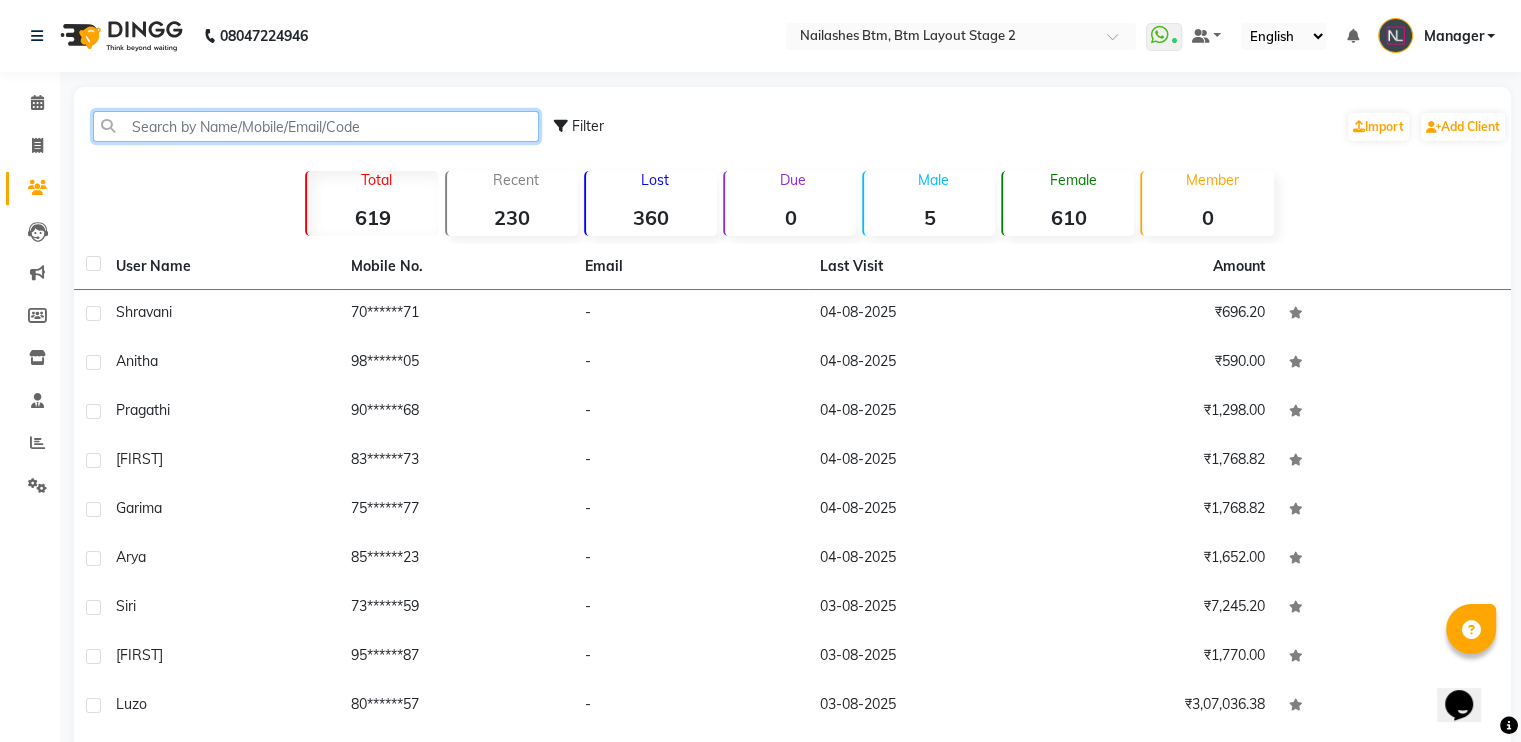 click 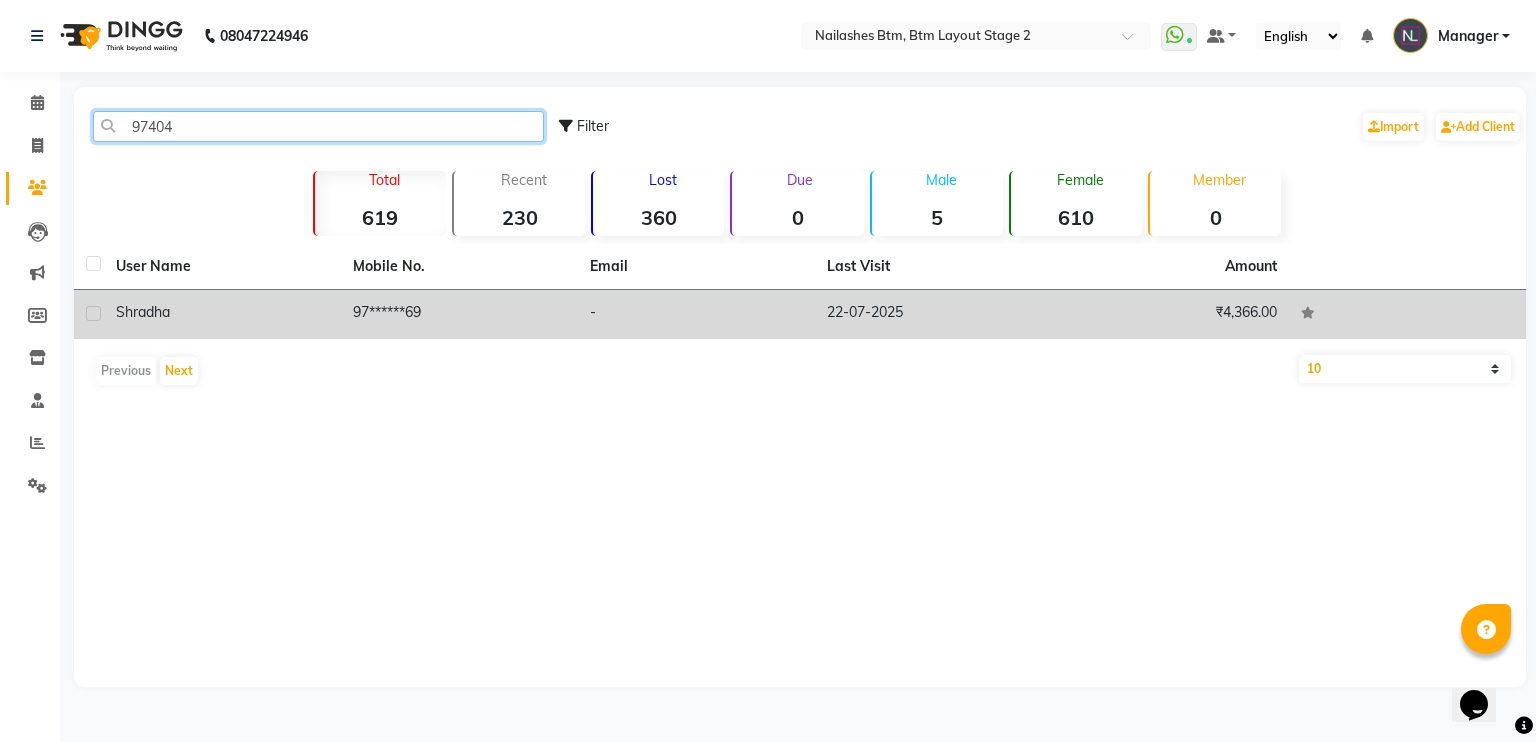type on "97404" 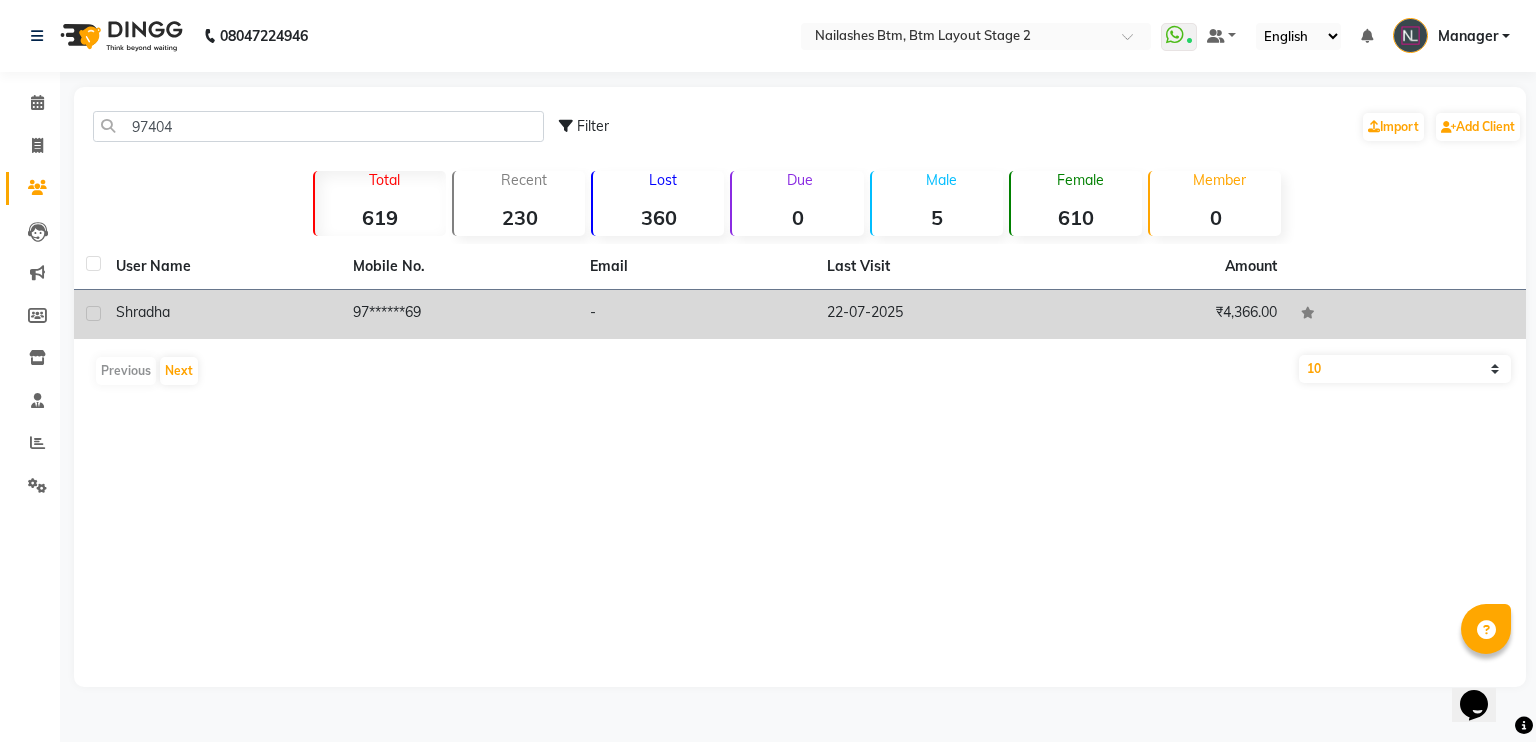 click on "Shradha" 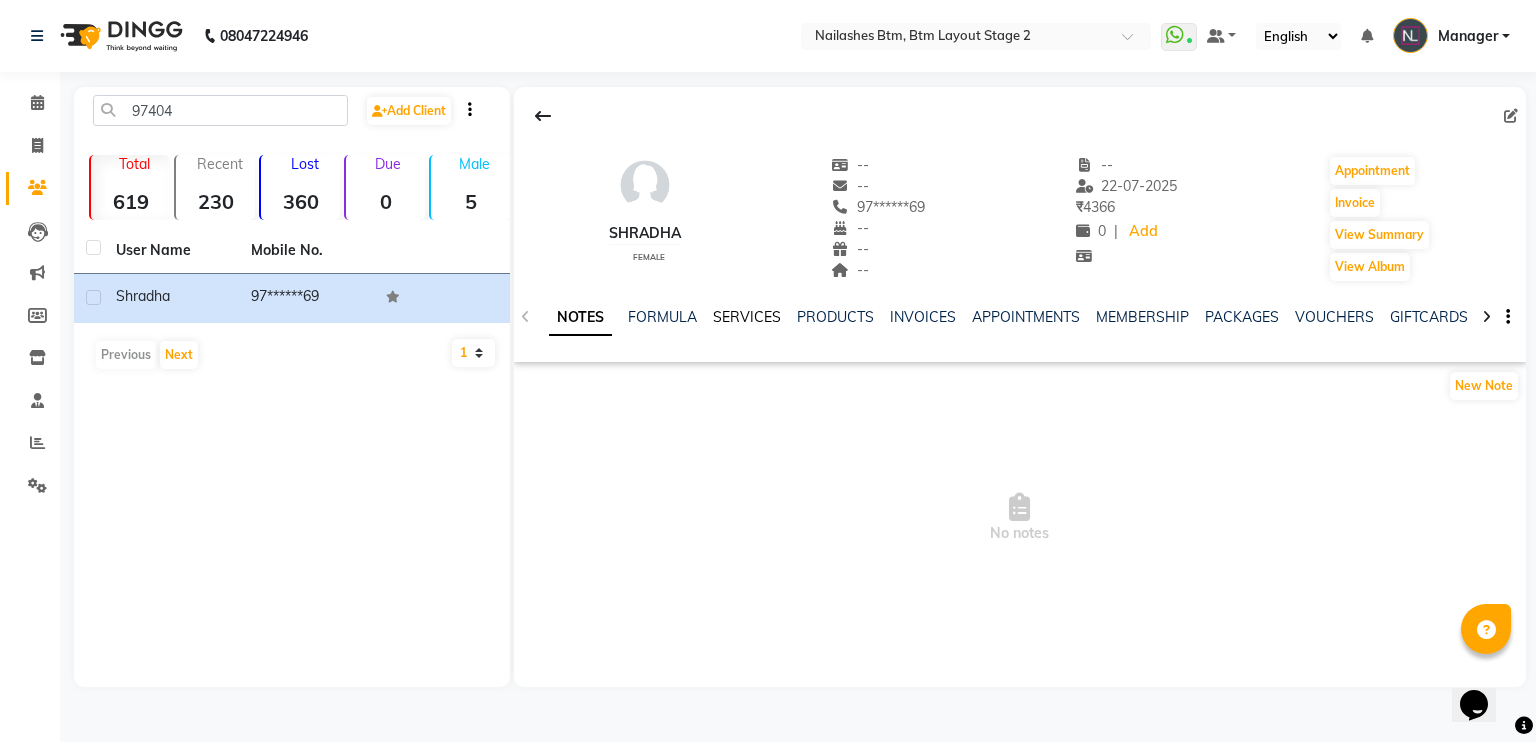 click on "SERVICES" 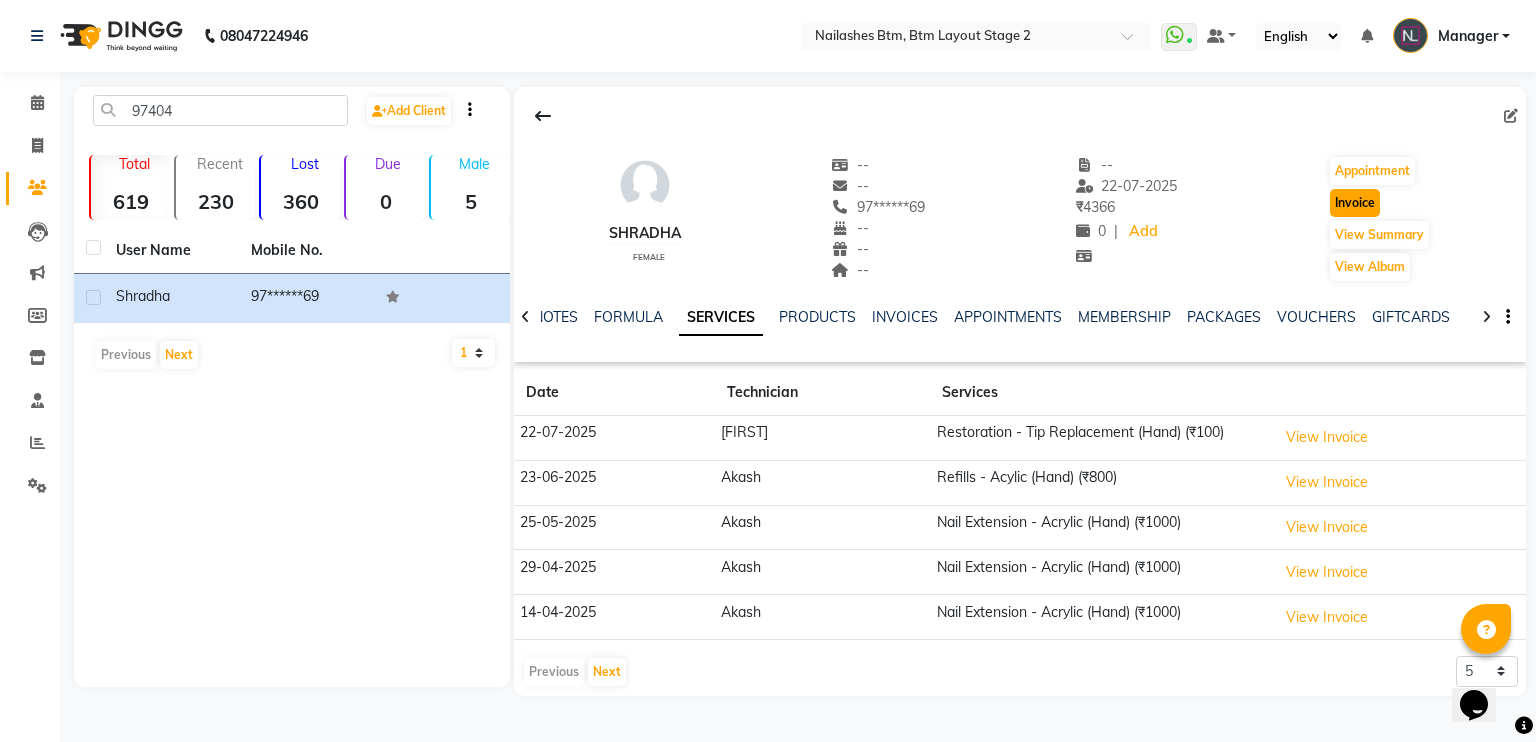 click on "Invoice" 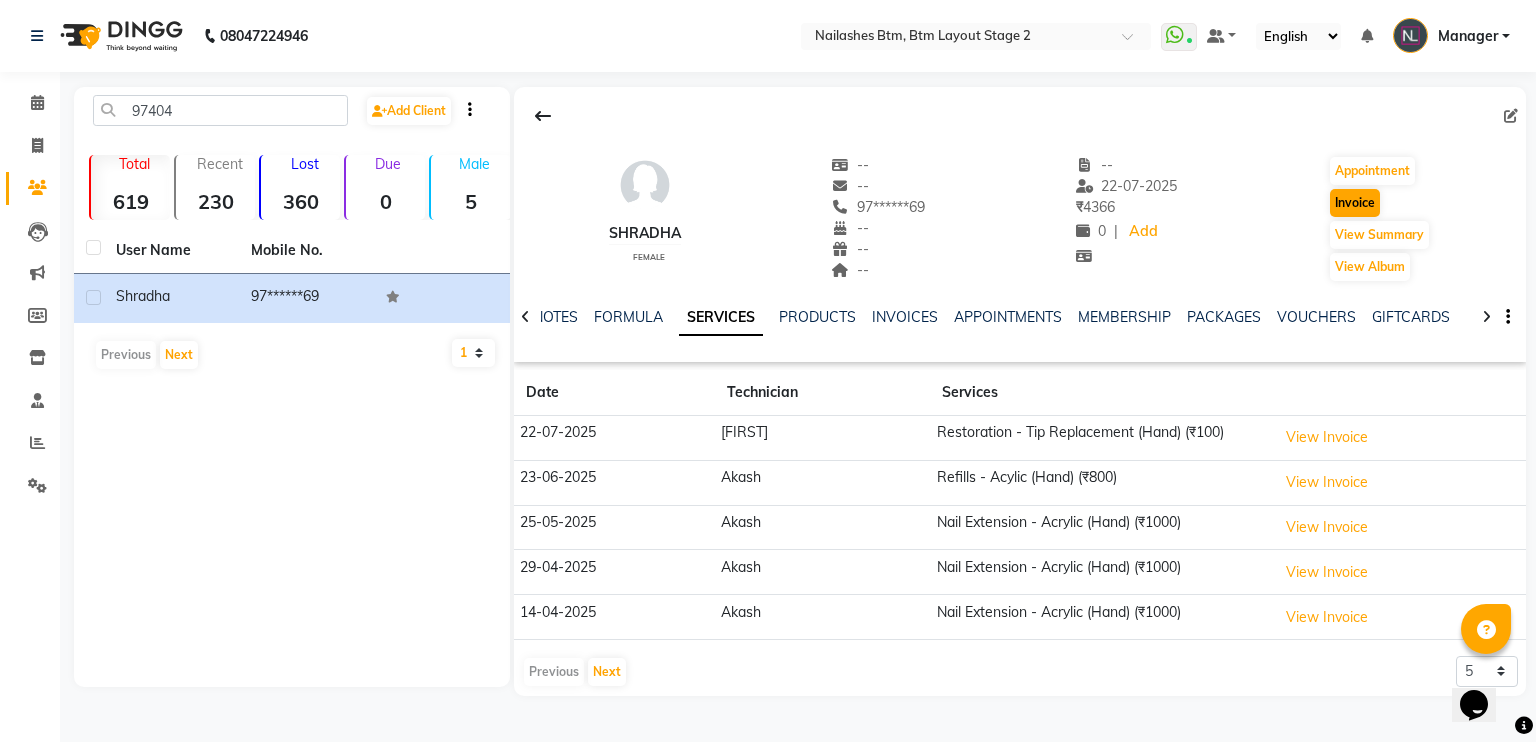 select on "6721" 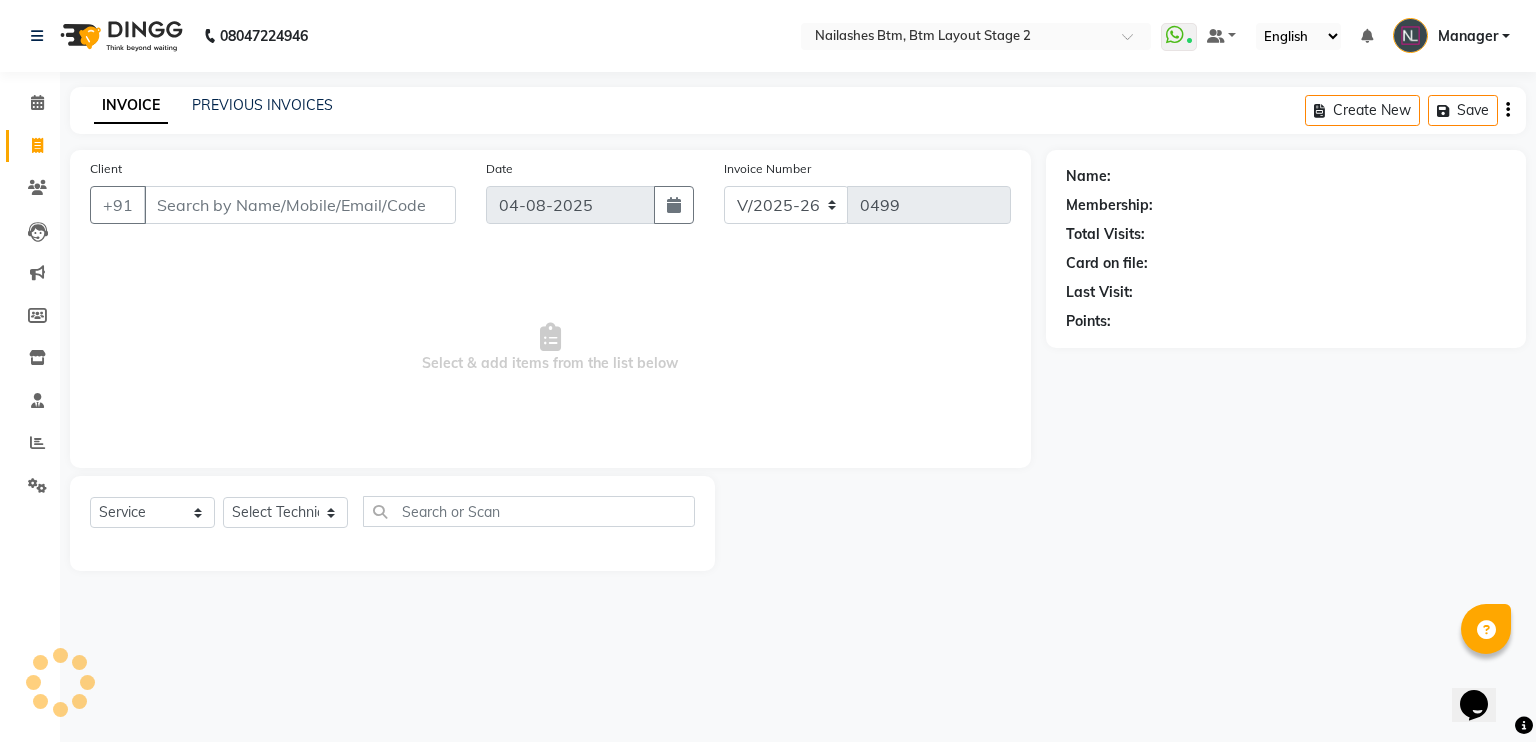 type on "97******69" 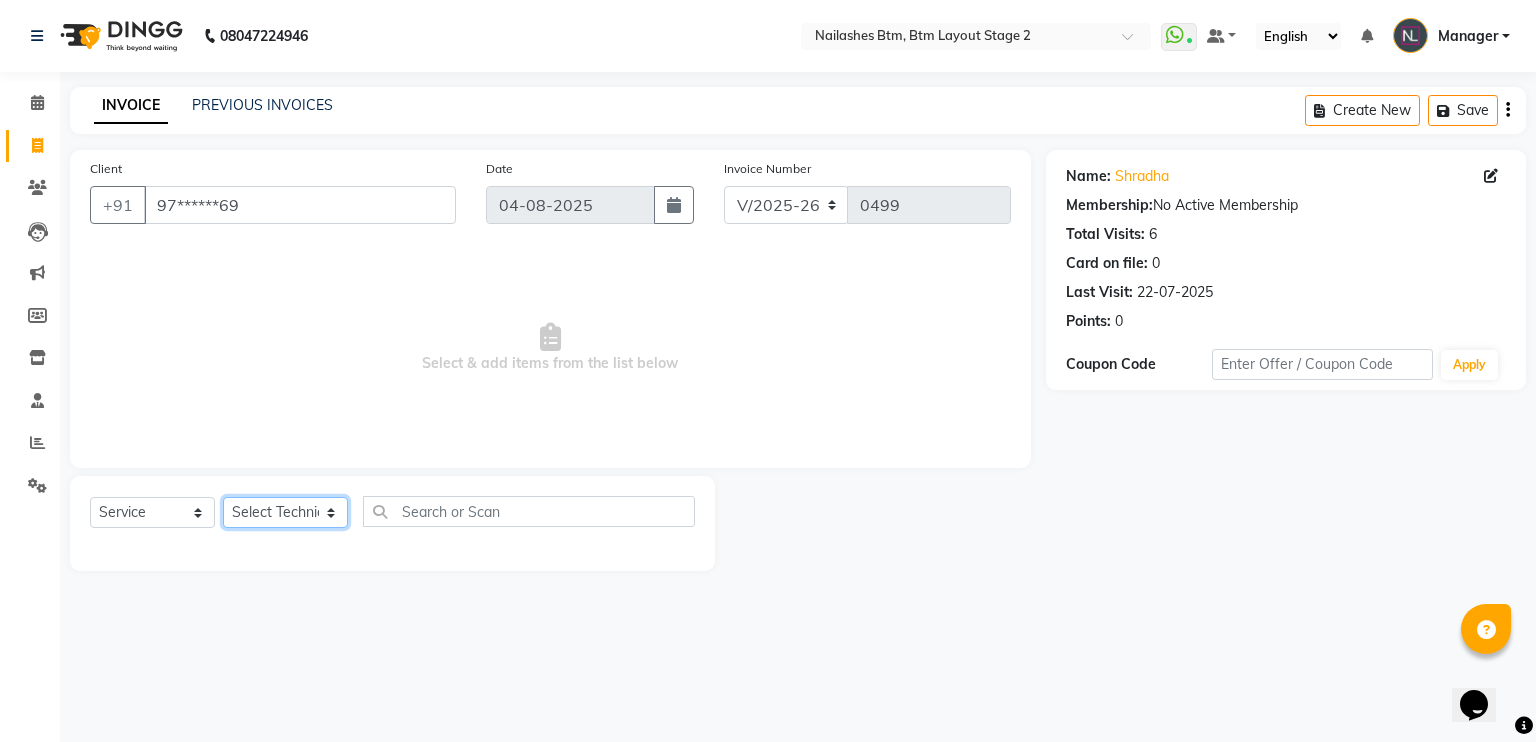 click on "Select Technician [FIRST] Manager [FIRST] [FIRST] [FIRST]" 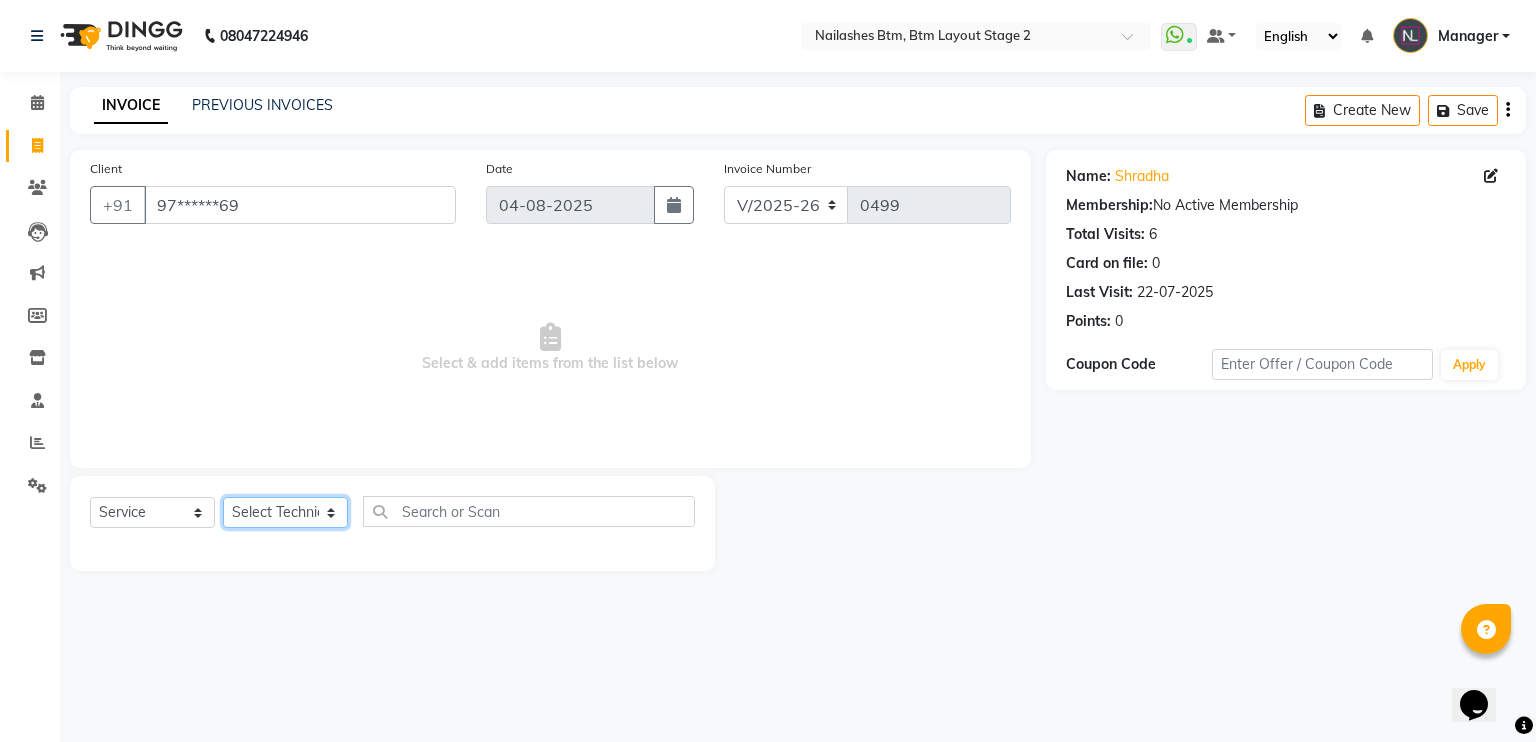 select on "[NUMBER]" 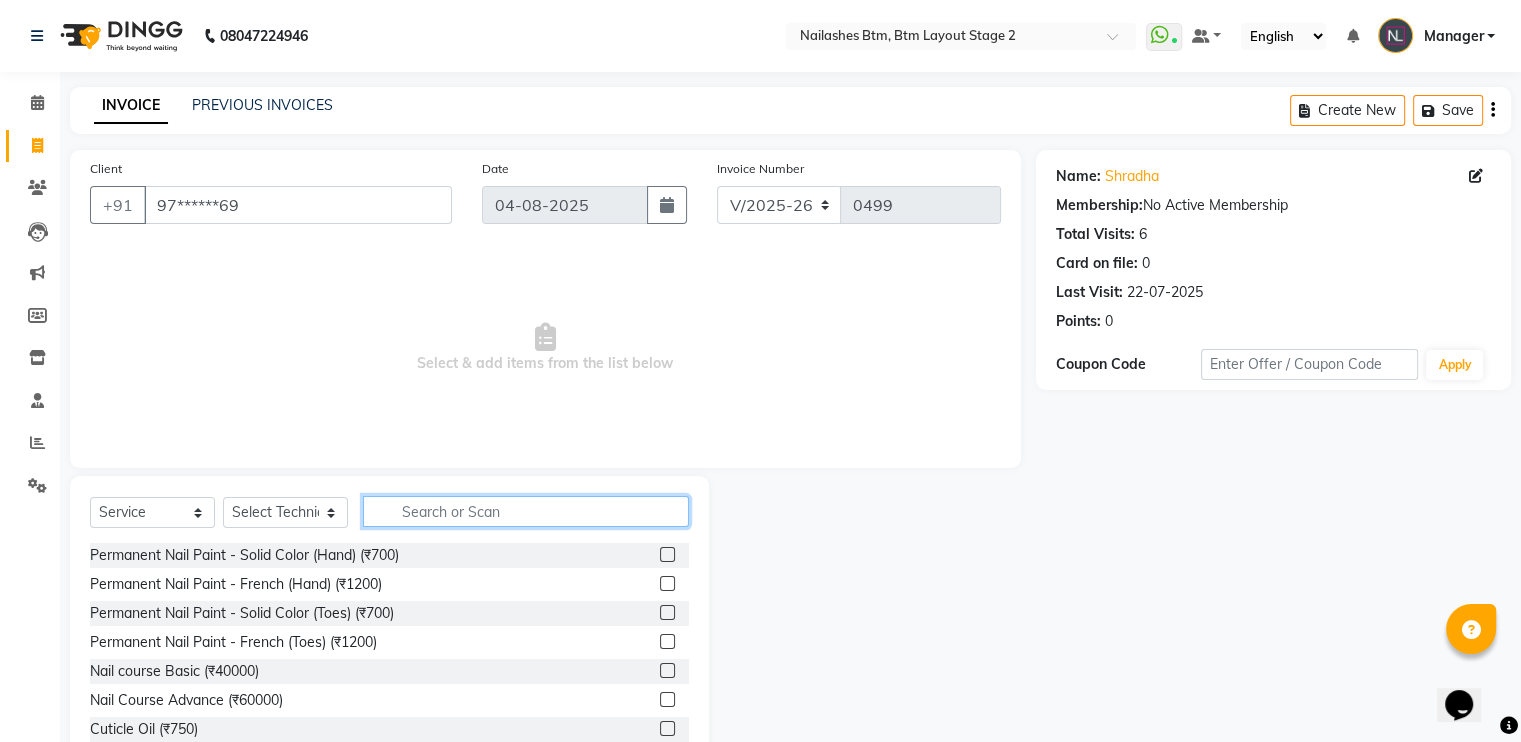click 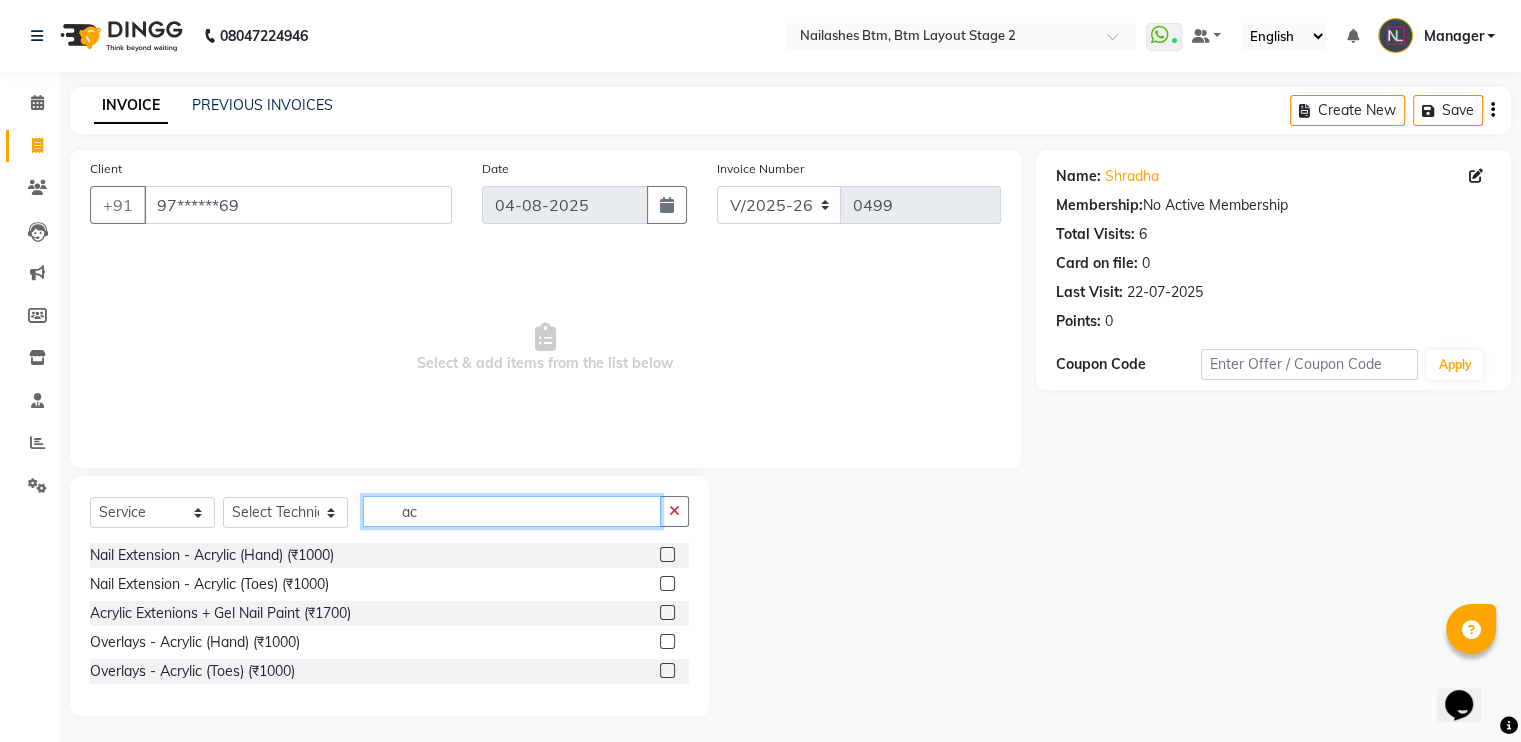 type on "a" 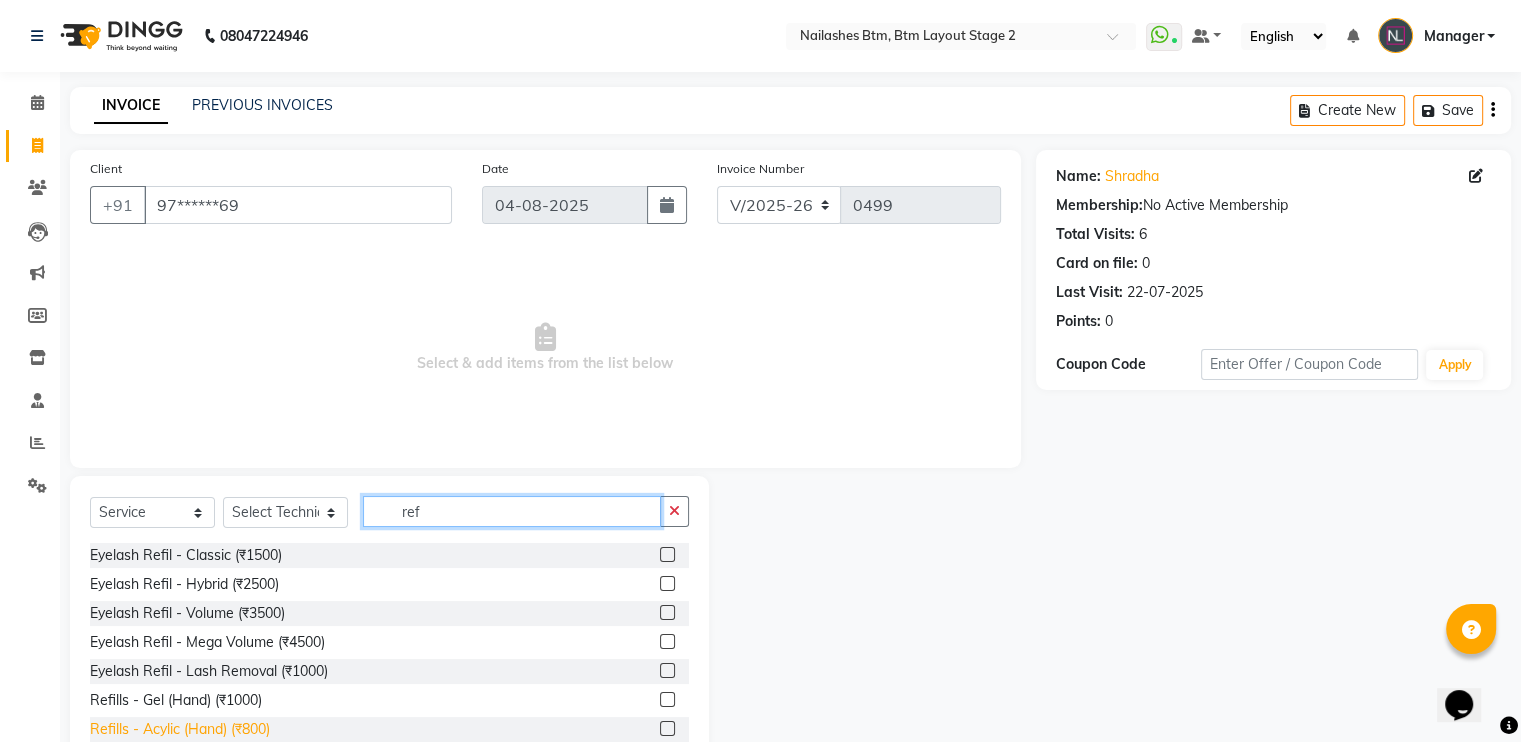type on "ref" 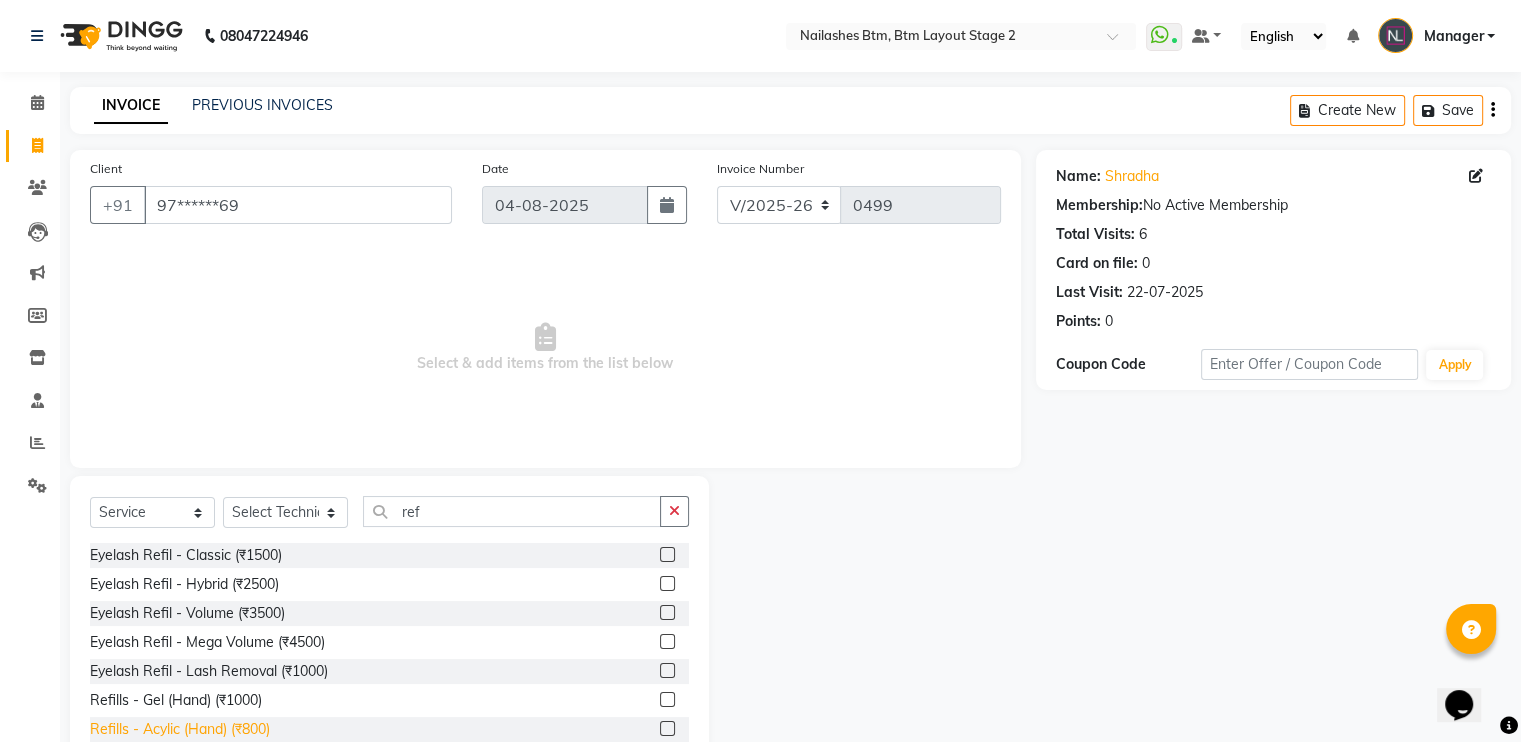 click on "Refills - Acylic (Hand) (₹800)" 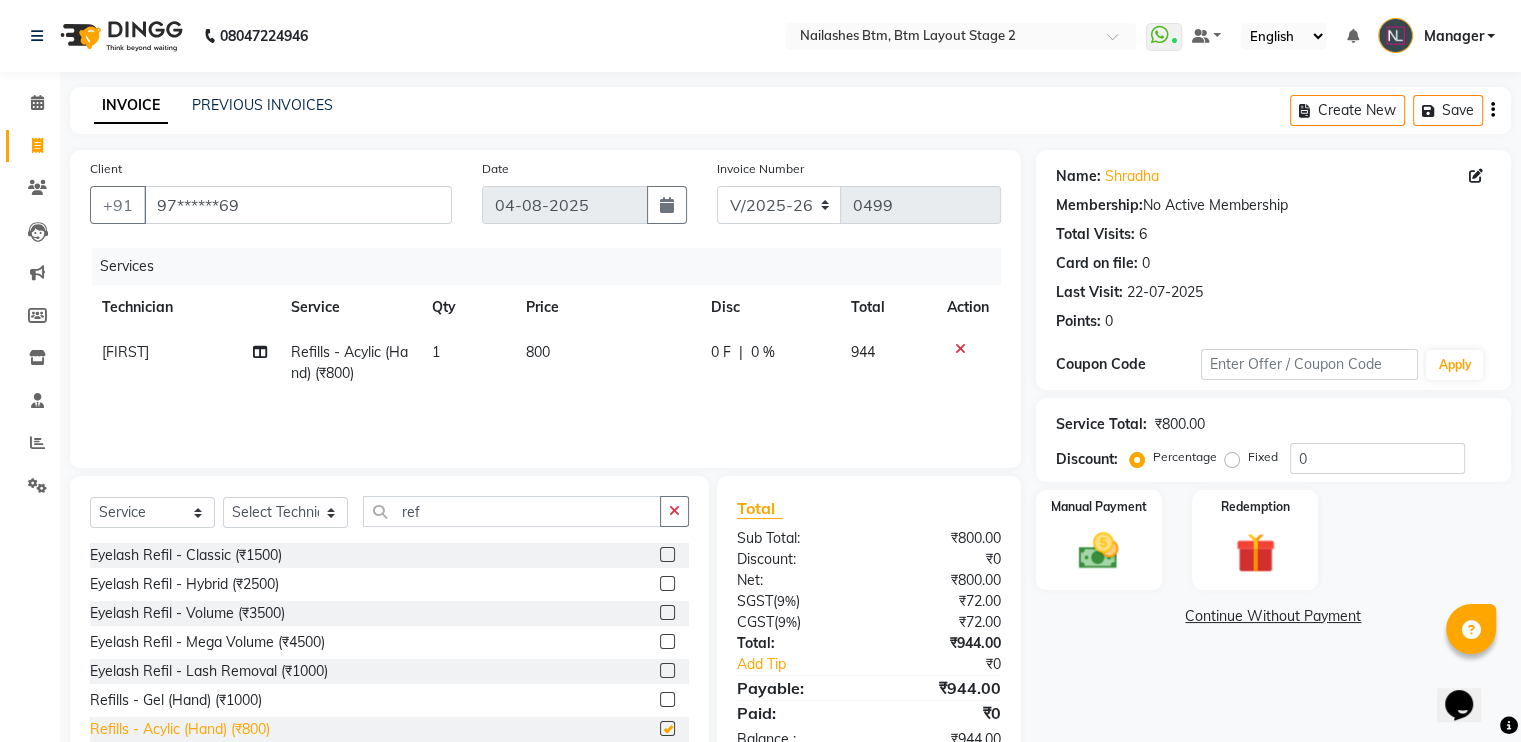 checkbox on "false" 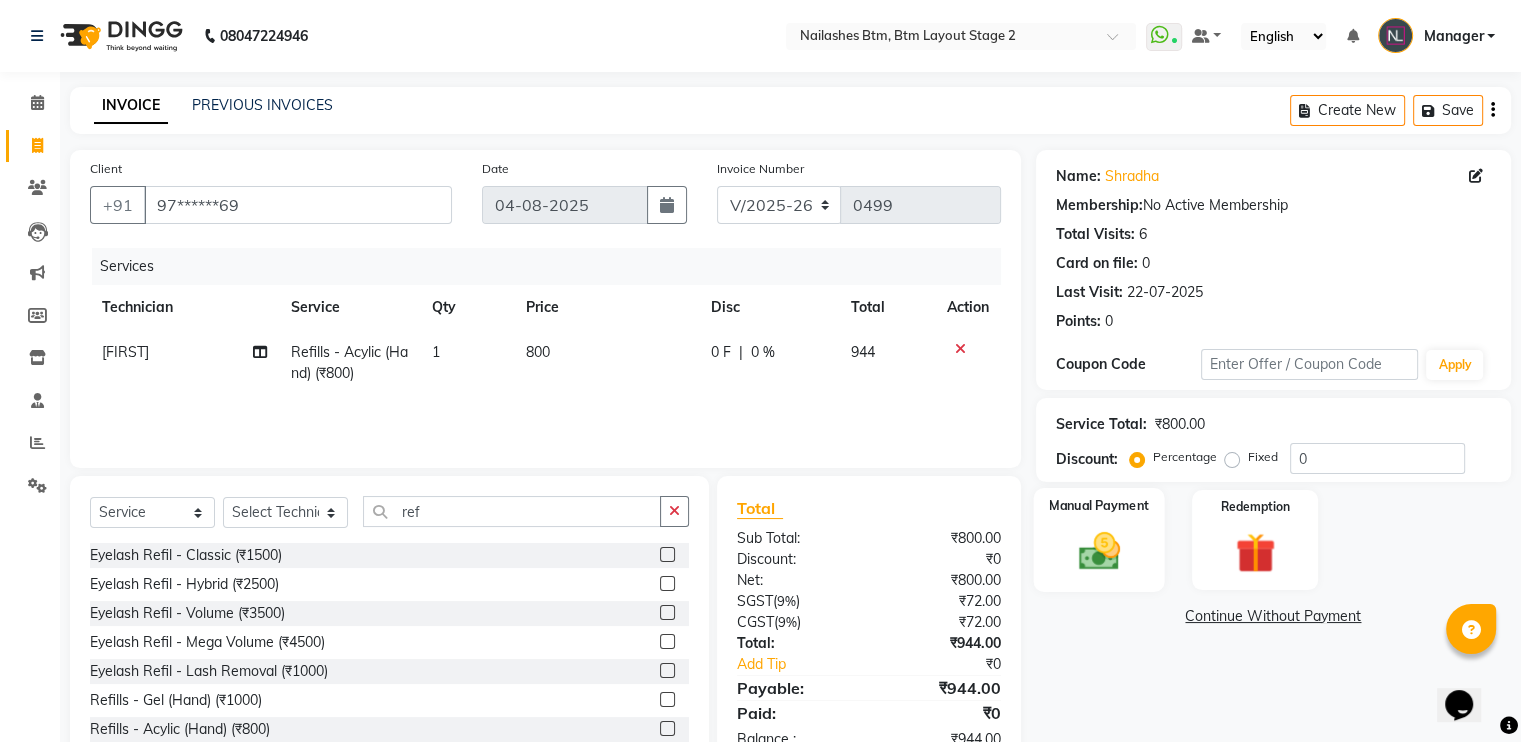 click 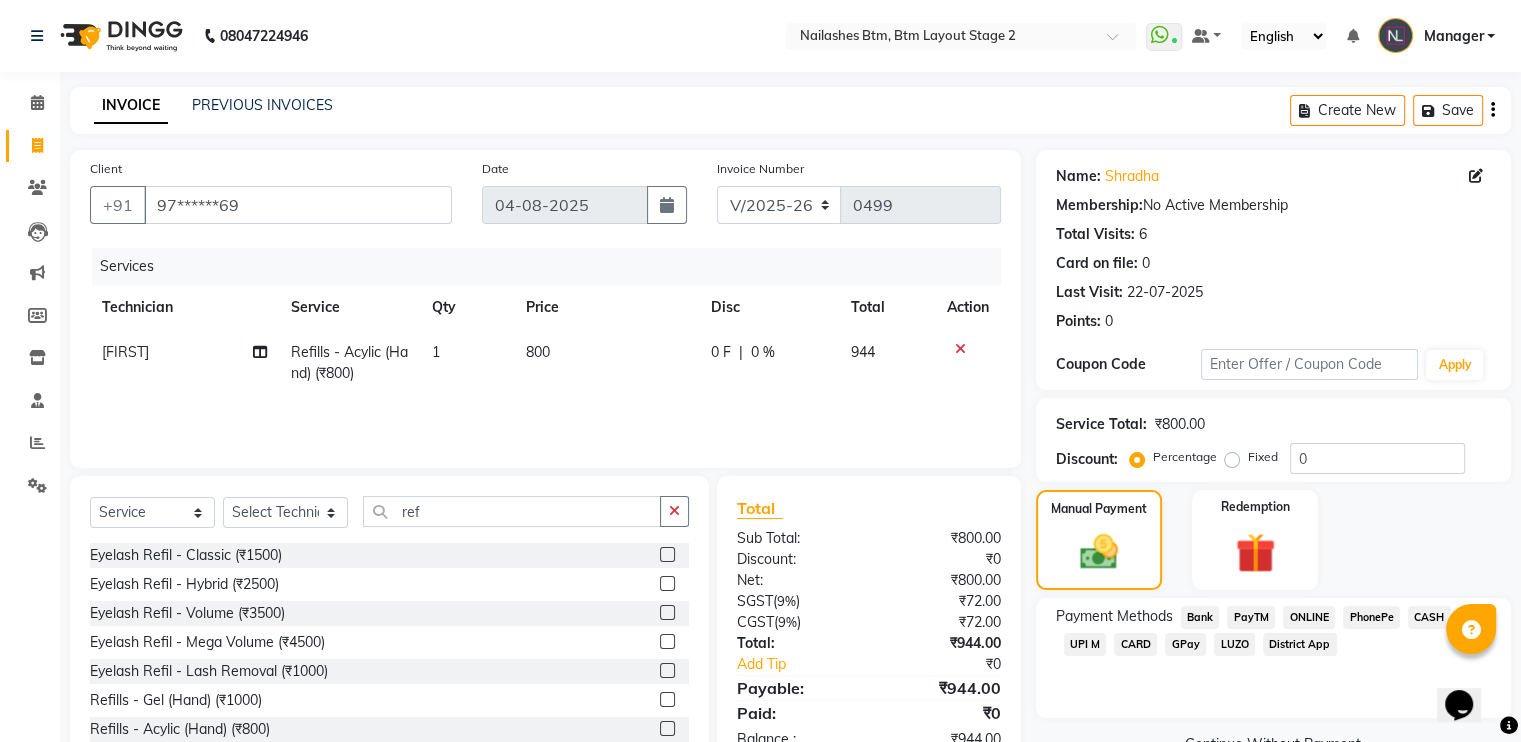 click on "GPay" 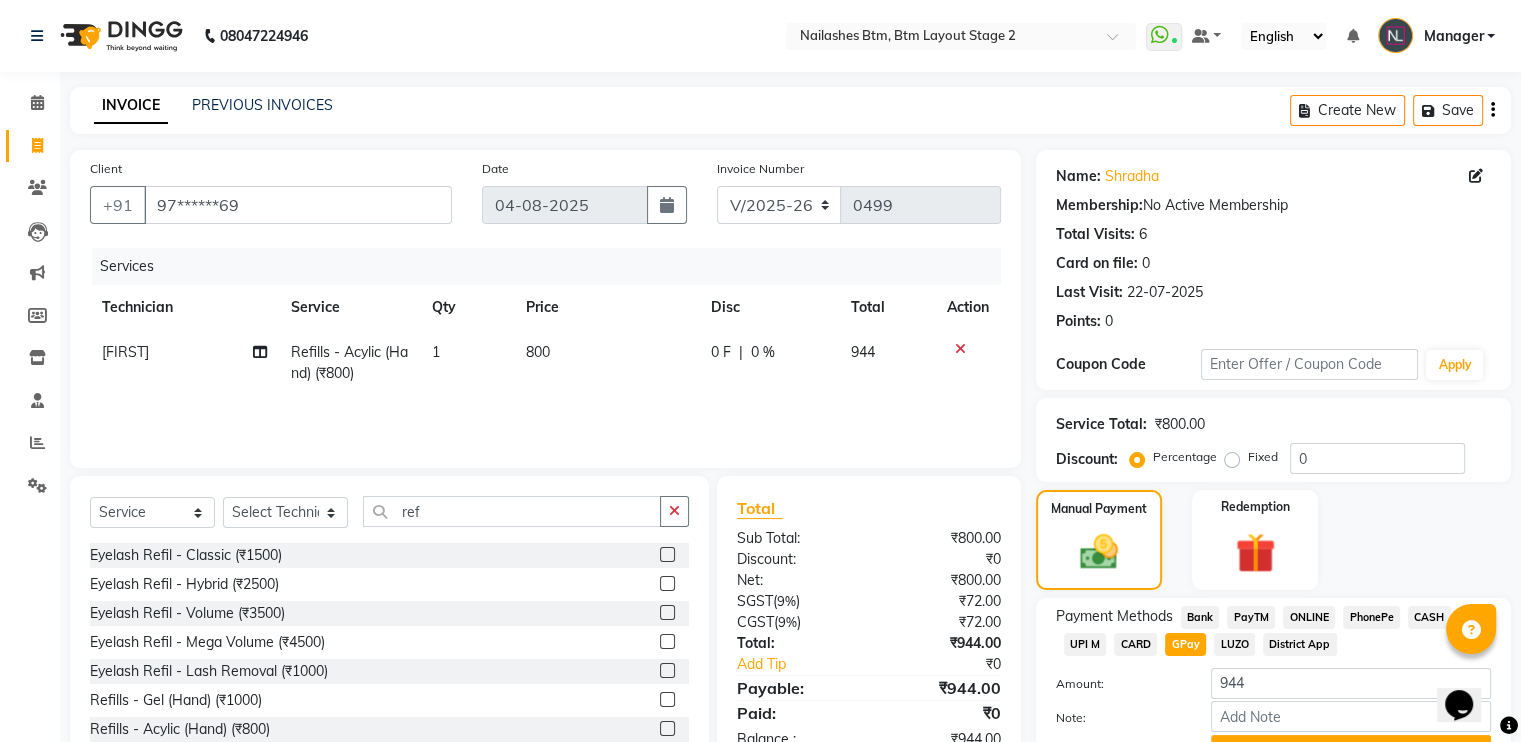 scroll, scrollTop: 104, scrollLeft: 0, axis: vertical 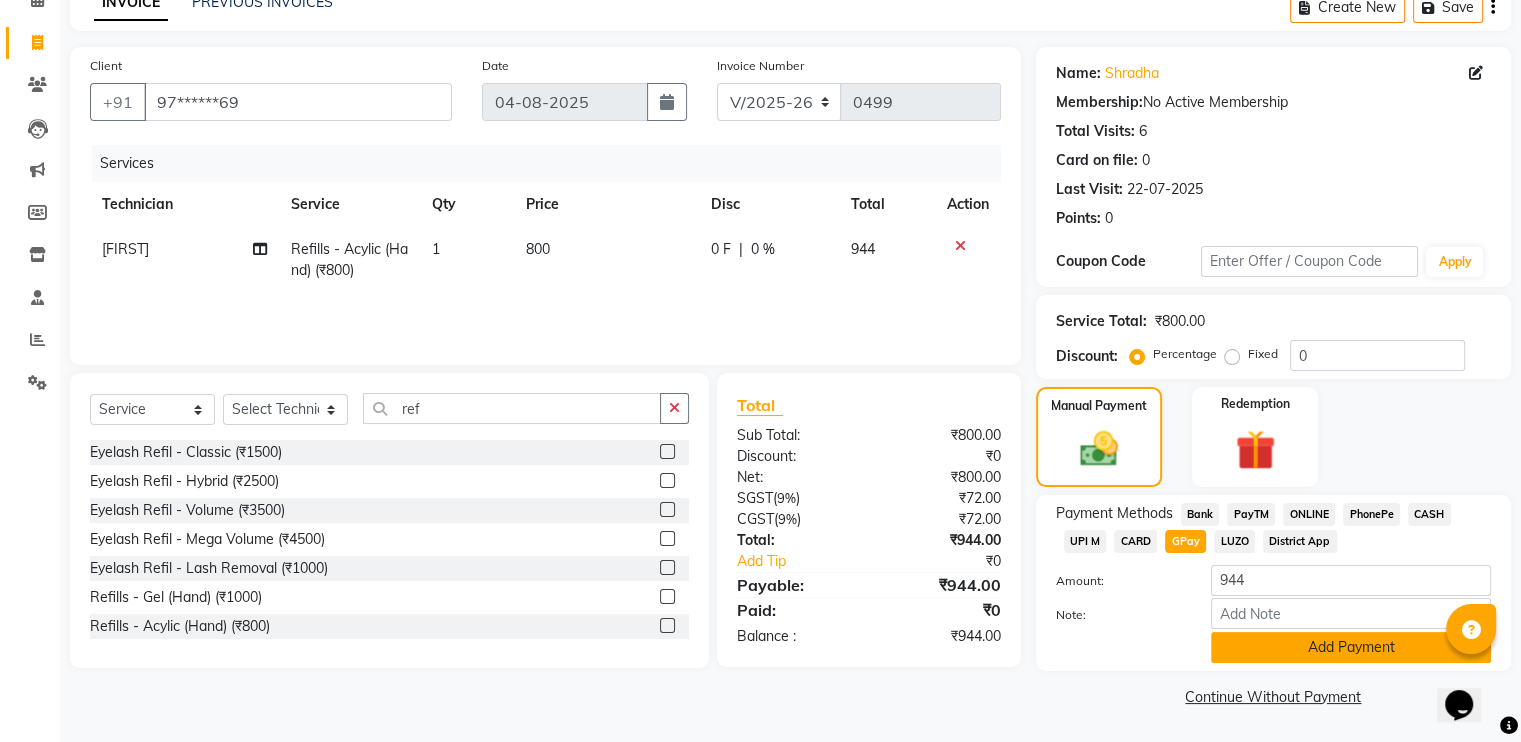 click on "Add Payment" 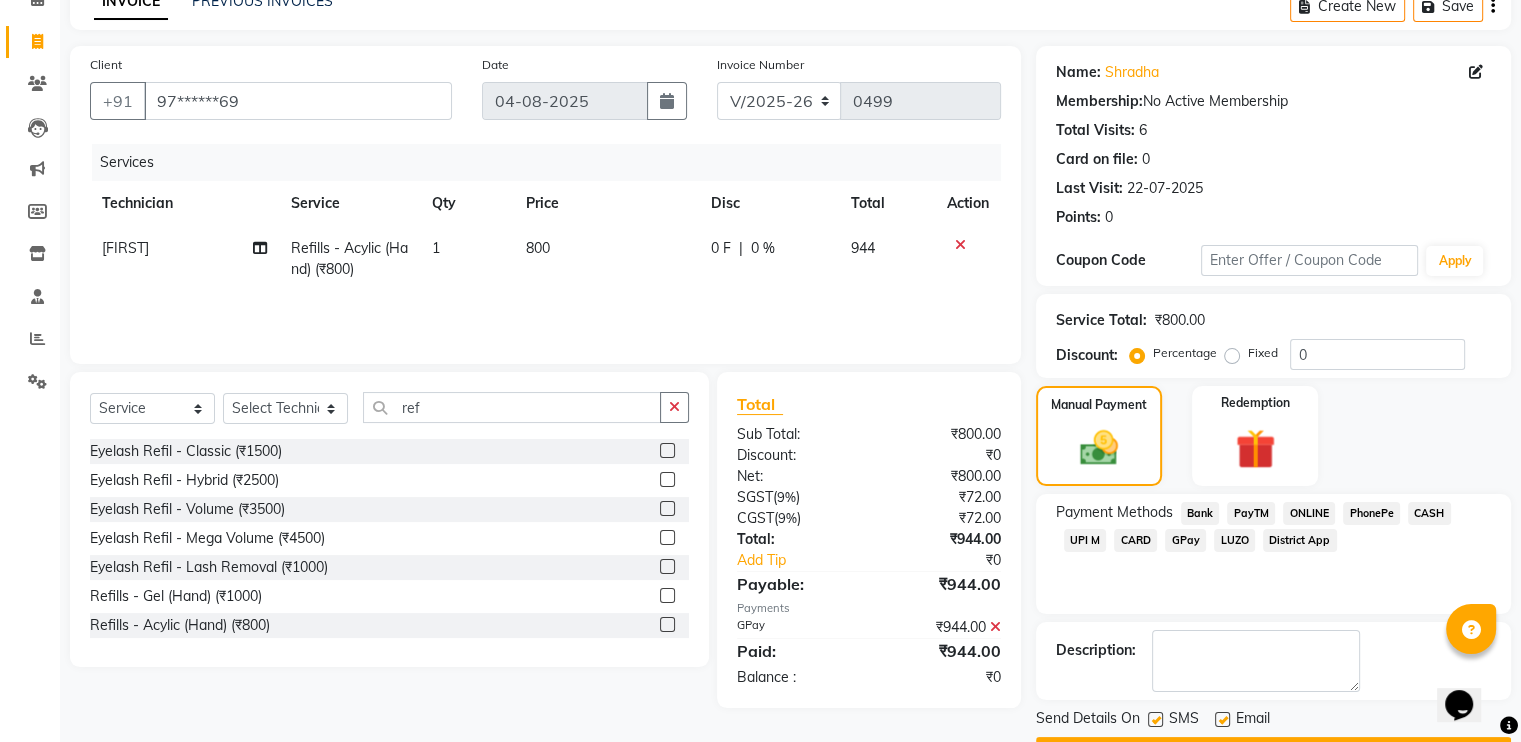 scroll, scrollTop: 158, scrollLeft: 0, axis: vertical 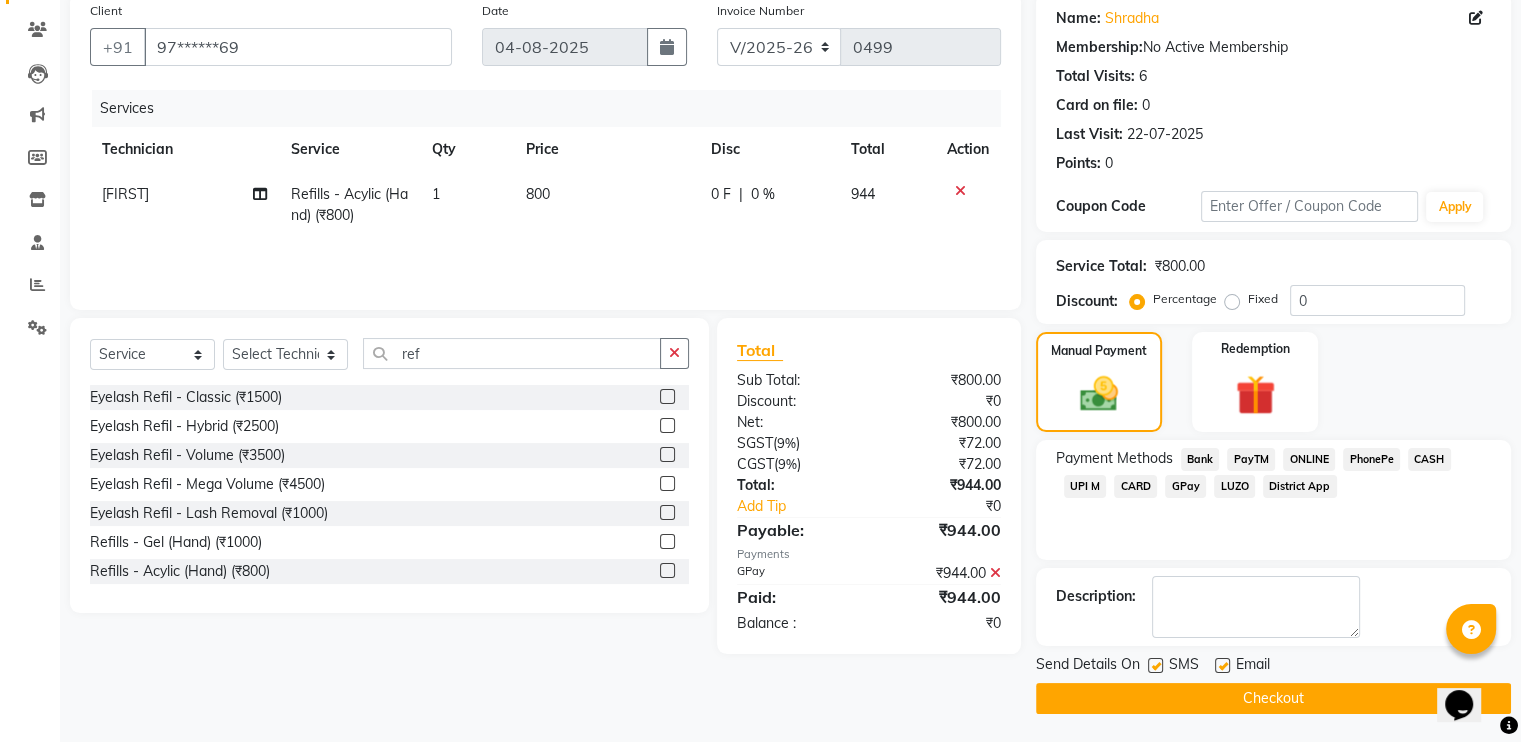 click on "Checkout" 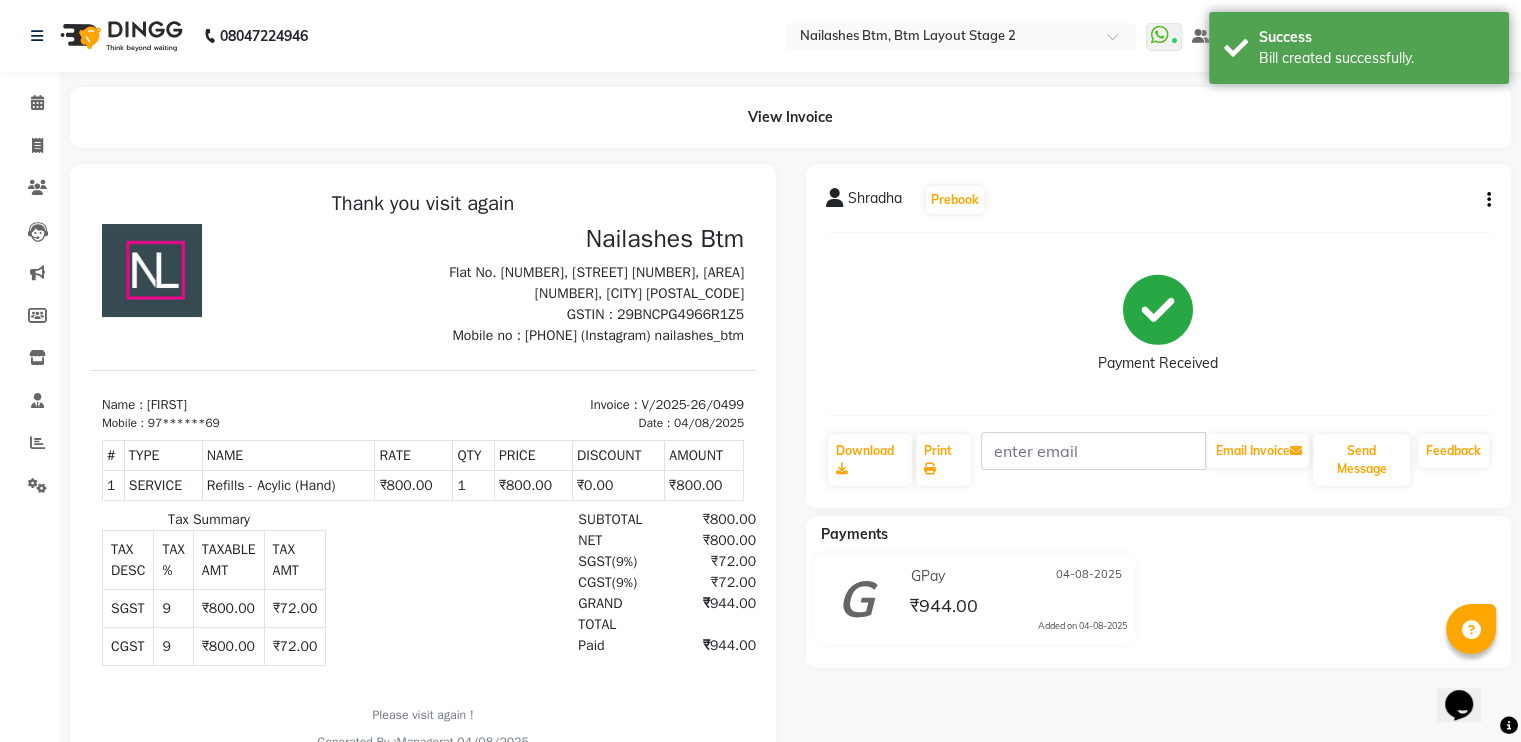 scroll, scrollTop: 0, scrollLeft: 0, axis: both 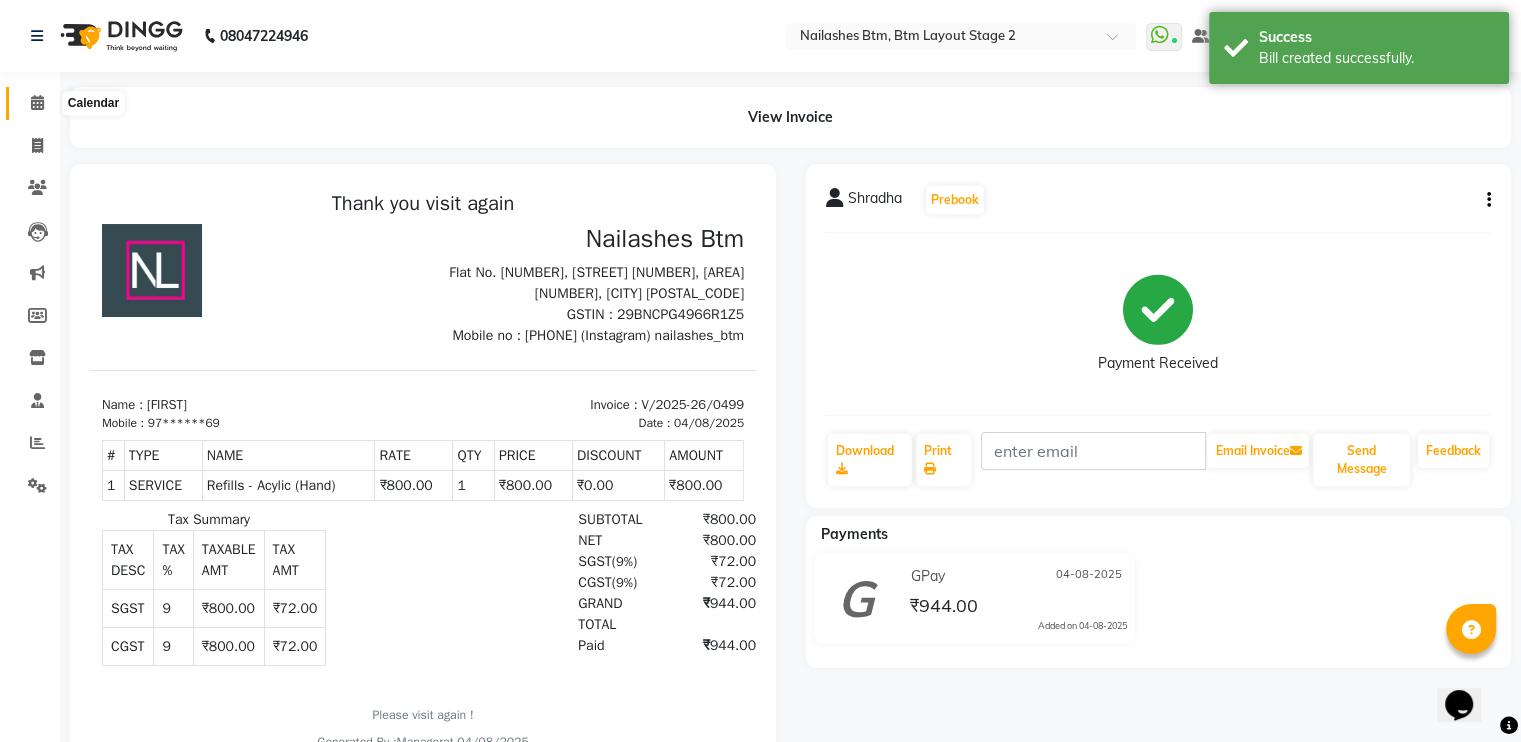 click 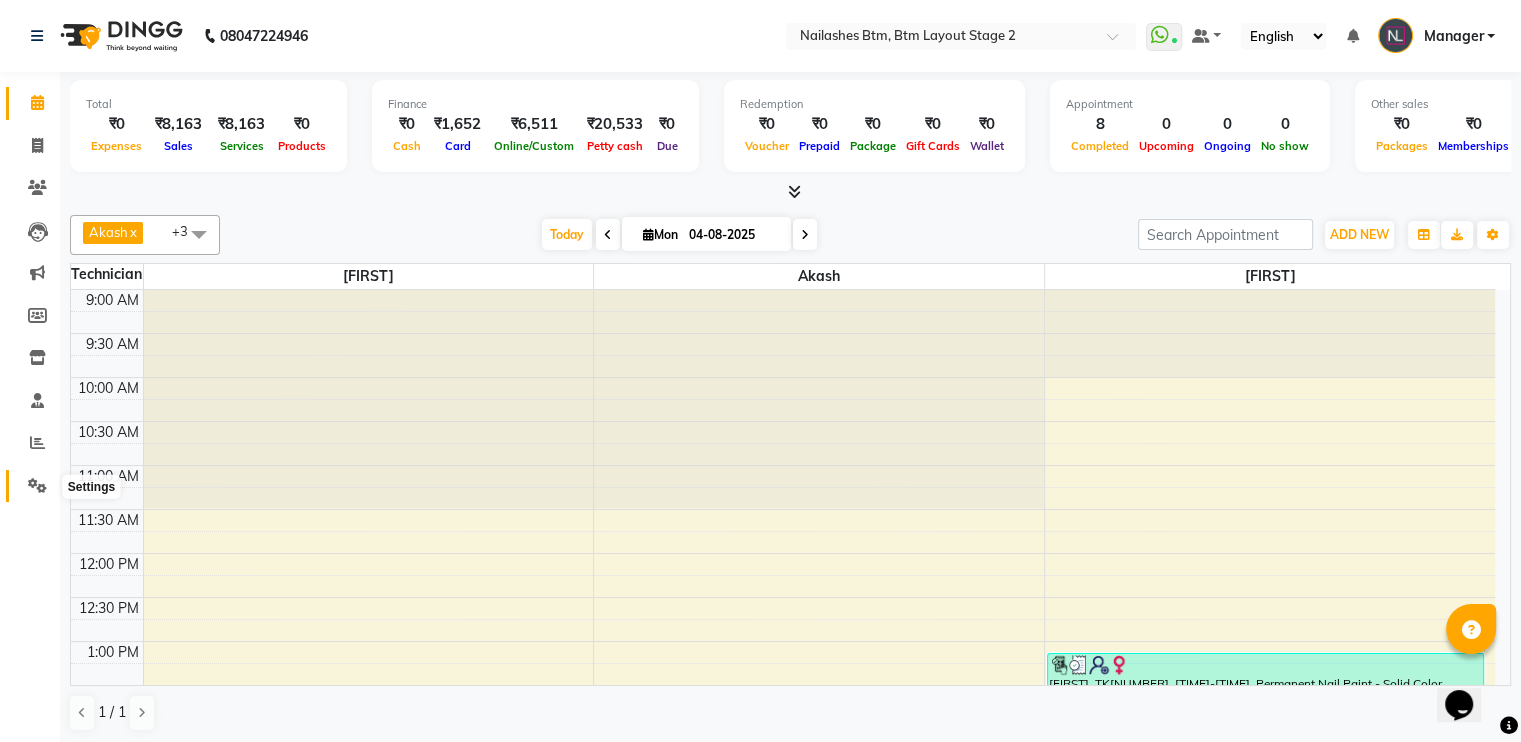 click 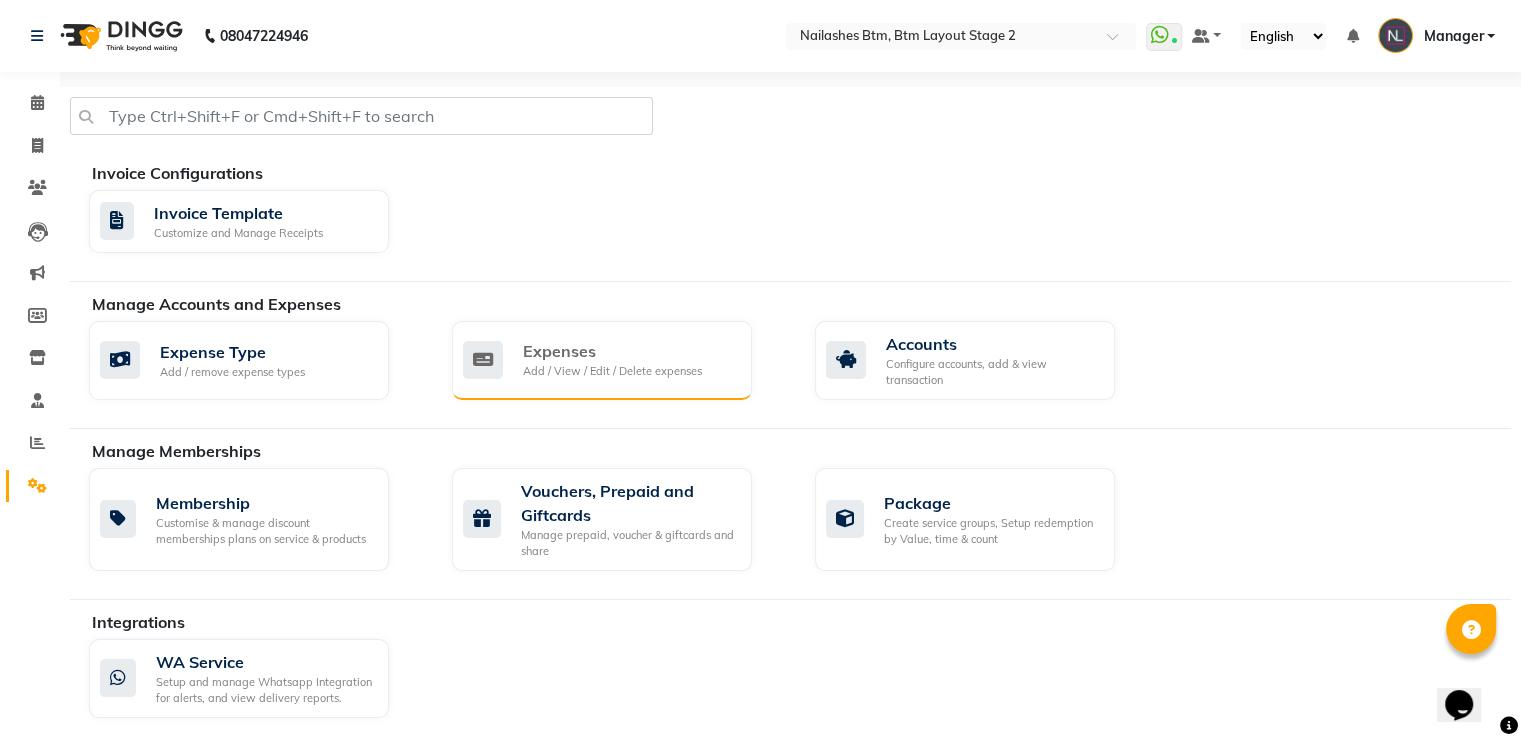 click on "Expenses" 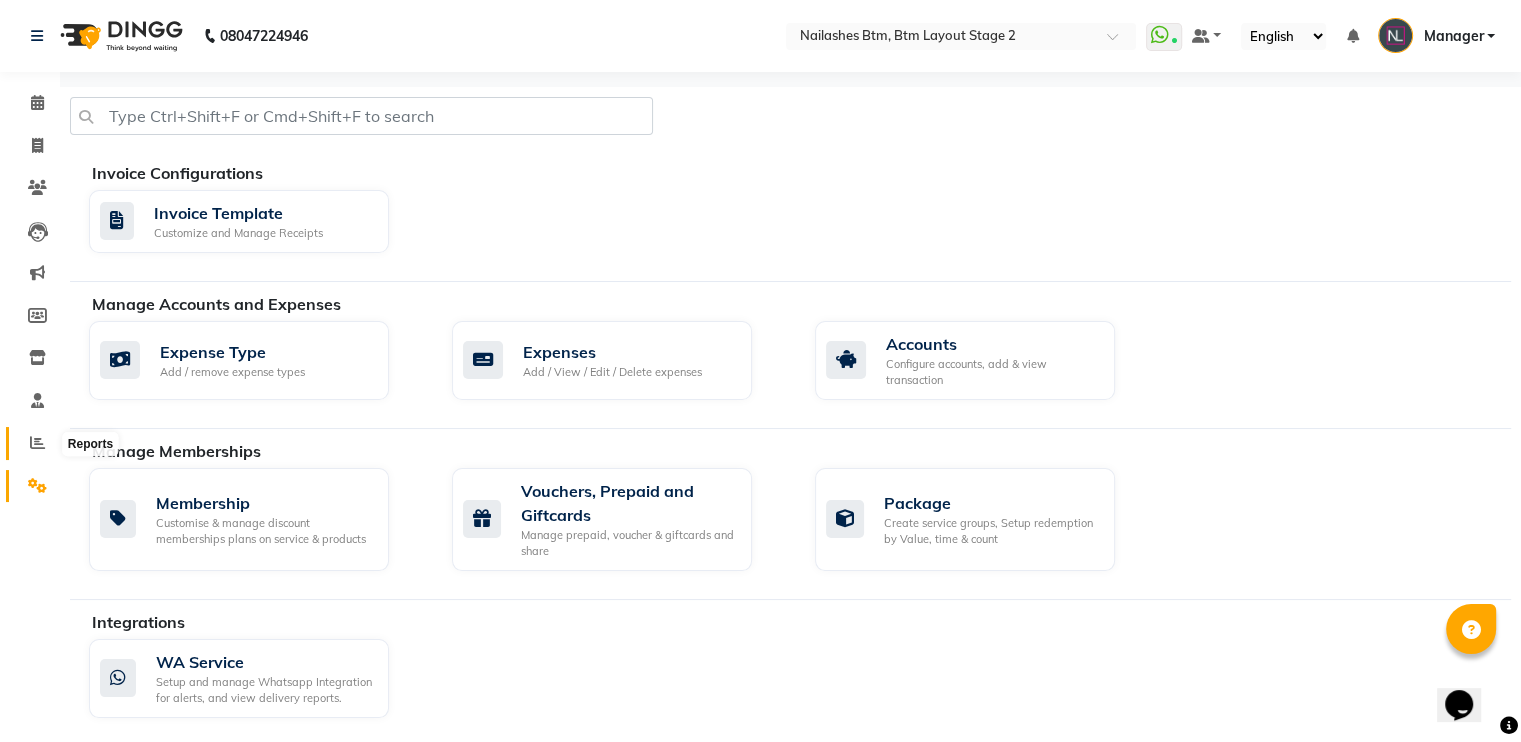 click 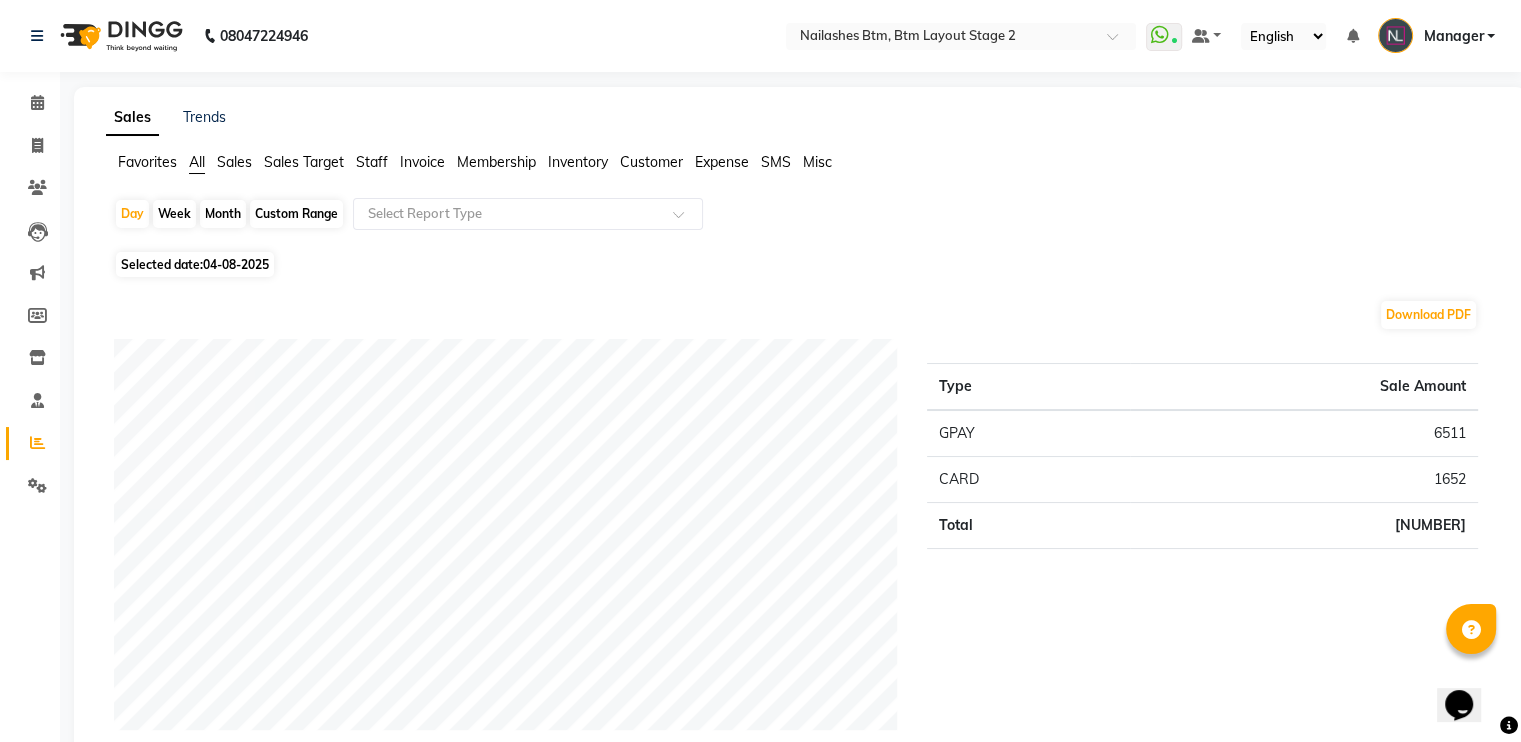 click on "Staff" 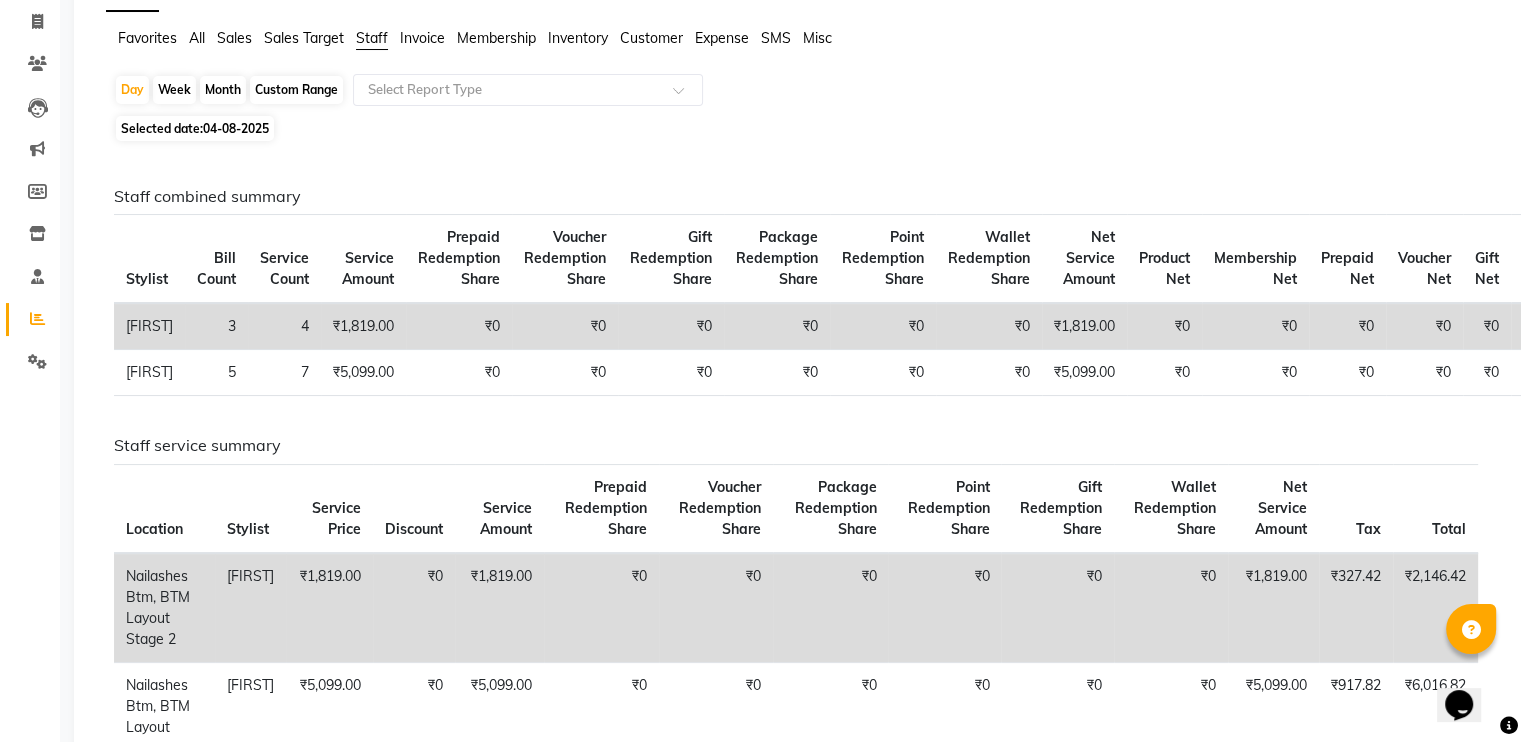 scroll, scrollTop: 0, scrollLeft: 0, axis: both 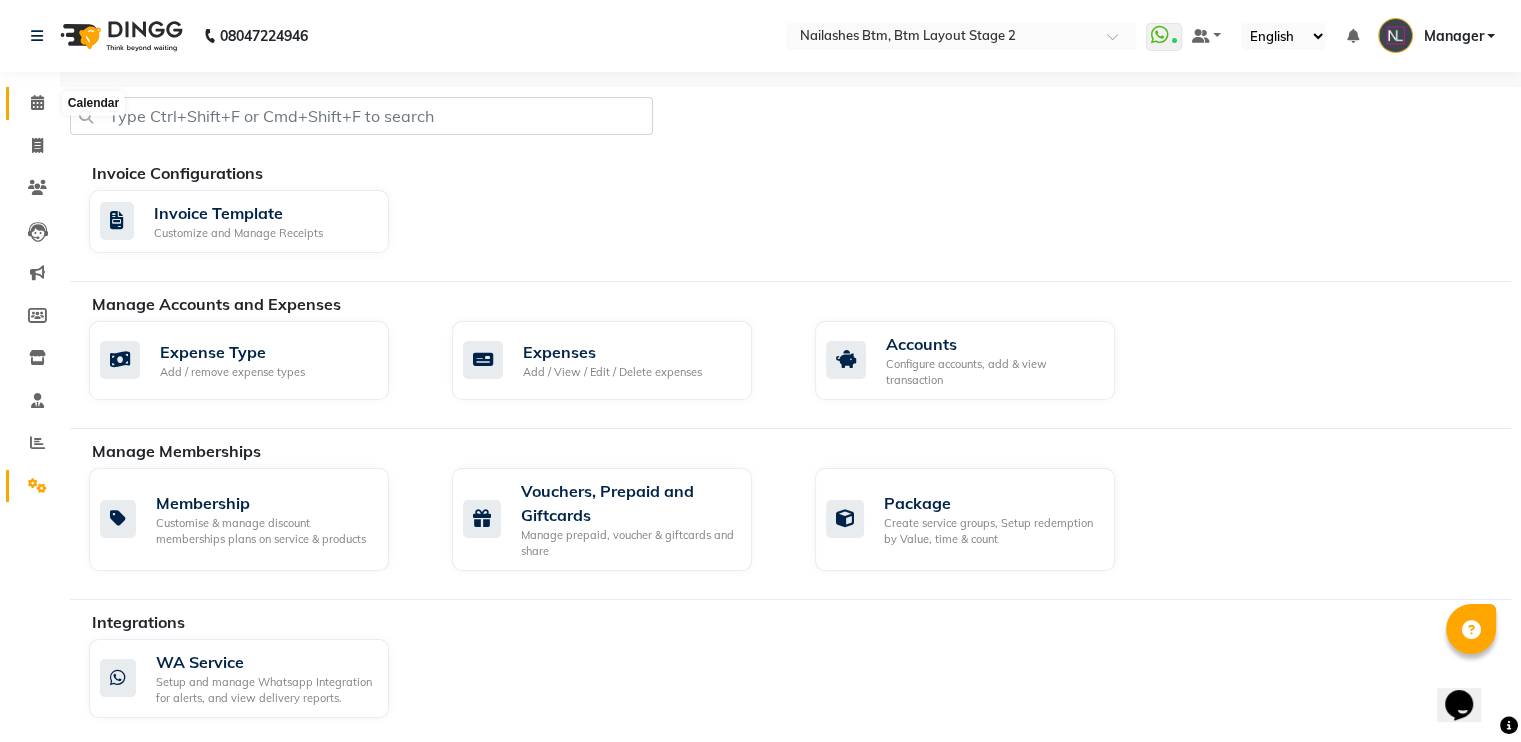 click 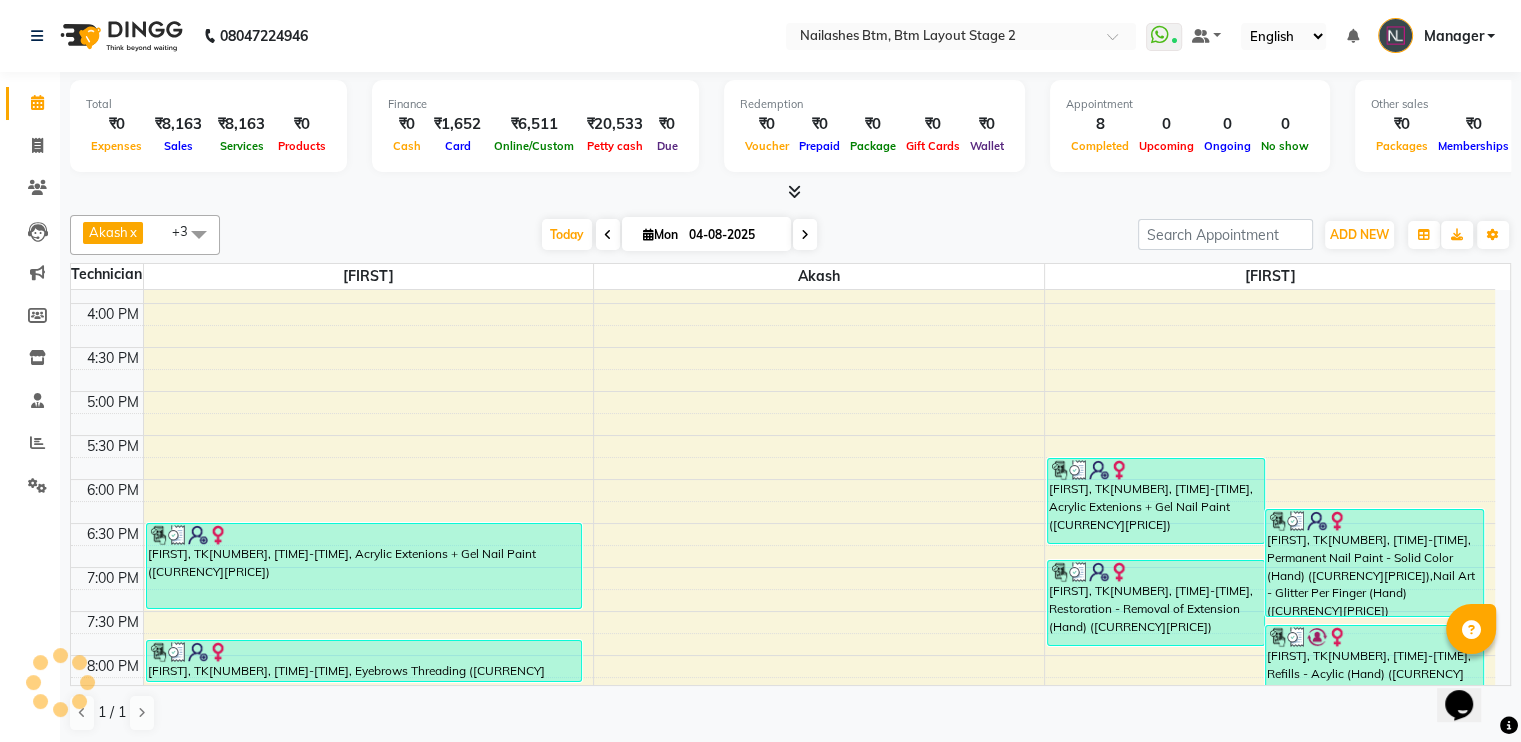 scroll, scrollTop: 0, scrollLeft: 0, axis: both 